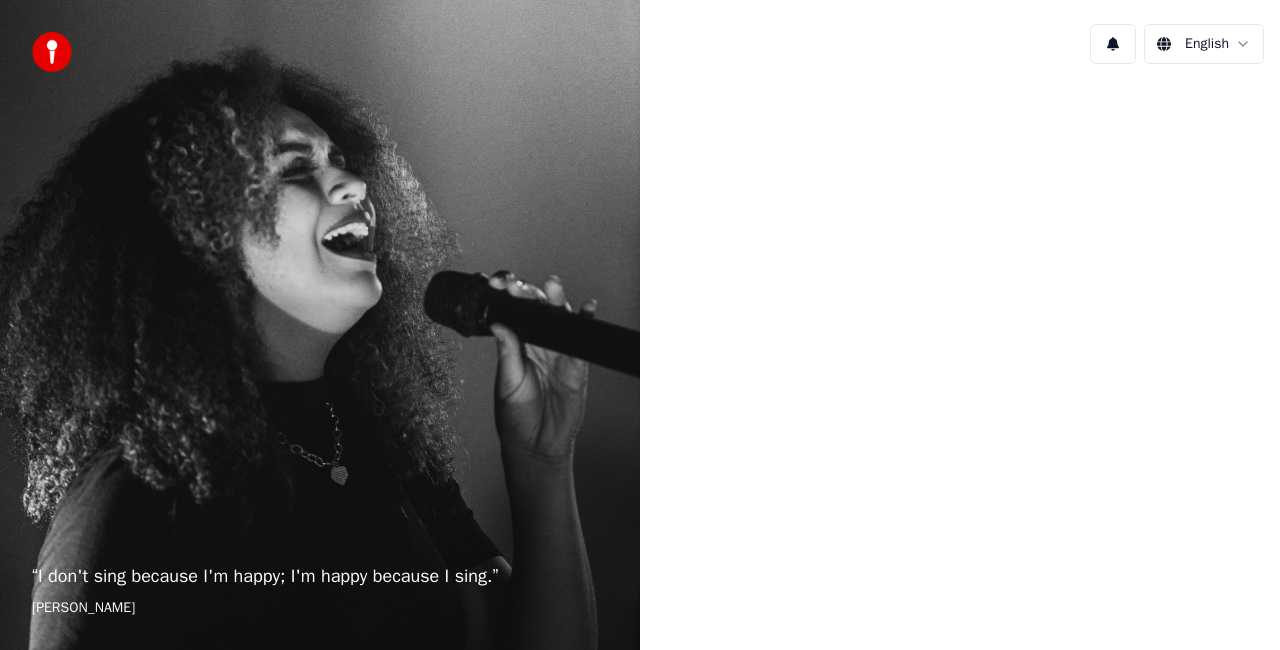 scroll, scrollTop: 0, scrollLeft: 0, axis: both 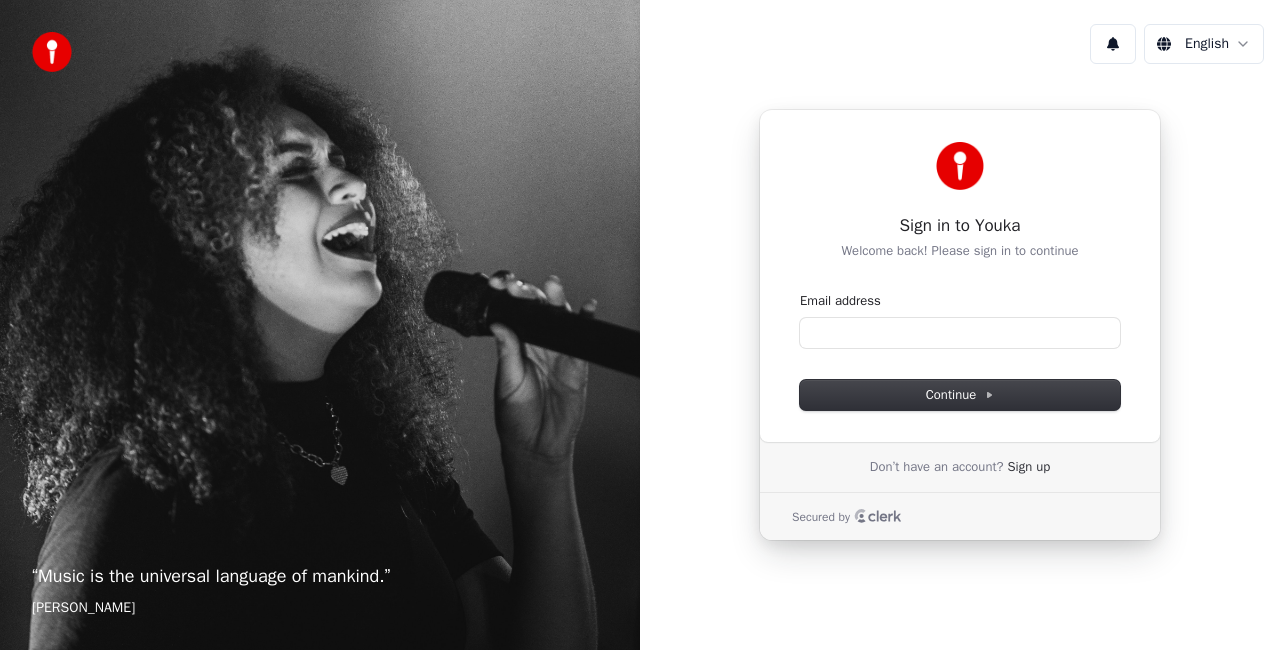 click on "Email address" at bounding box center (960, 320) 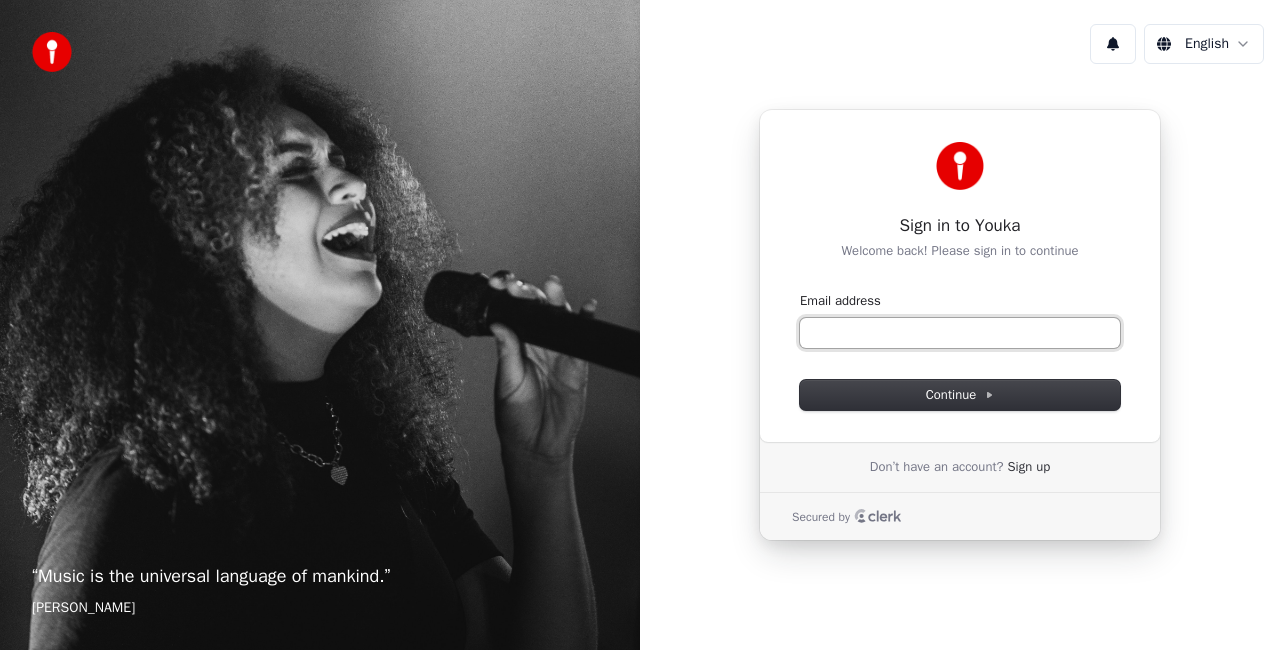 click on "Email address" at bounding box center (960, 333) 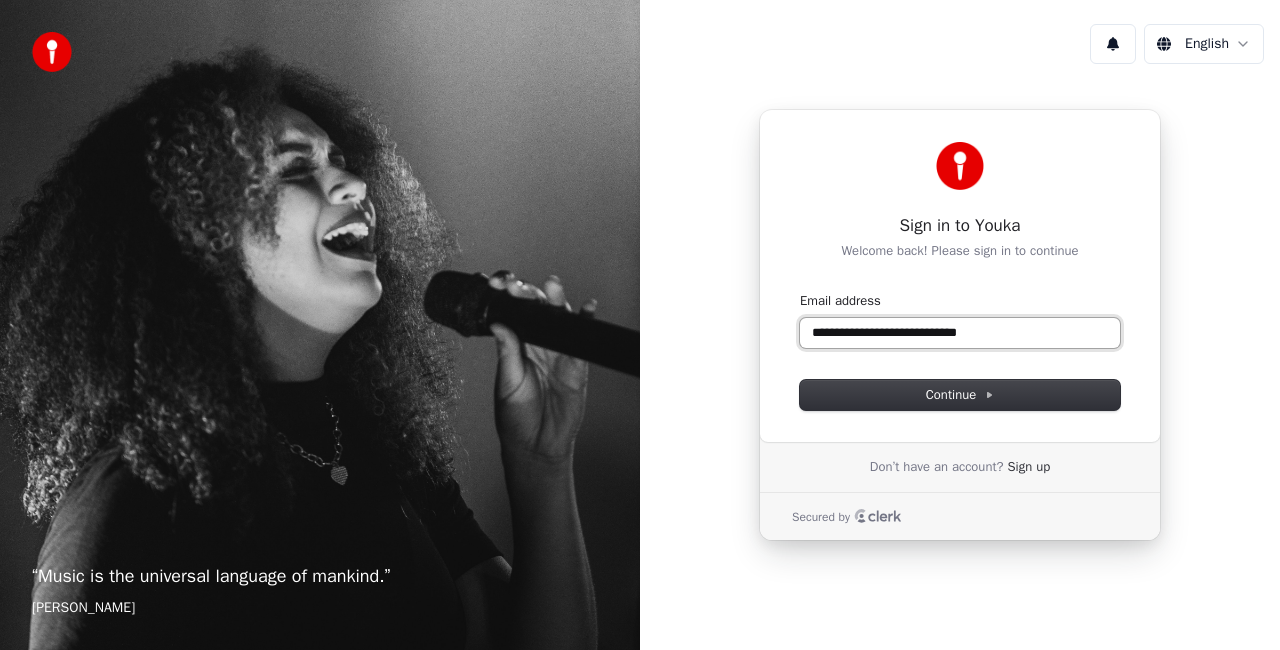 click at bounding box center (800, 292) 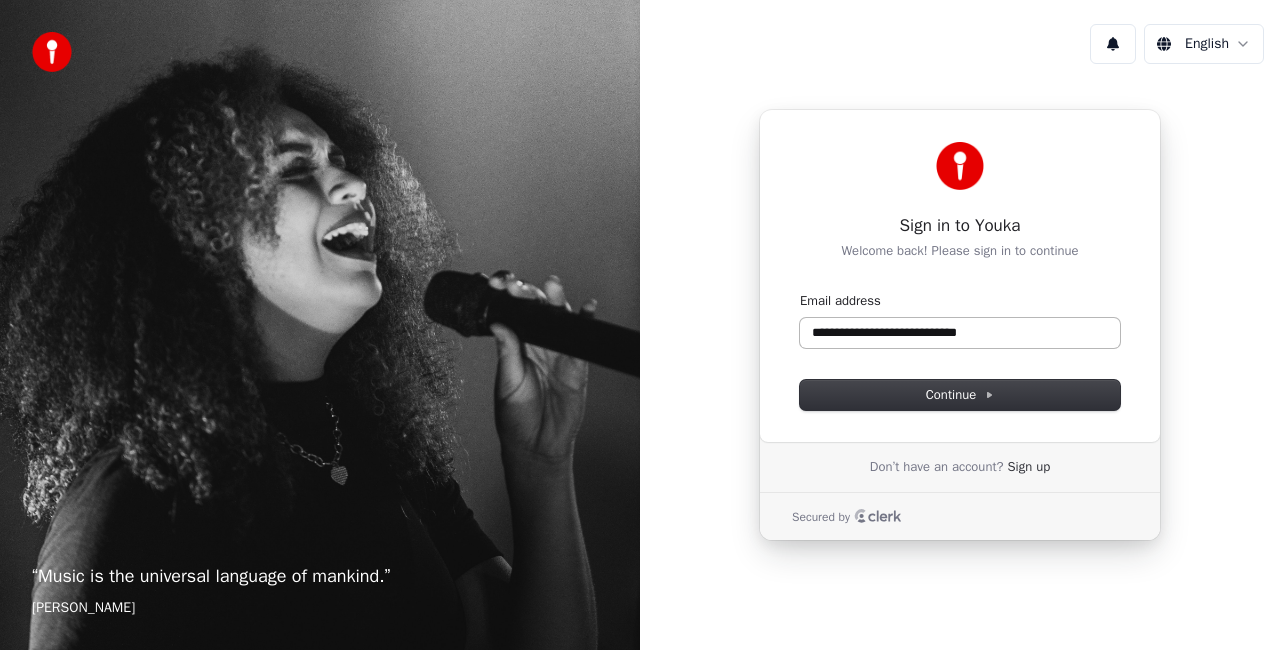 type on "**********" 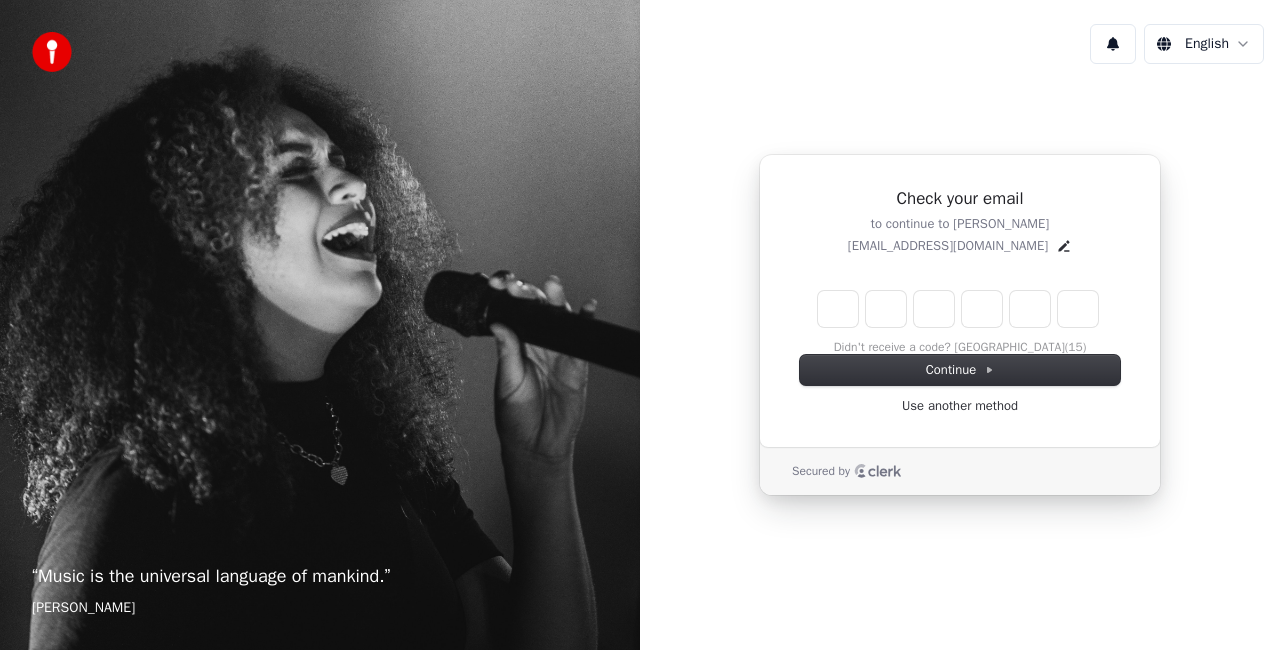 type on "*" 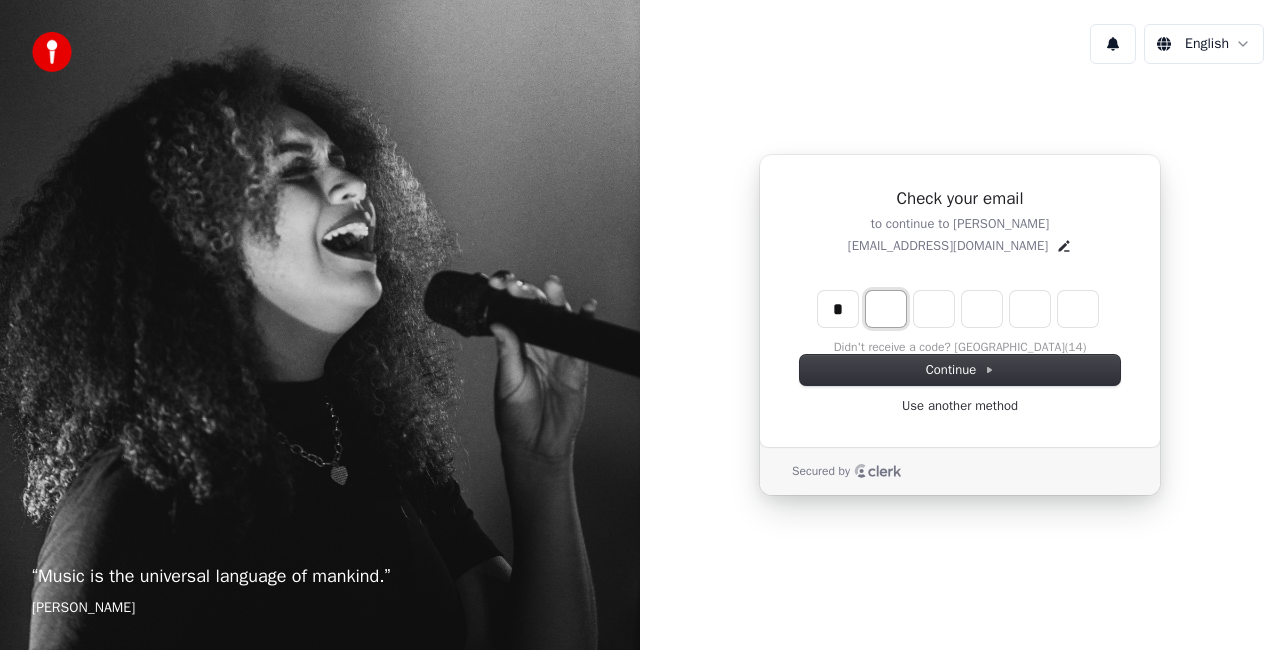 type on "*" 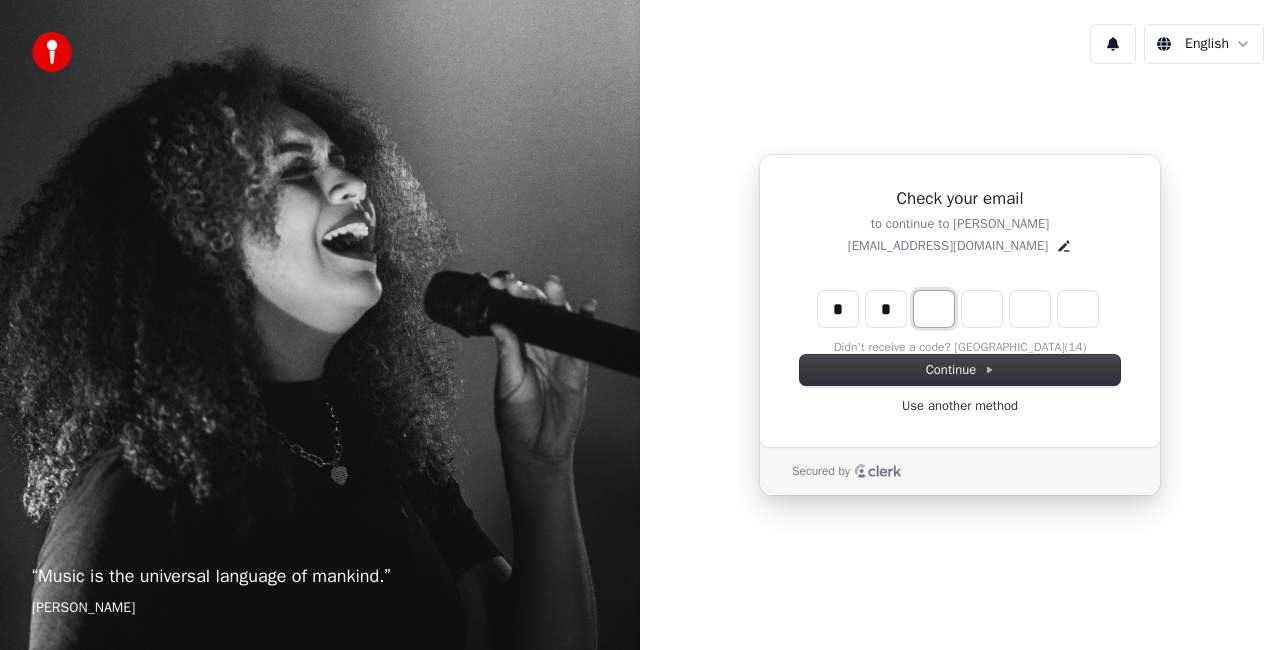 type on "*" 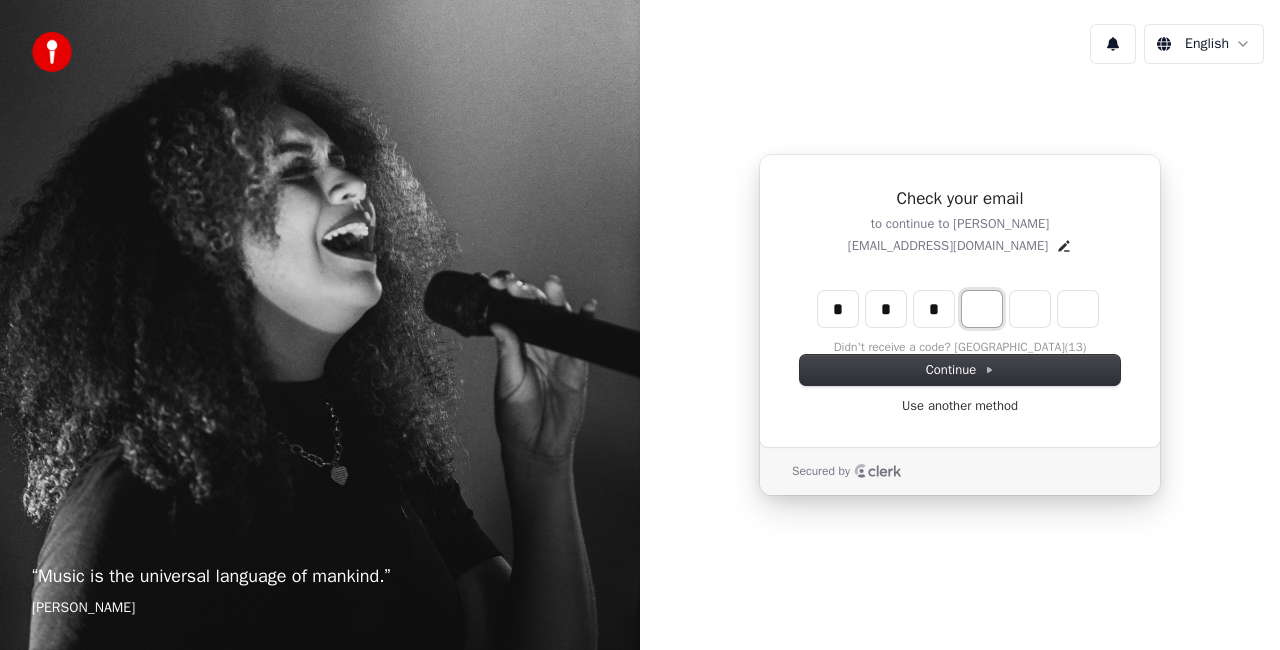 type on "*" 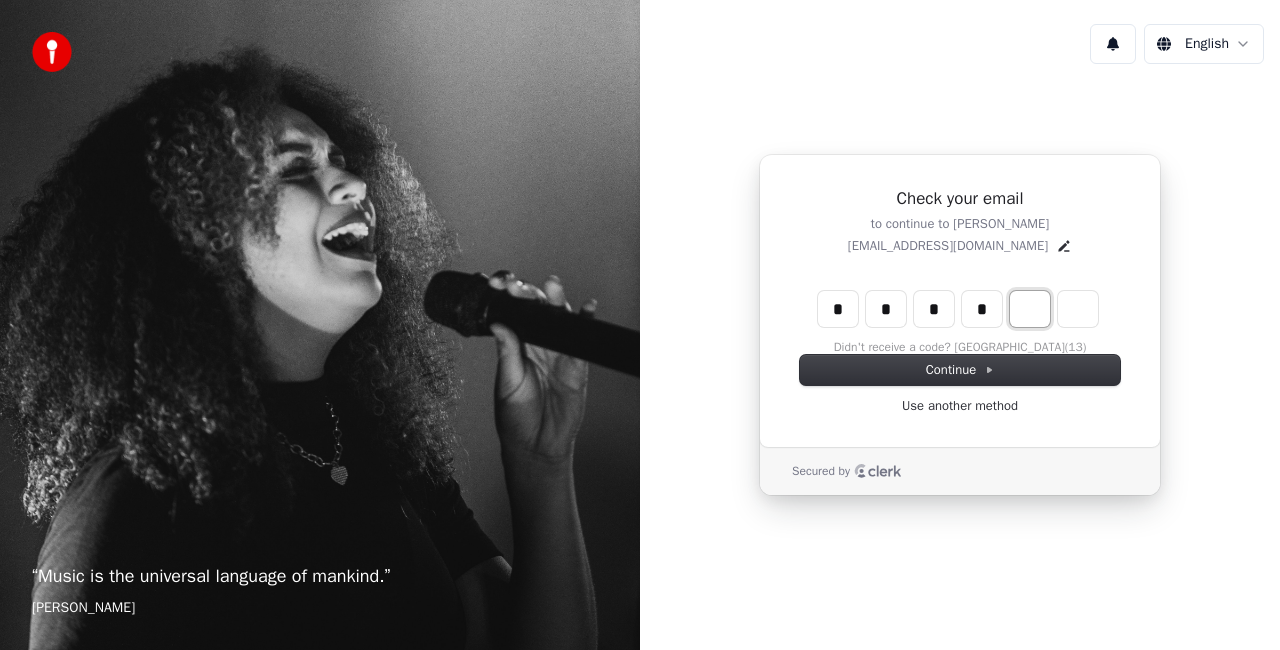 type on "*" 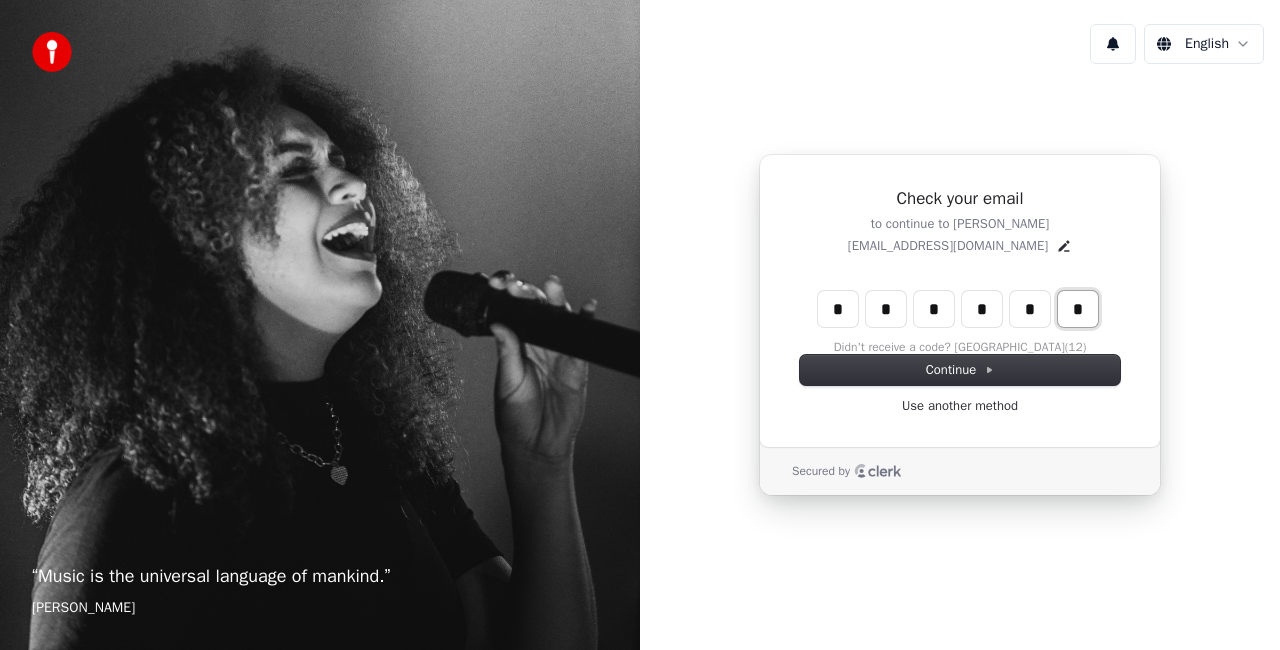 type on "*" 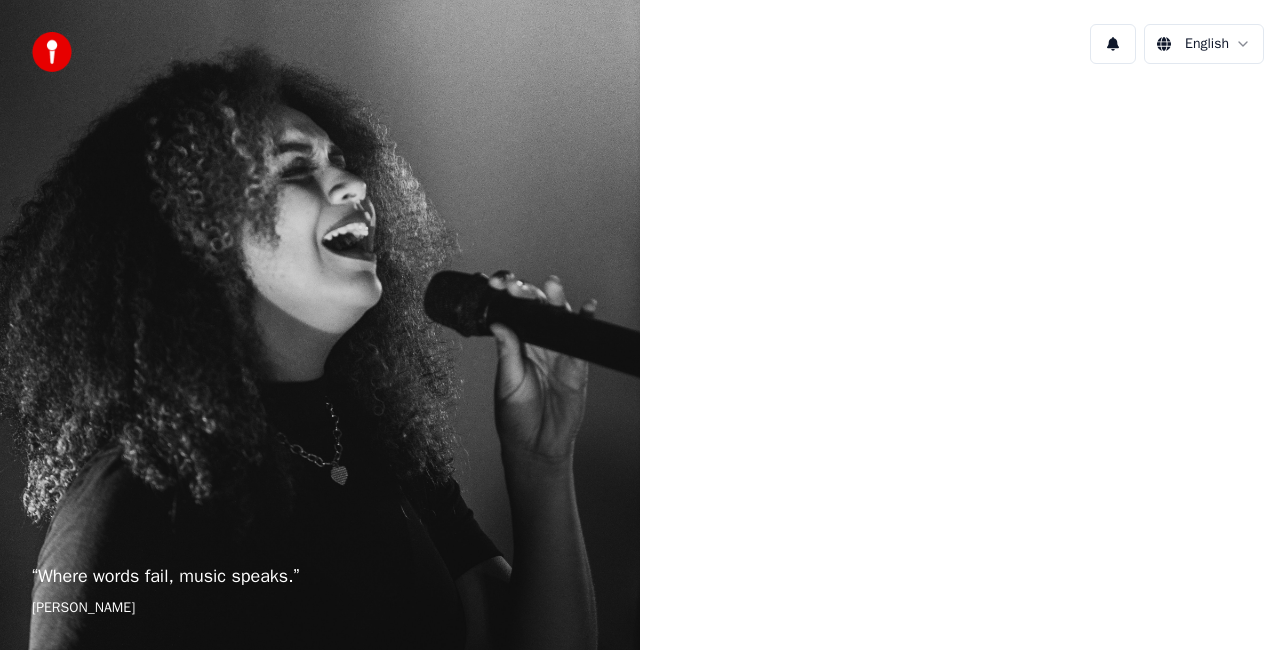 scroll, scrollTop: 0, scrollLeft: 0, axis: both 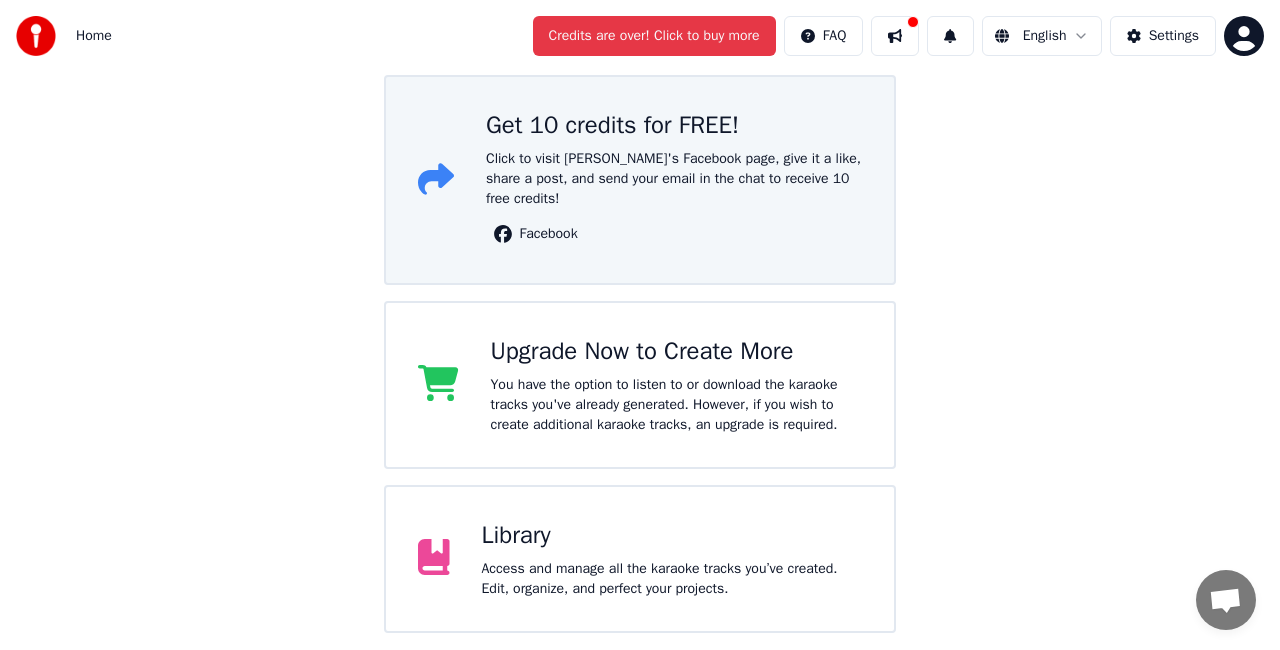 click on "Facebook" at bounding box center (674, 234) 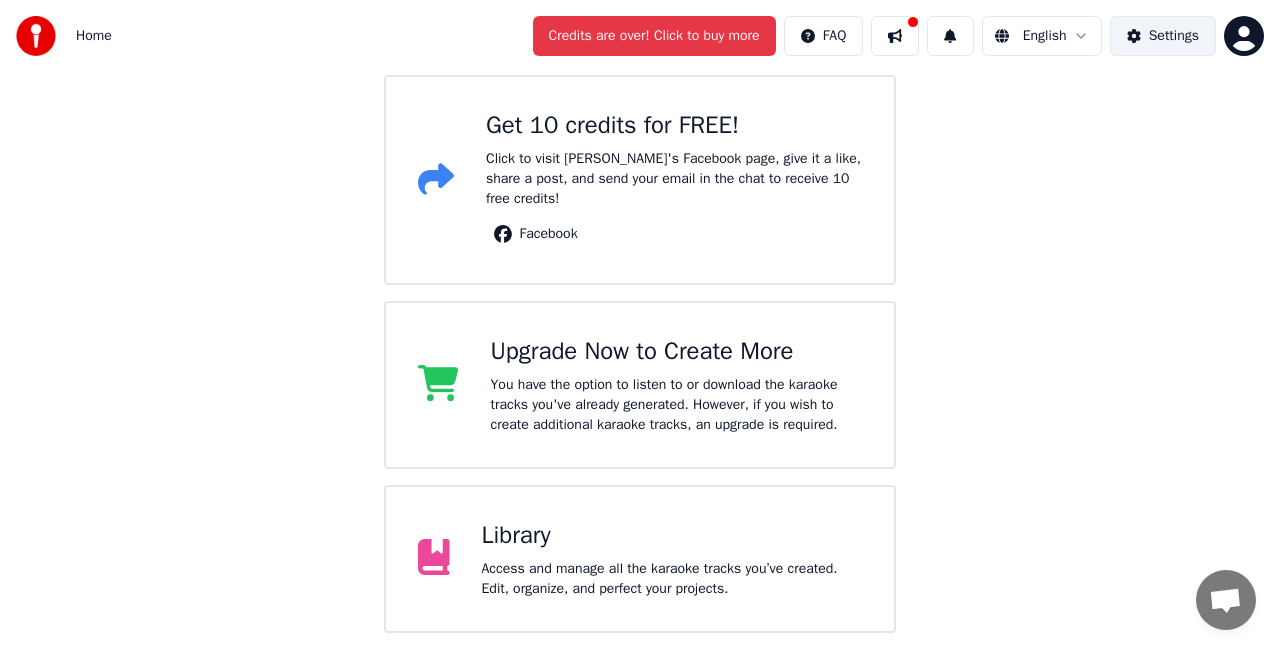 click on "Settings" at bounding box center [1174, 36] 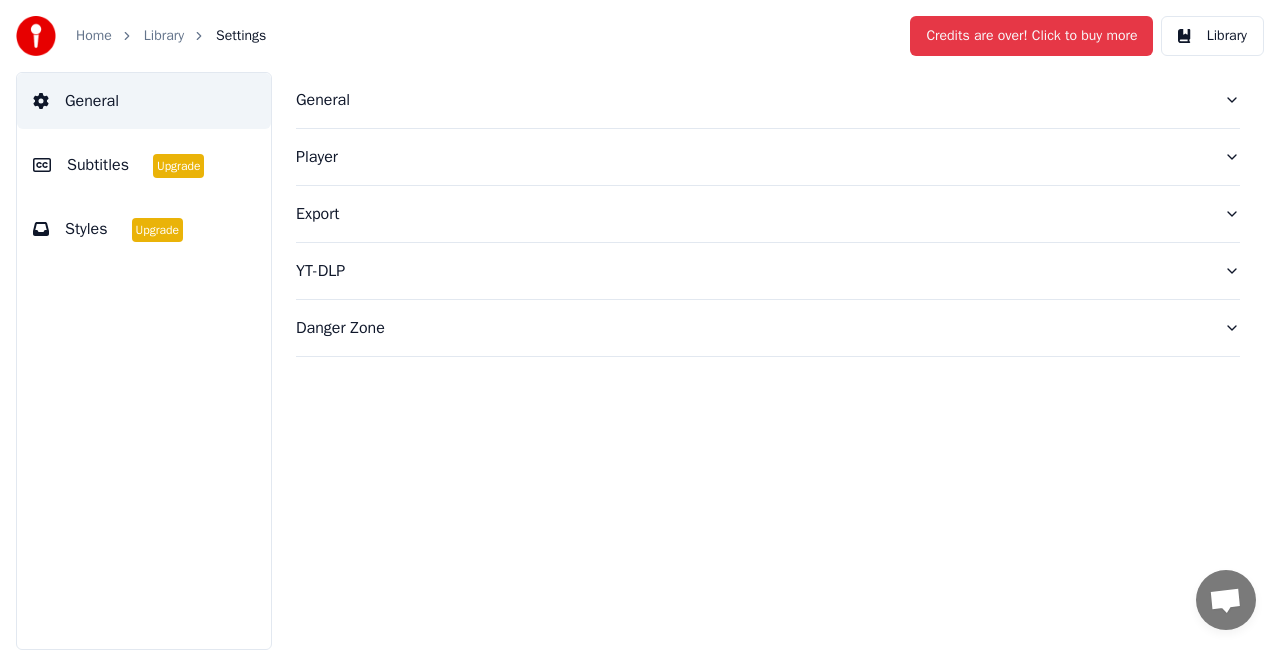 click on "Settings" at bounding box center (241, 36) 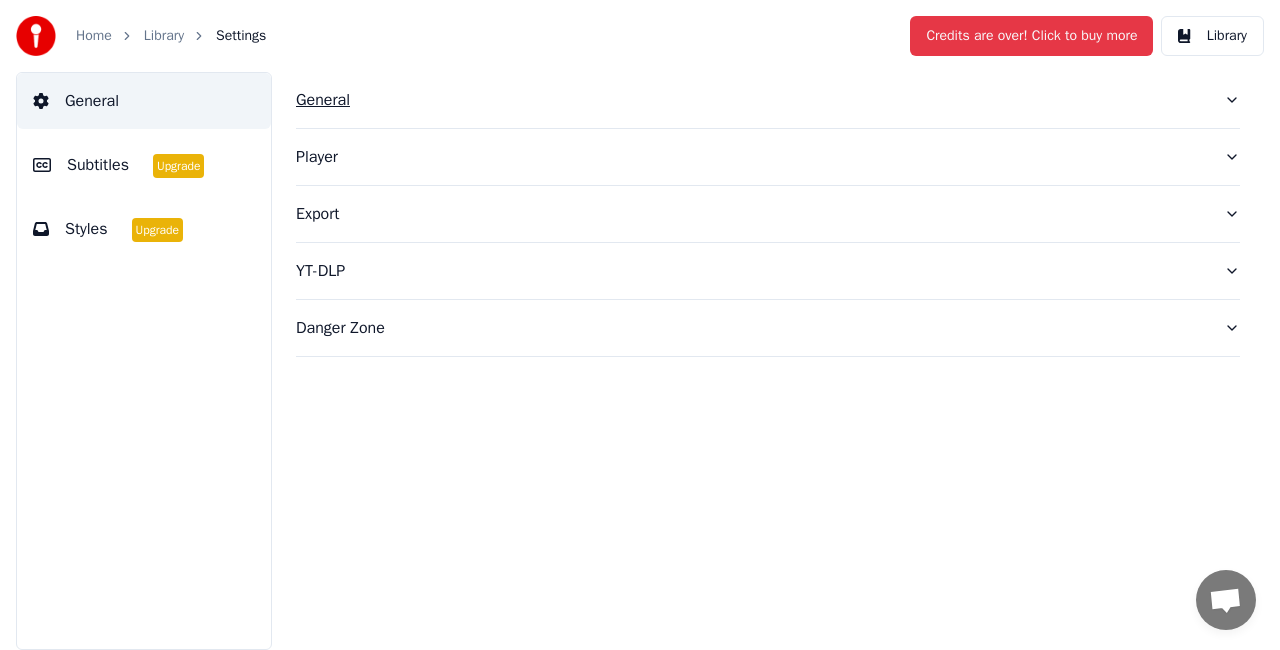 click on "General" at bounding box center [760, 100] 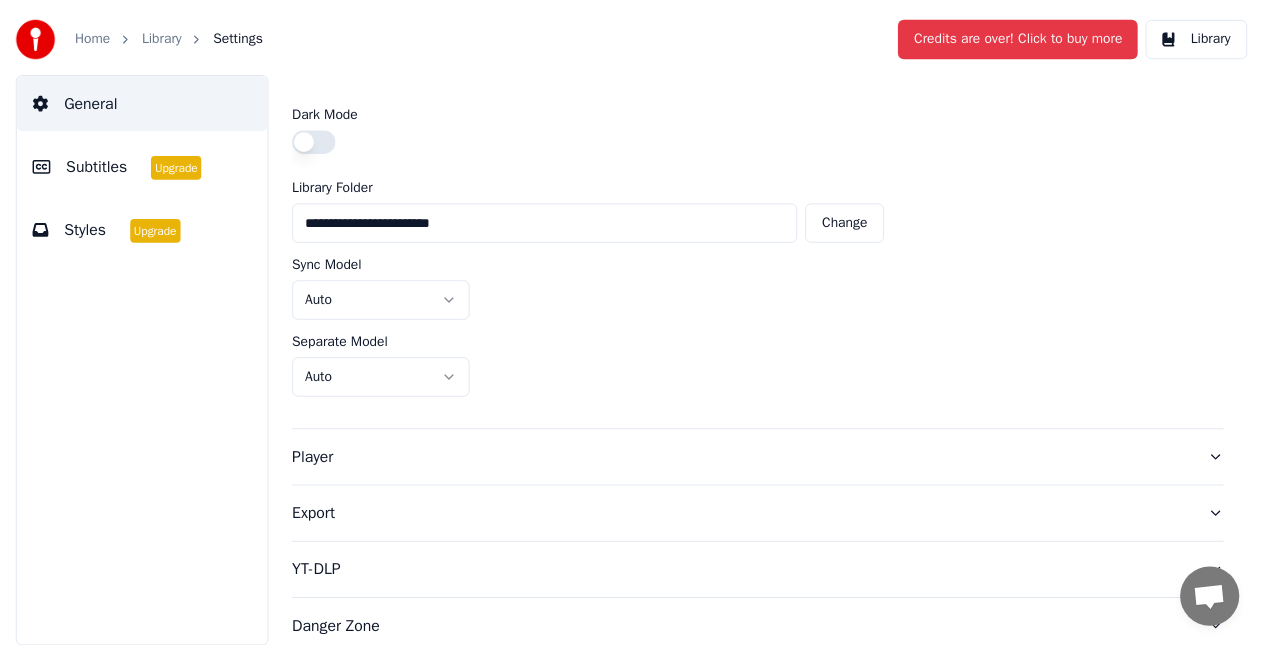 scroll, scrollTop: 45, scrollLeft: 0, axis: vertical 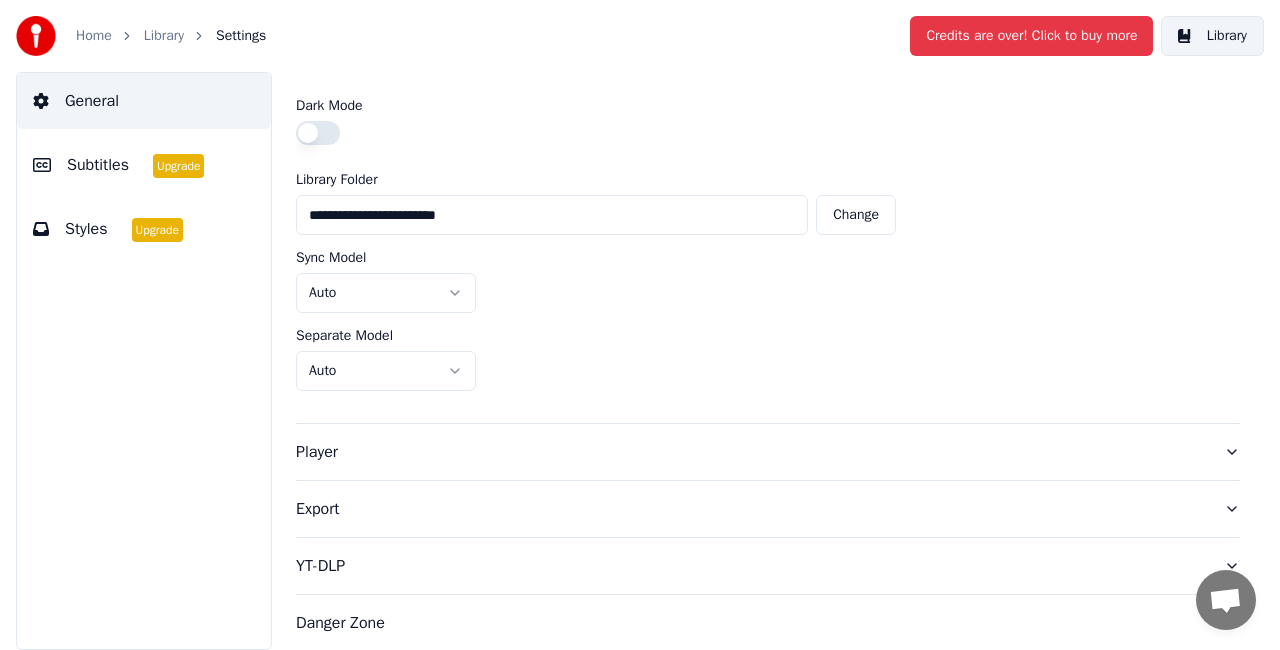 click on "Library" at bounding box center [1212, 36] 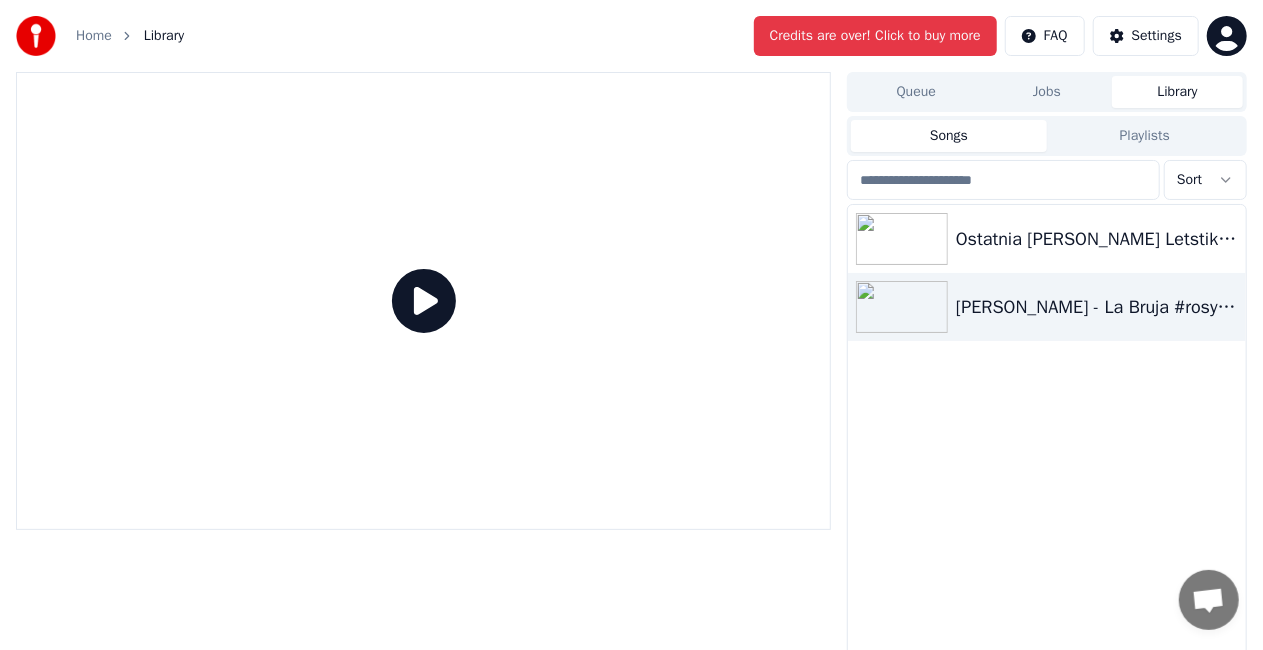 click on "ROSY ARANGO - La Bruja #rosyarango #embajadoradelamusicamexicana #diademuertos" at bounding box center (1097, 307) 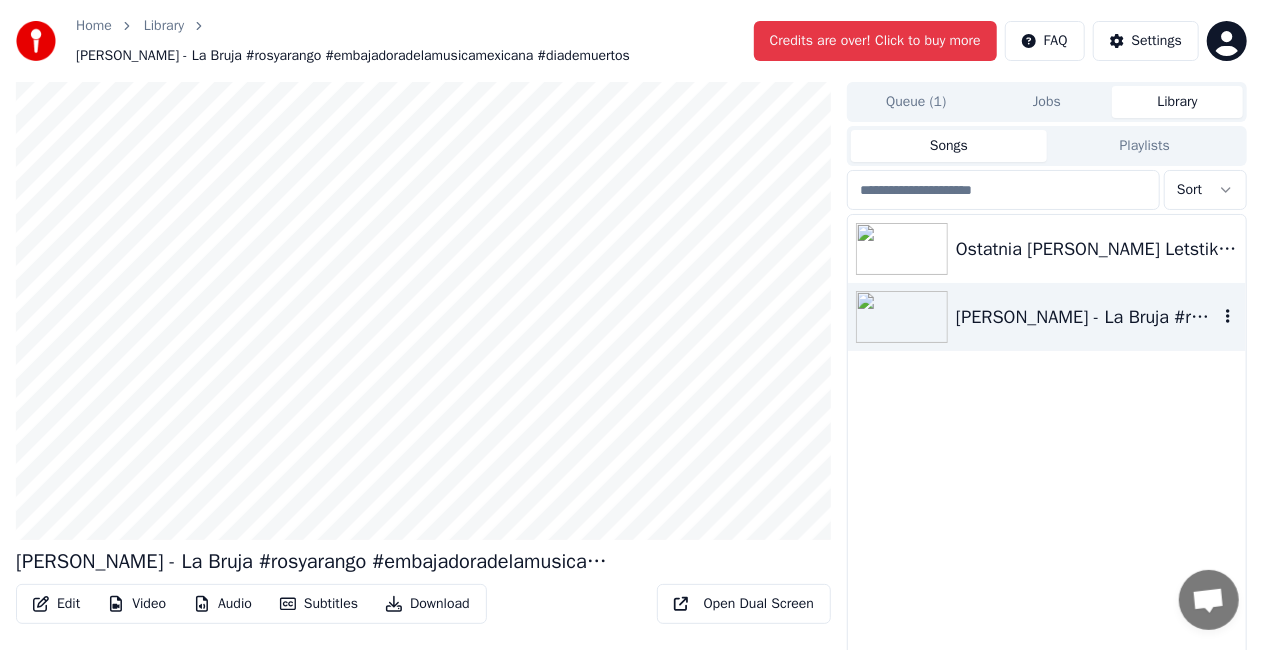 click at bounding box center [423, 311] 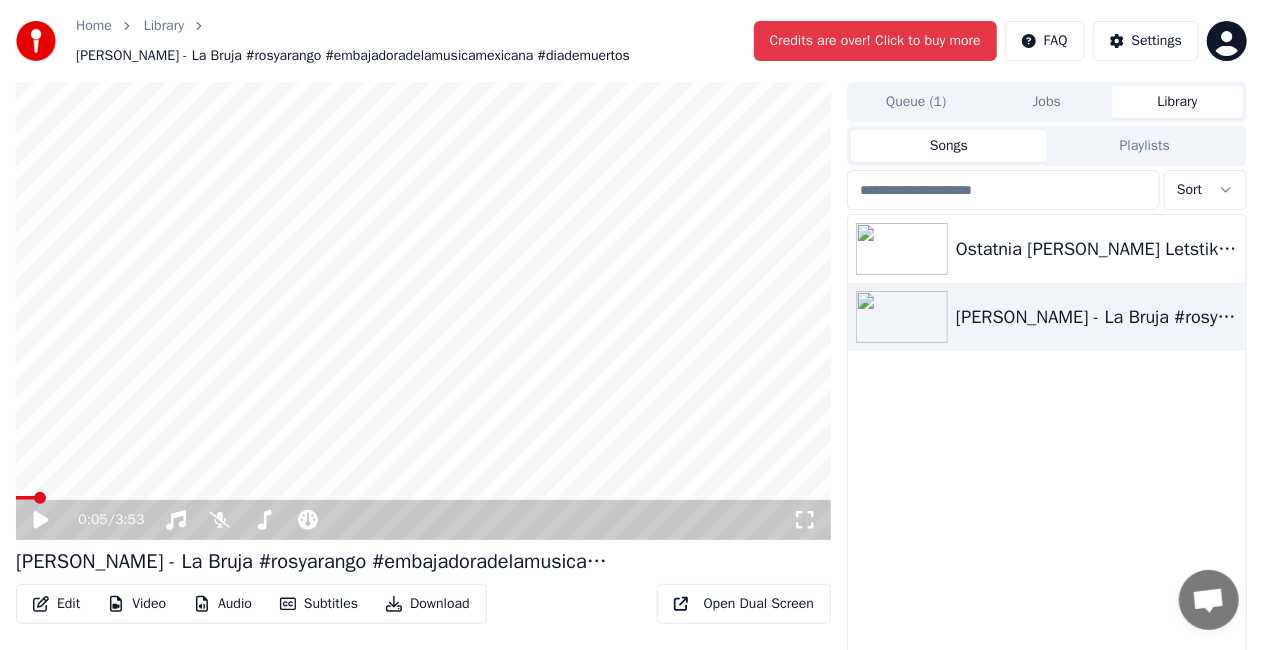 click 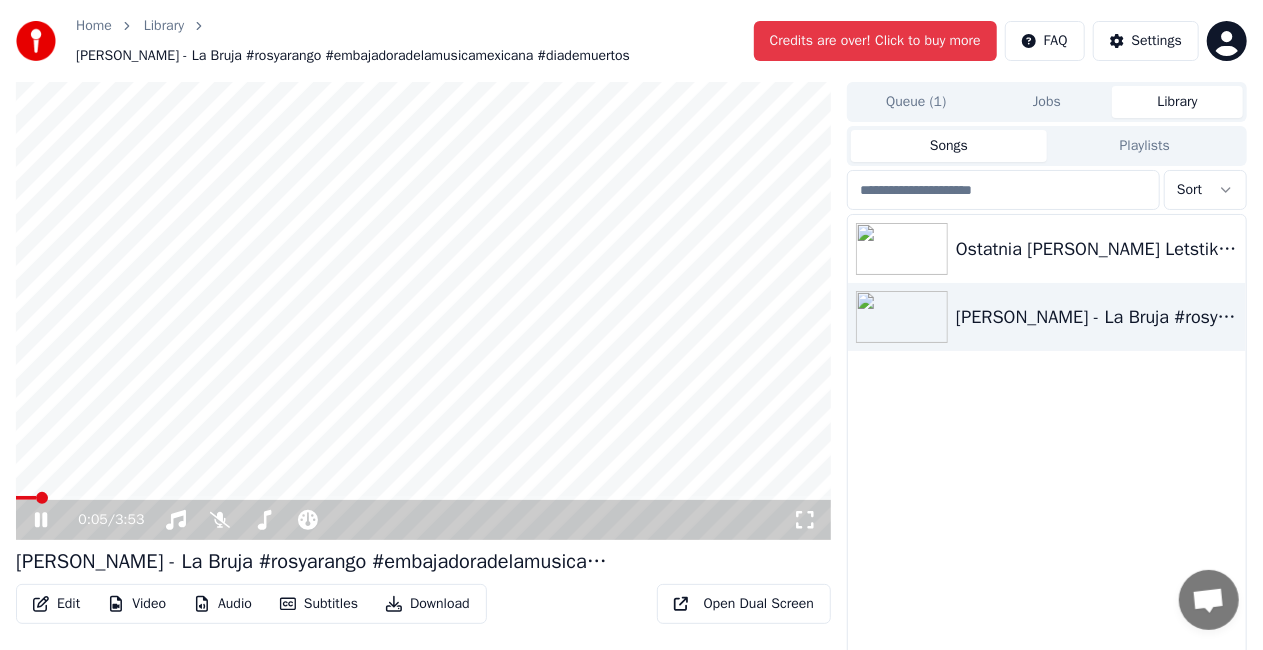 click on "0:05  /  3:53" at bounding box center [423, 520] 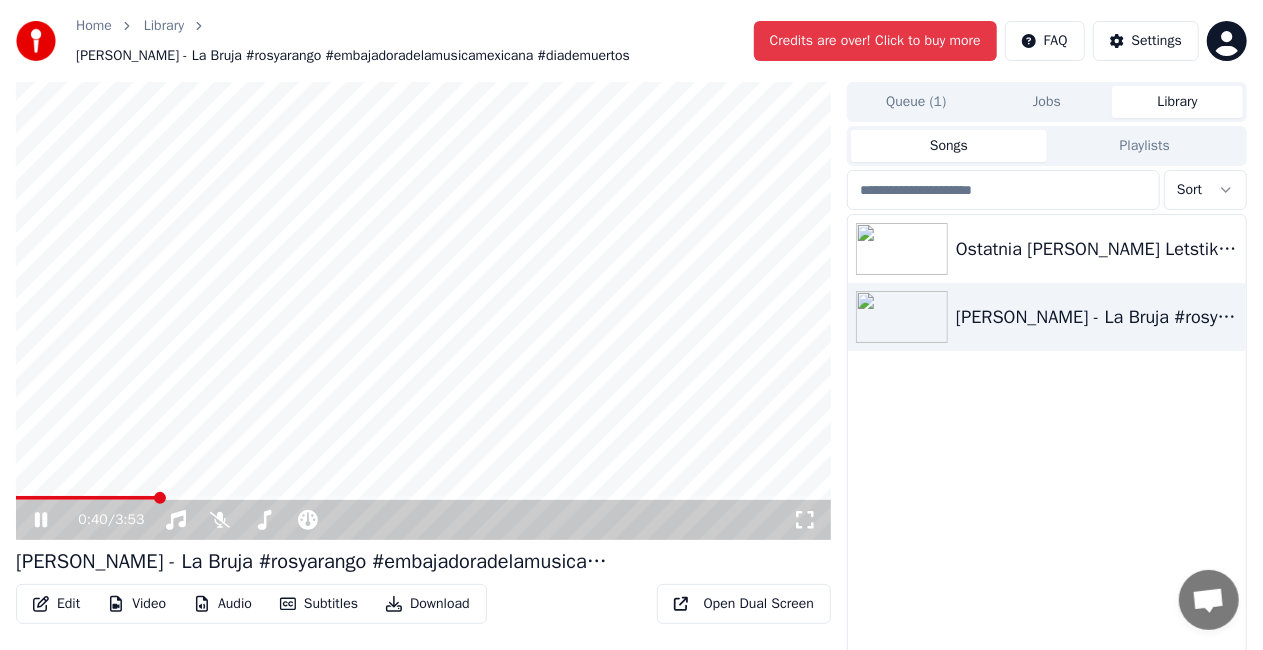 click 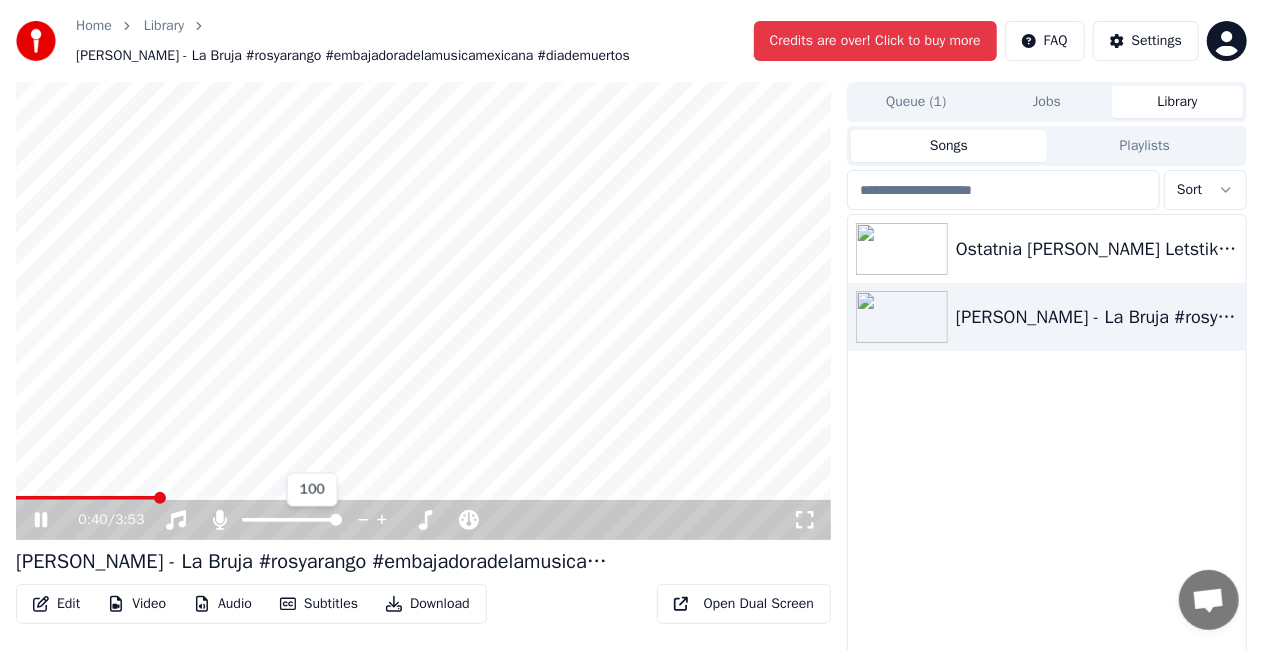 click 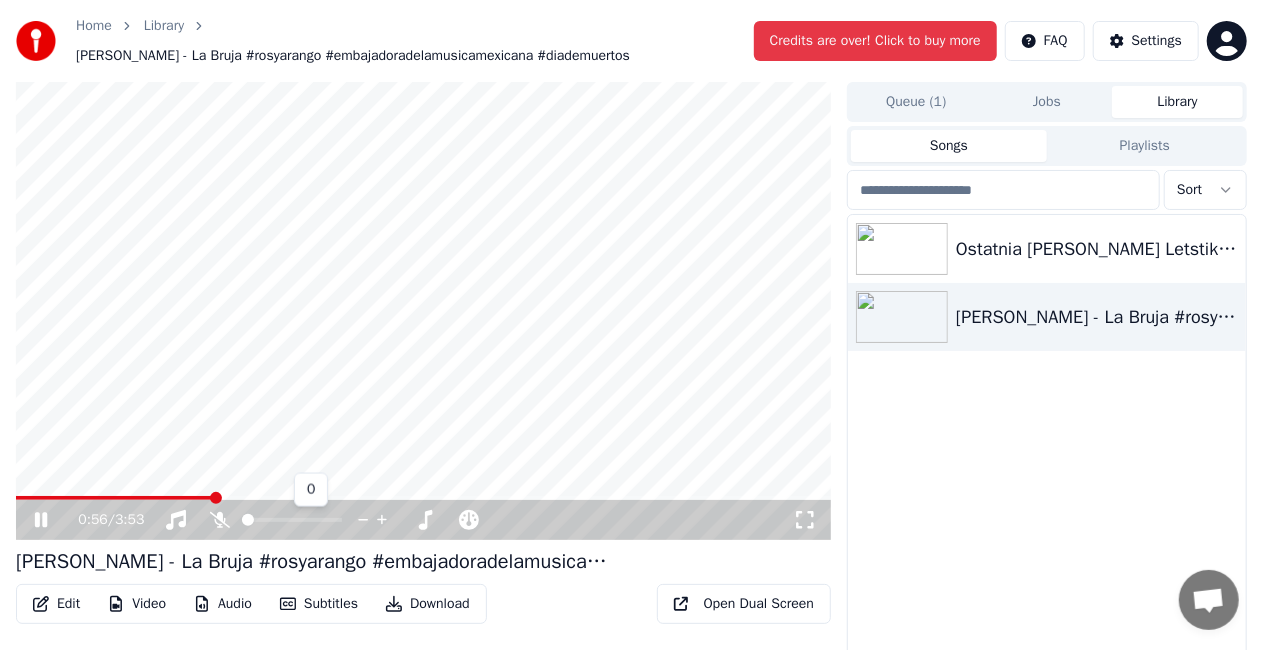 click at bounding box center [216, 498] 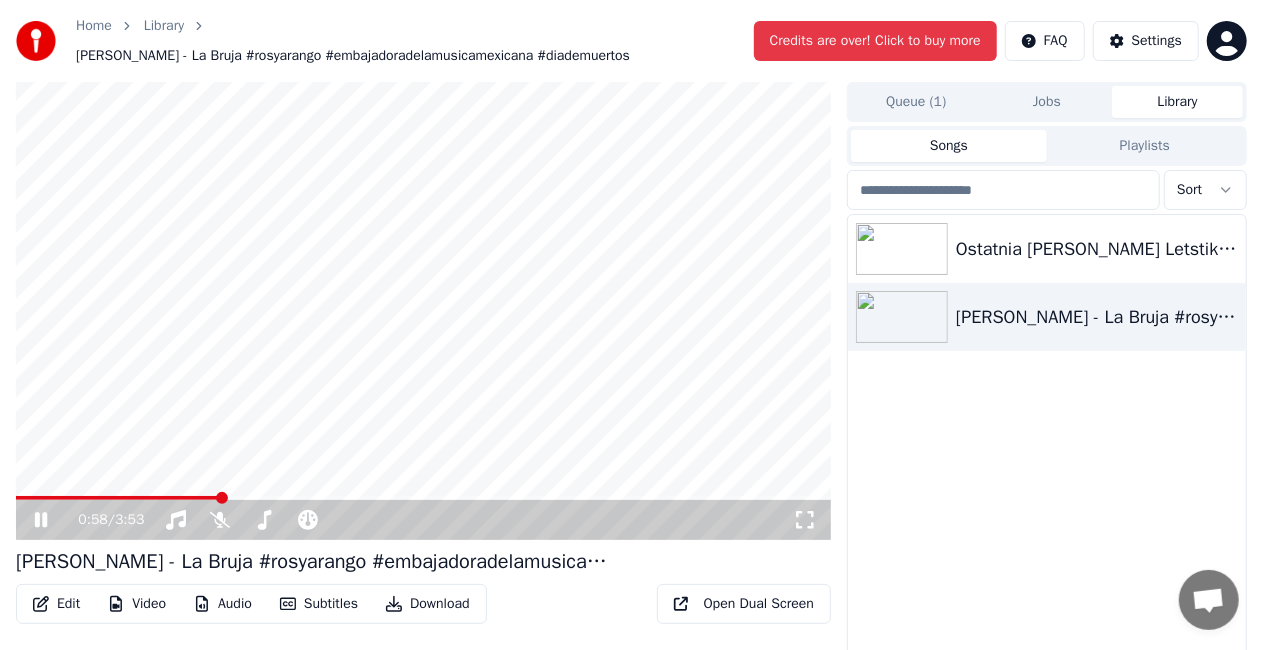 click at bounding box center (423, 311) 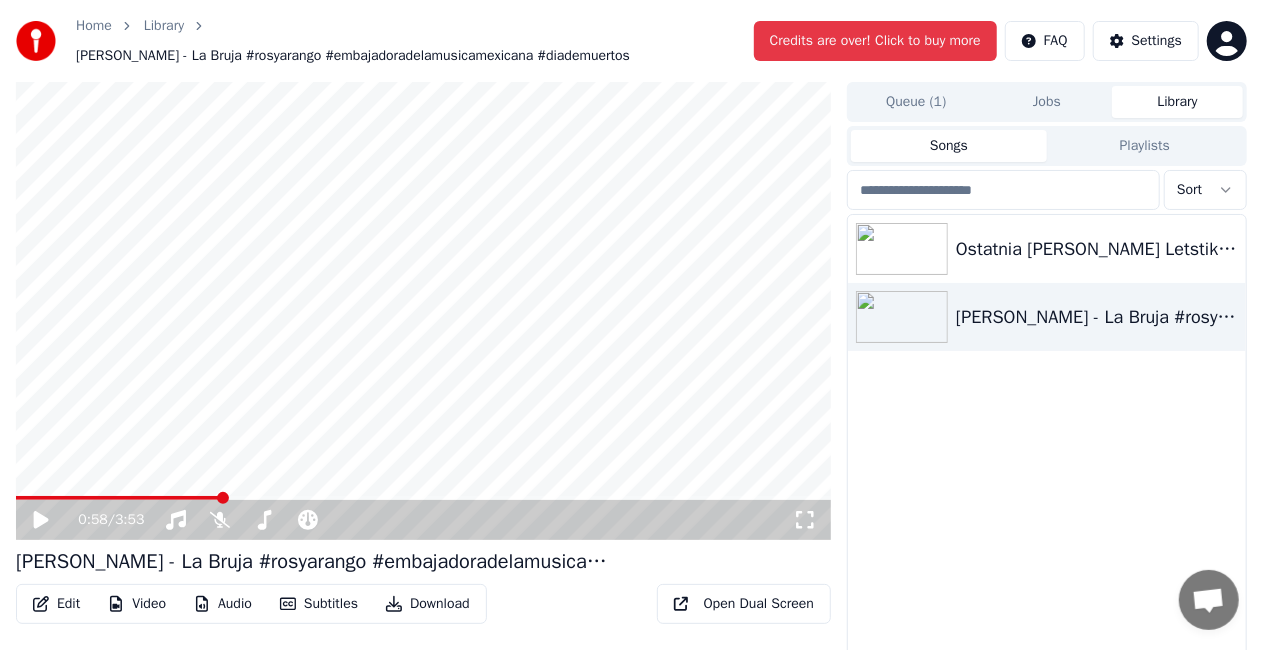 click on "0:58  /  3:53" at bounding box center (423, 520) 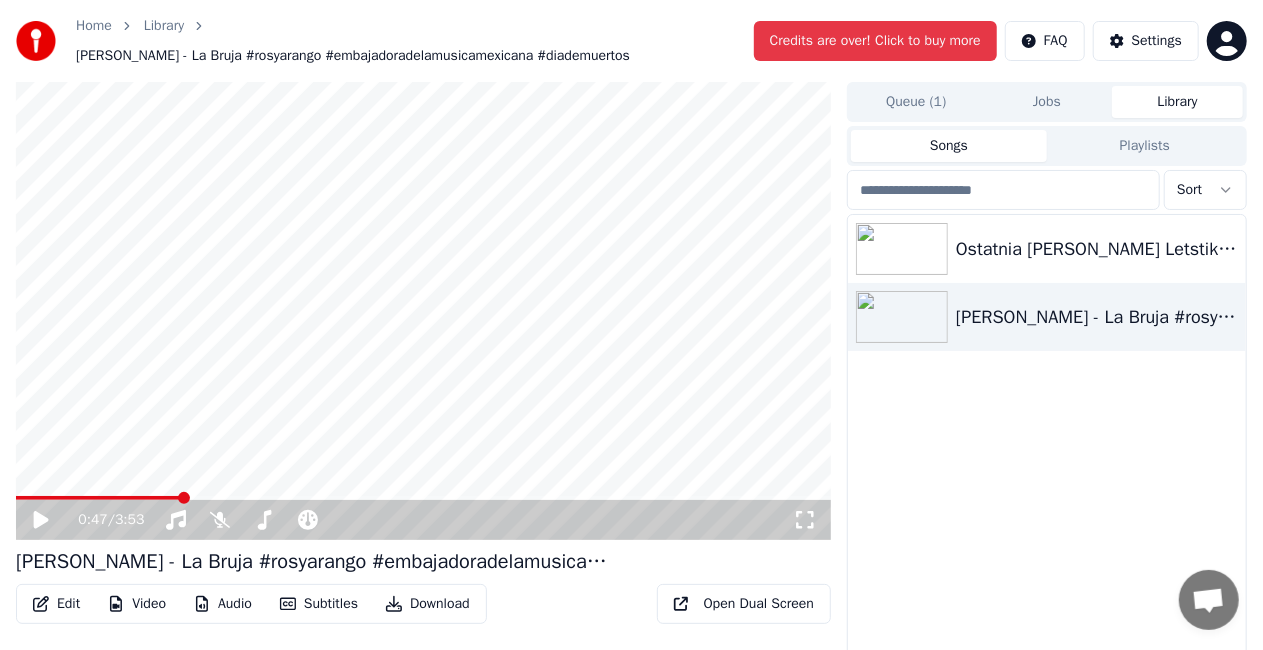 click 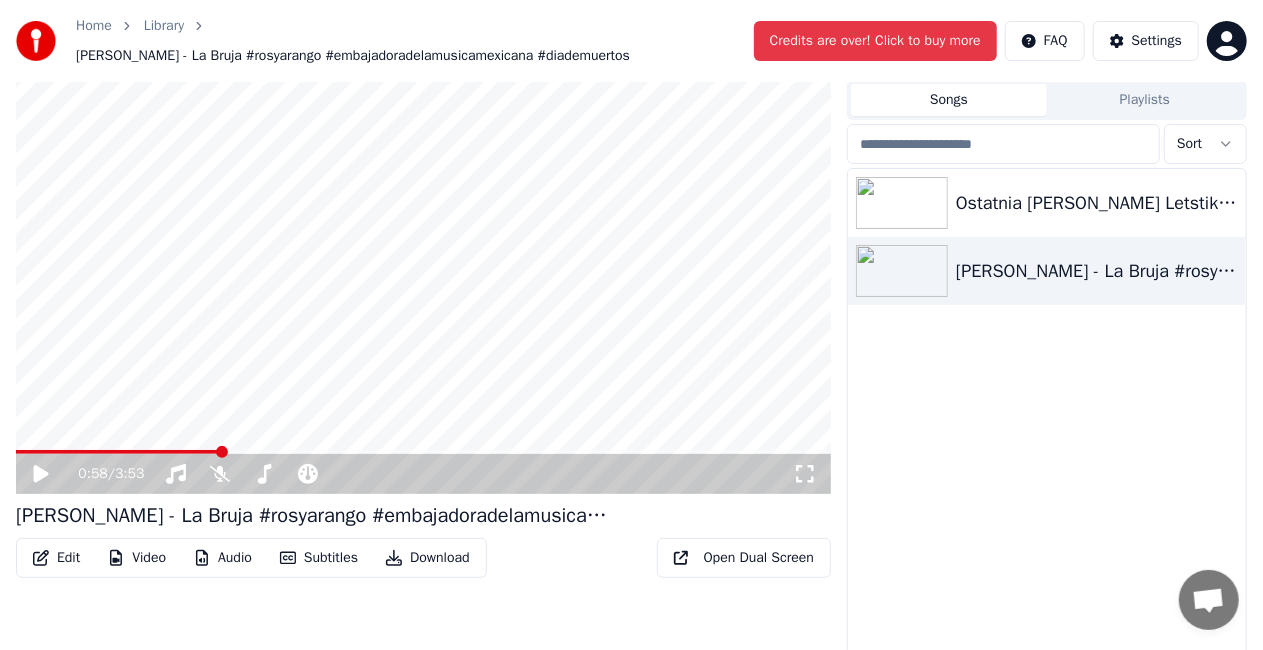 scroll, scrollTop: 51, scrollLeft: 0, axis: vertical 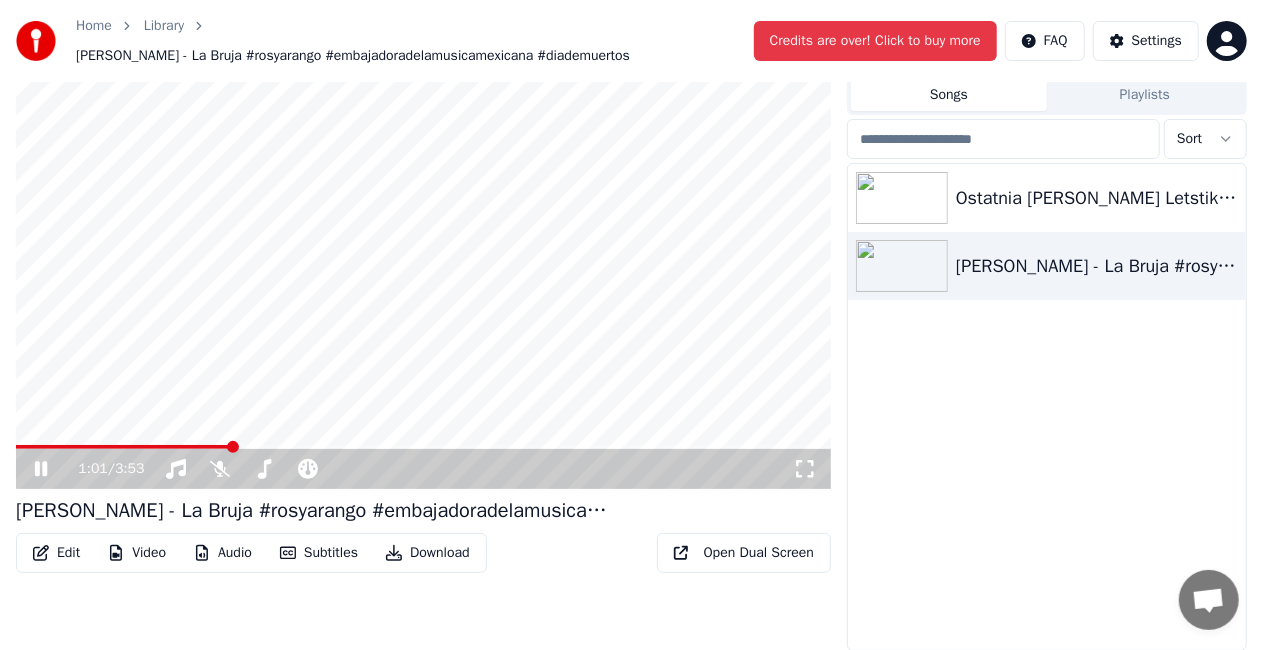click at bounding box center [233, 447] 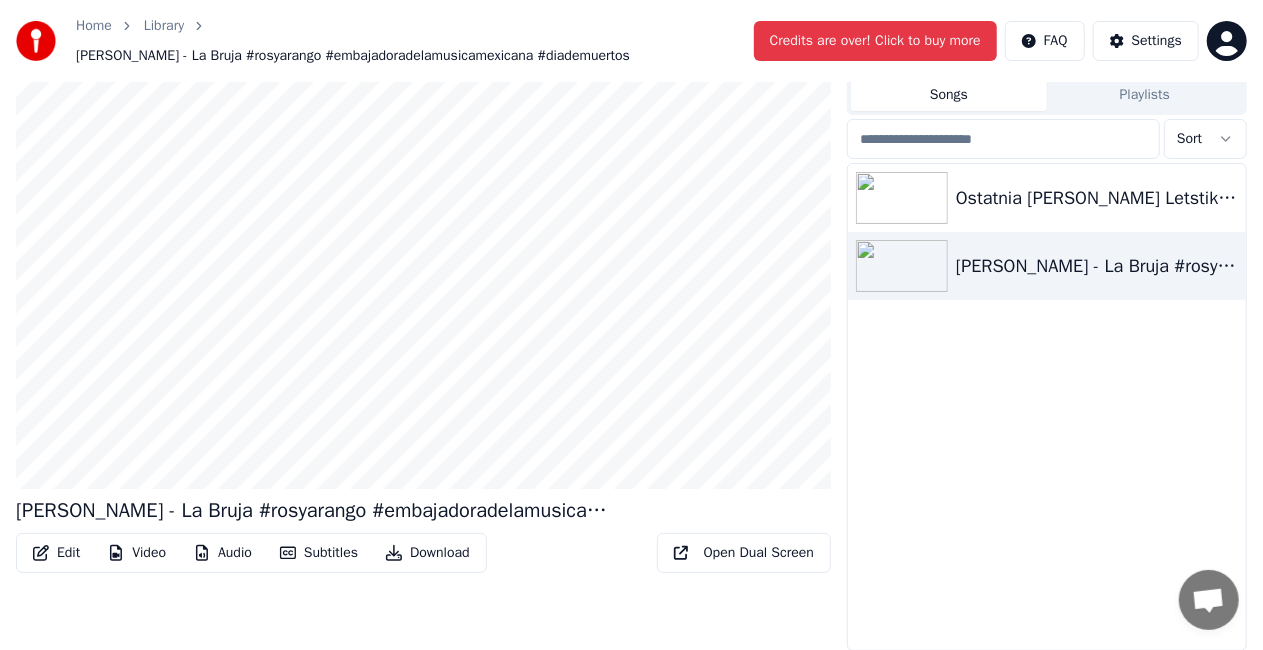 click at bounding box center (423, 260) 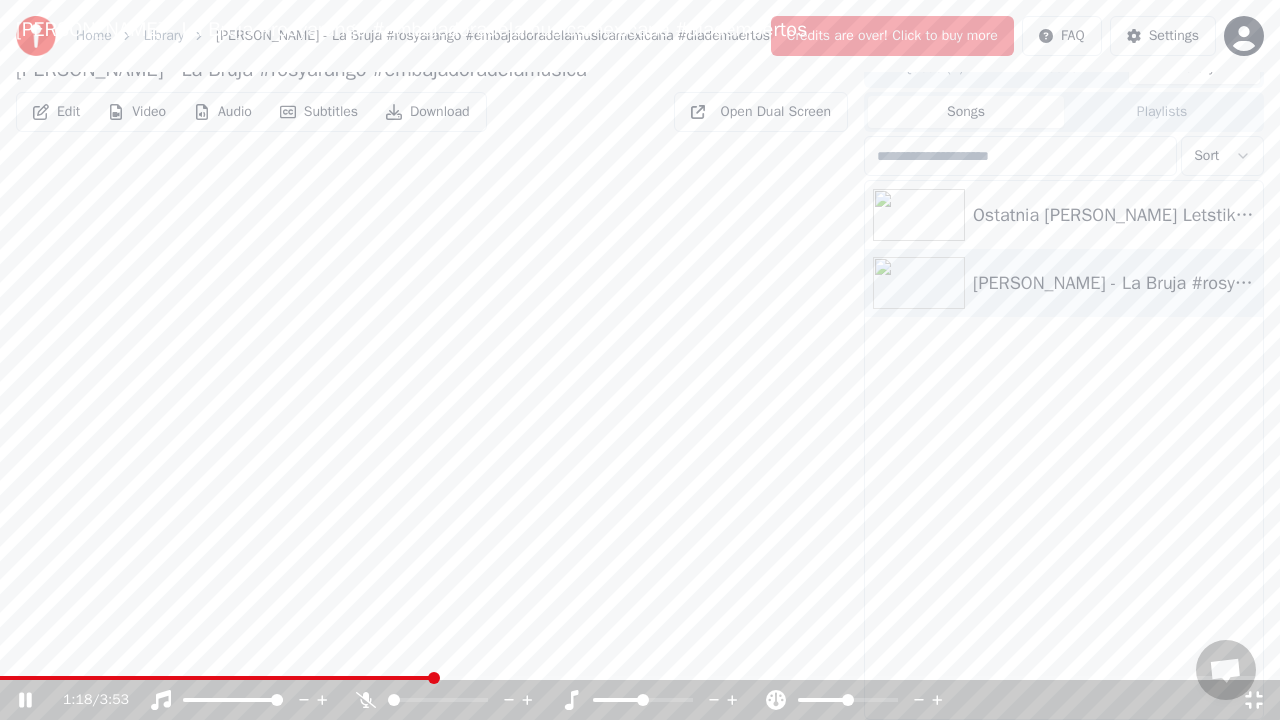 click at bounding box center [640, 360] 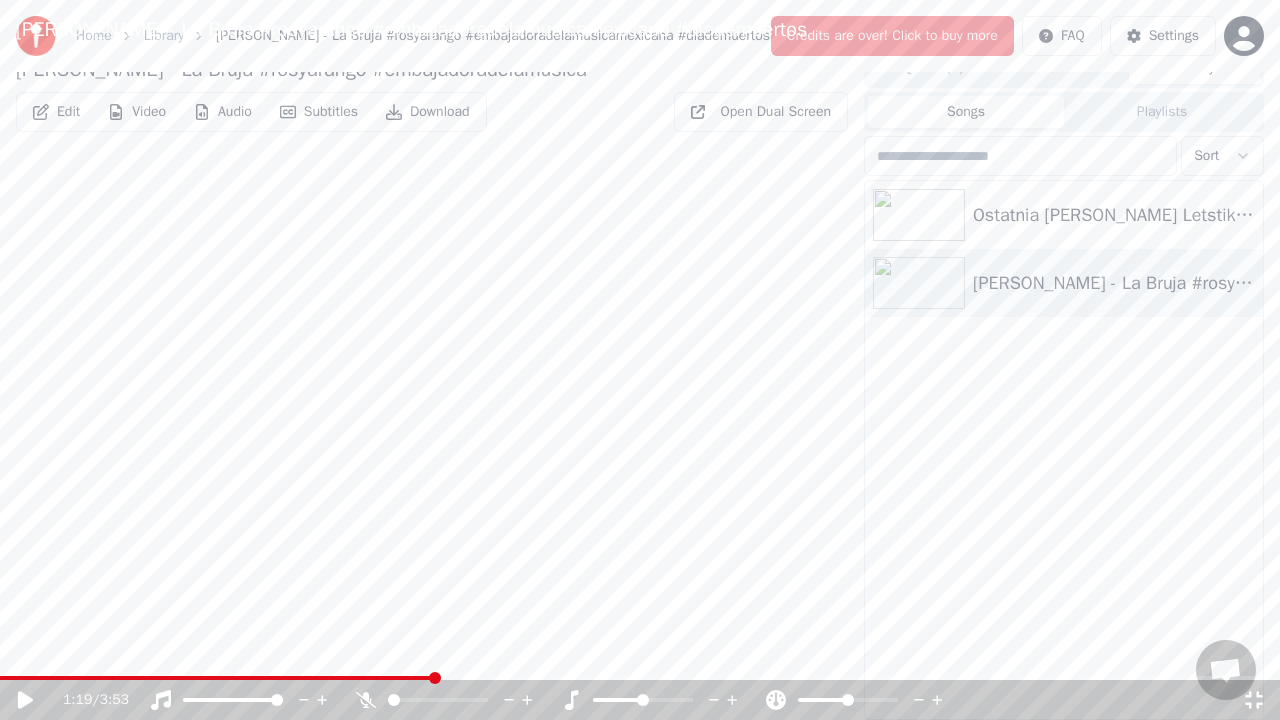 click at bounding box center (640, 360) 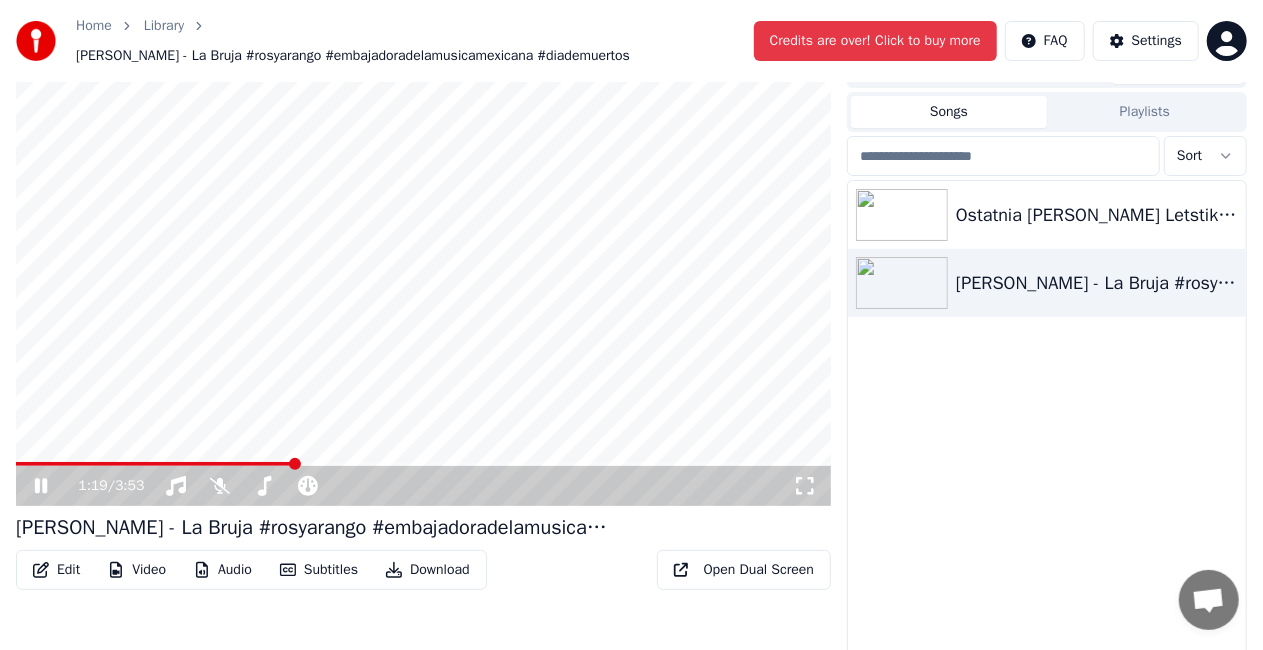 click on "ROSY ARANGO - La Bruja #rosyarango #embajadoradelamusicamexicana #diademuertos" at bounding box center (1047, 283) 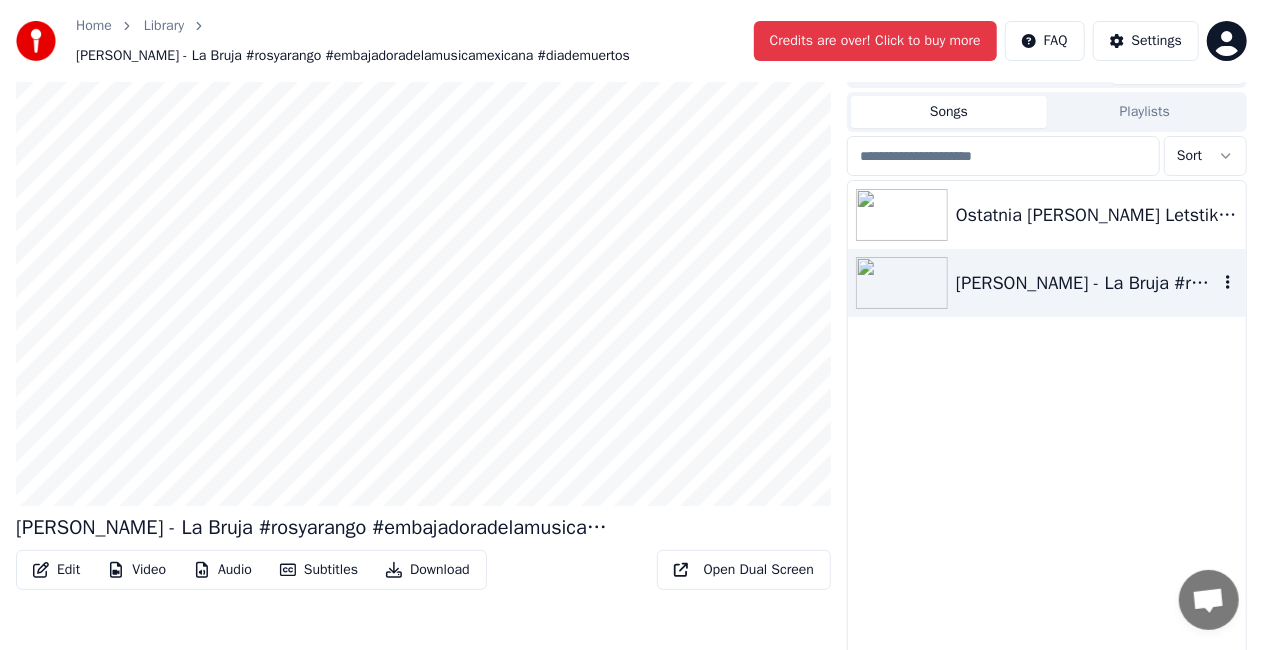 click at bounding box center (423, 277) 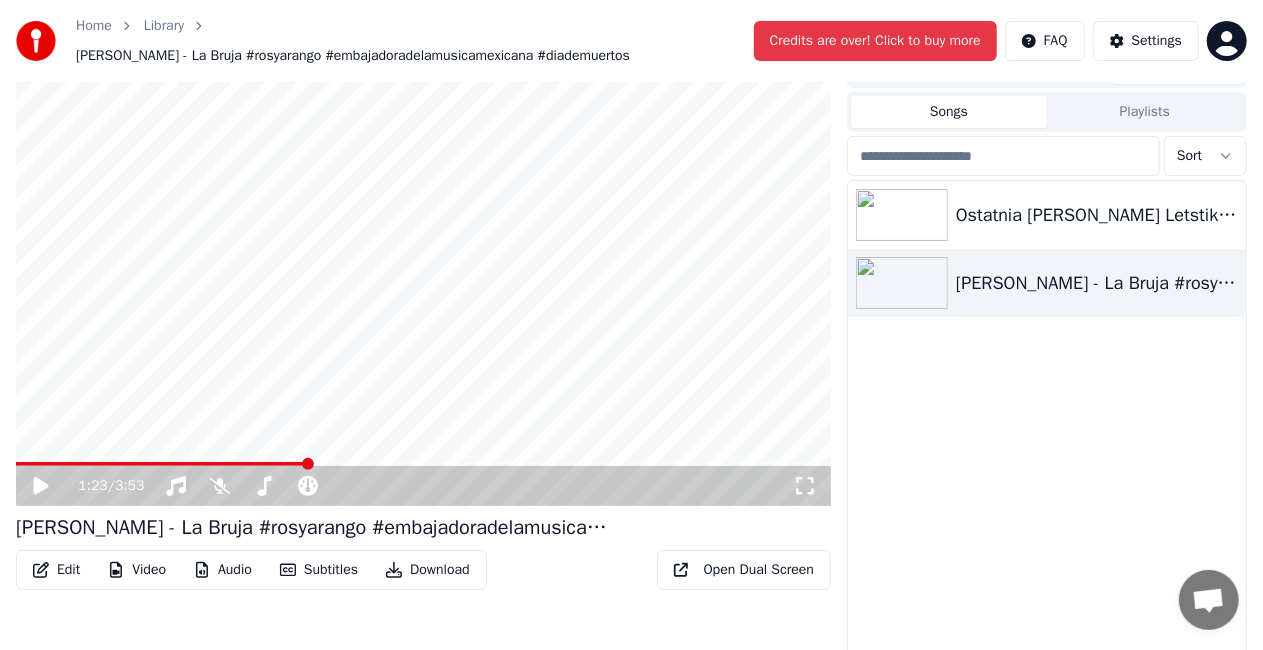 click 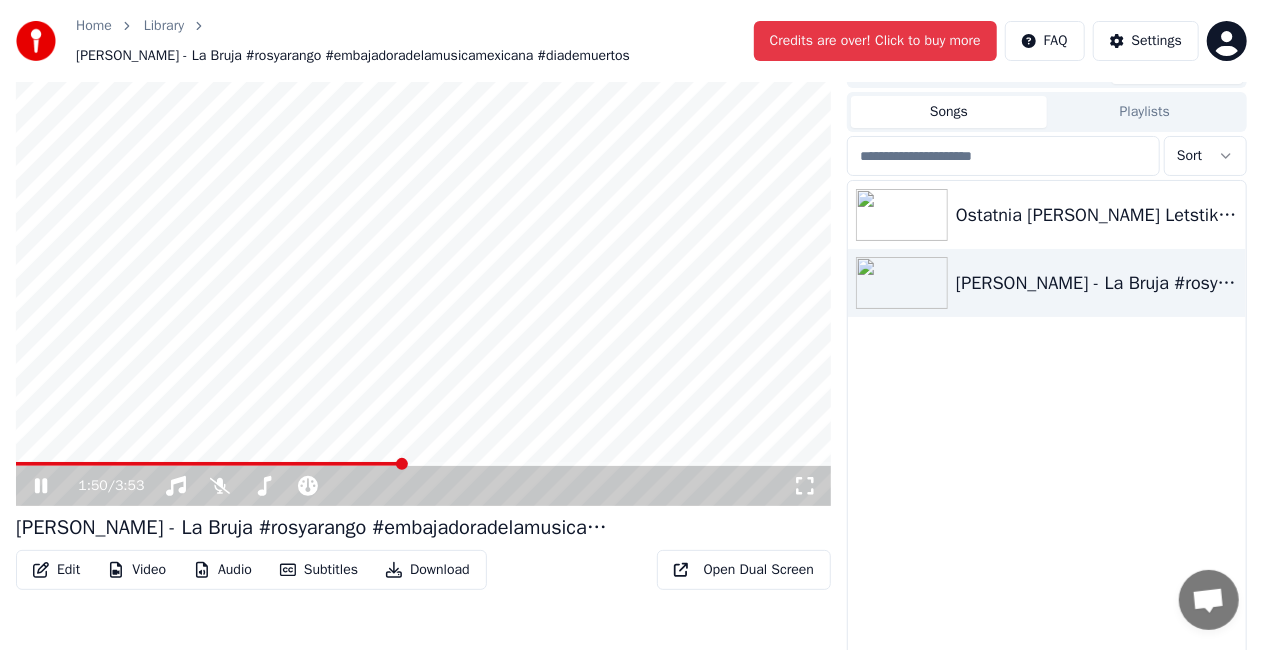 click at bounding box center (423, 277) 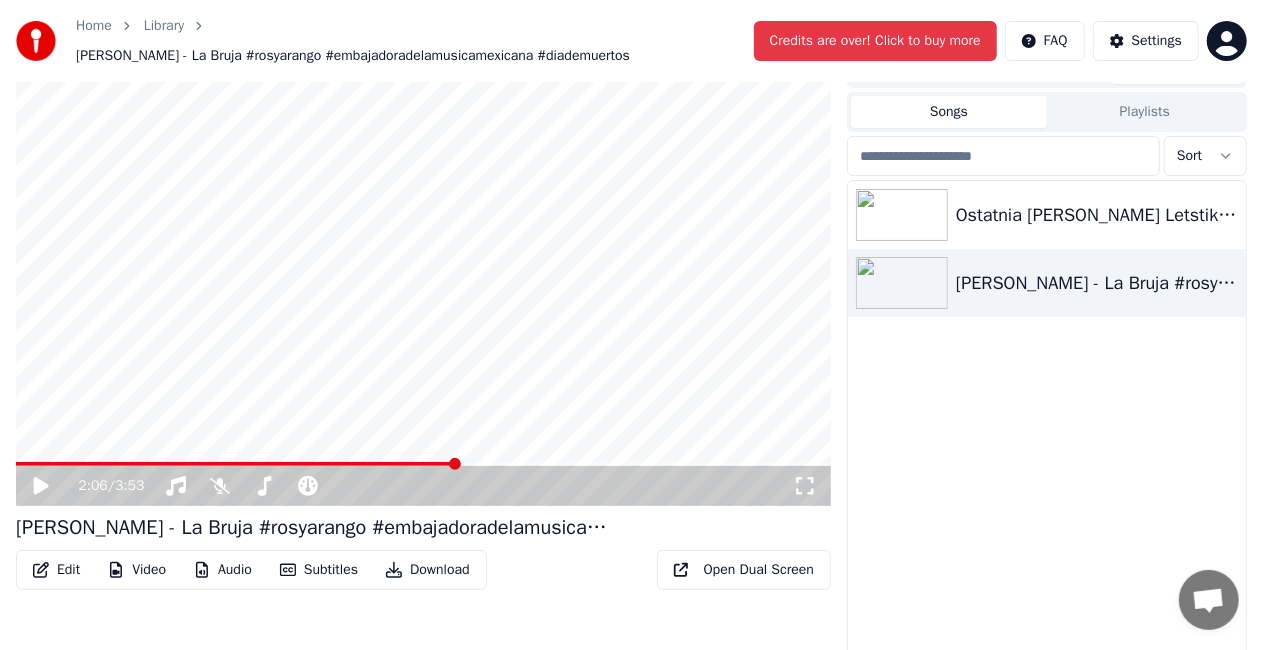 click at bounding box center (423, 464) 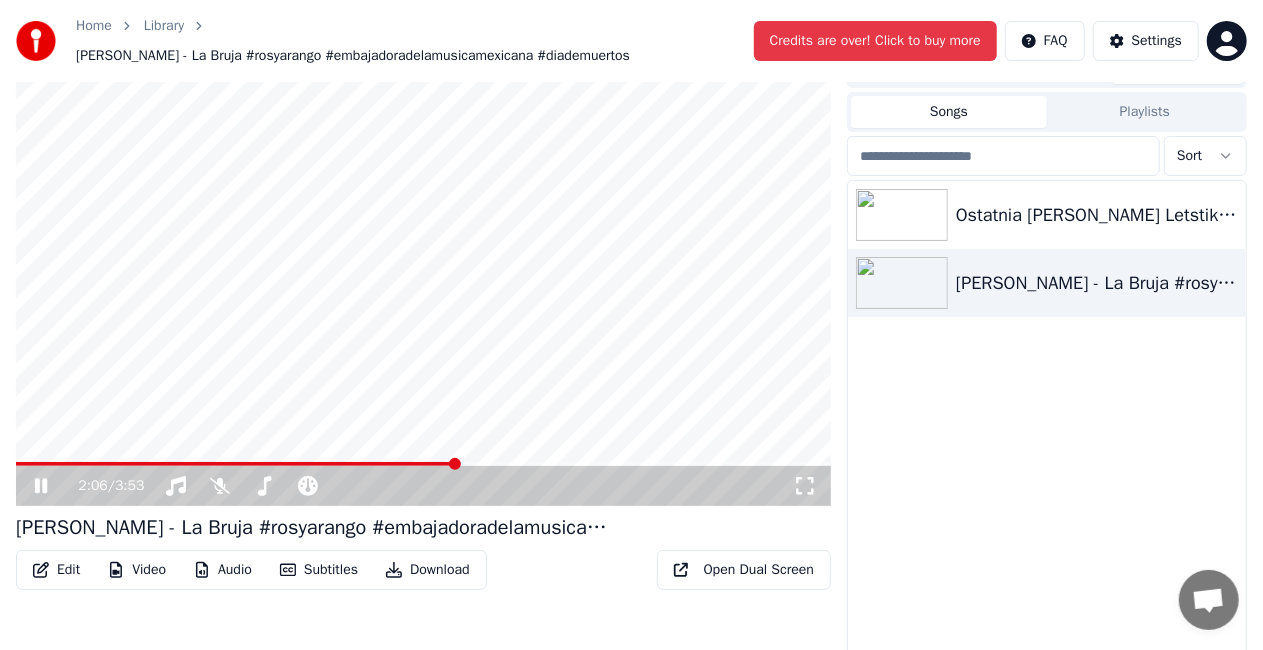 scroll, scrollTop: 51, scrollLeft: 0, axis: vertical 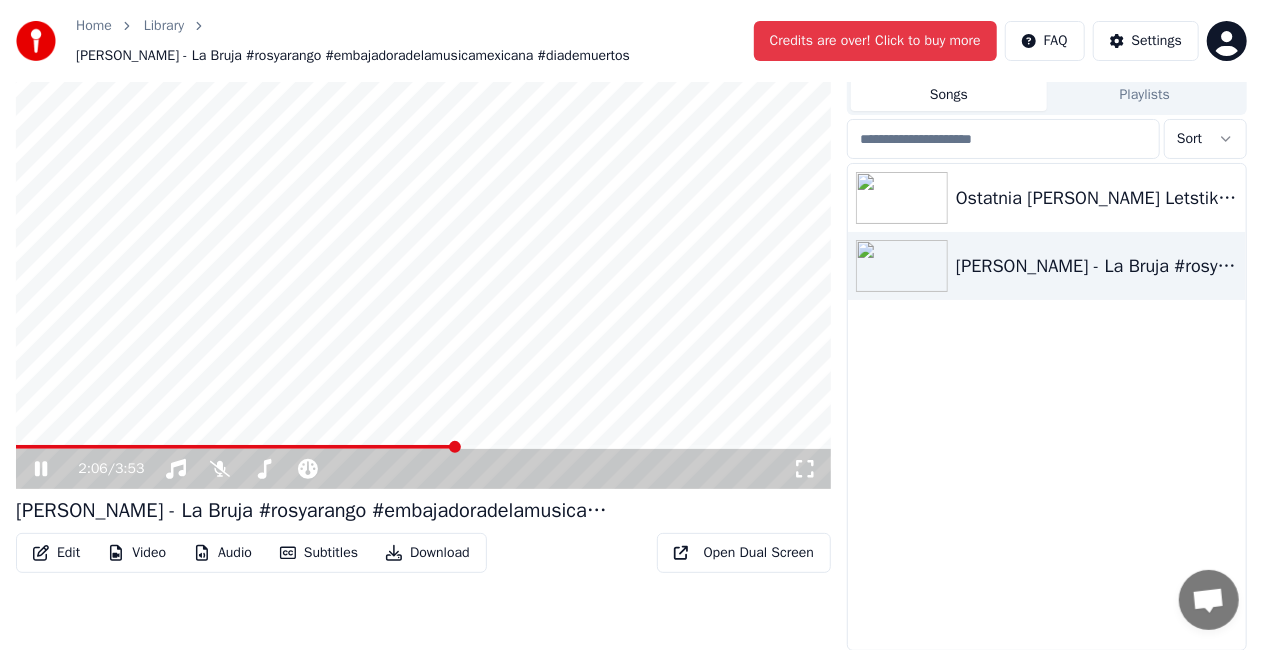 click at bounding box center (423, 260) 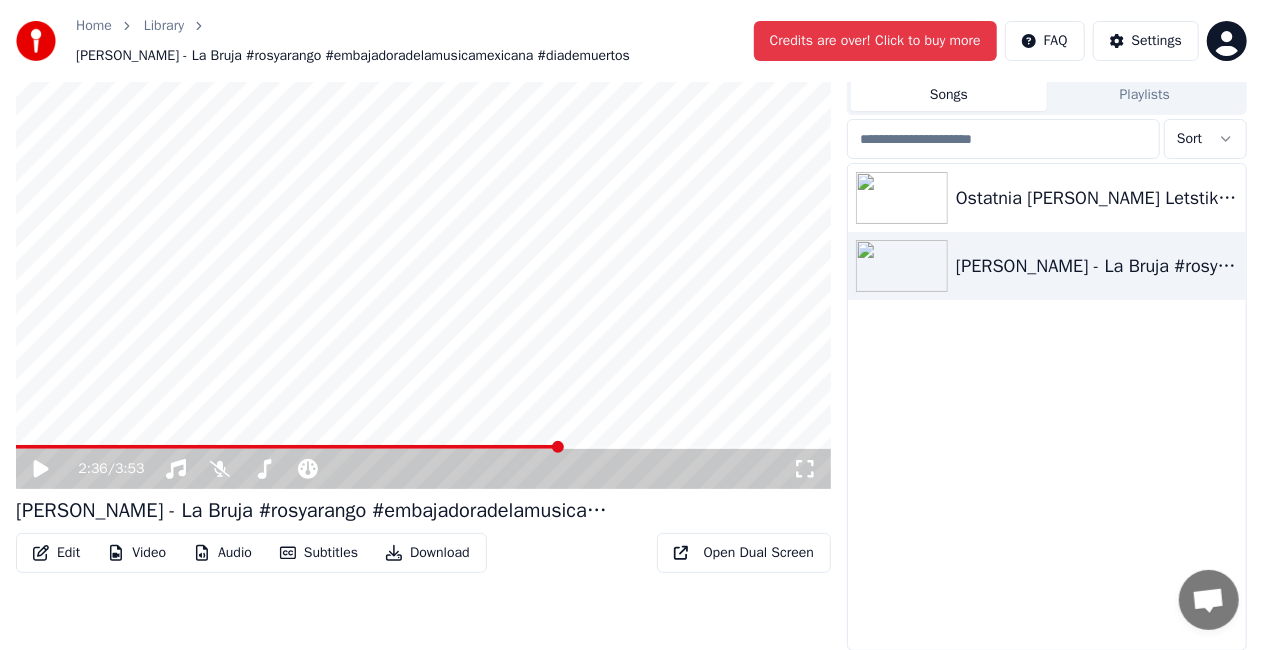 click at bounding box center [423, 447] 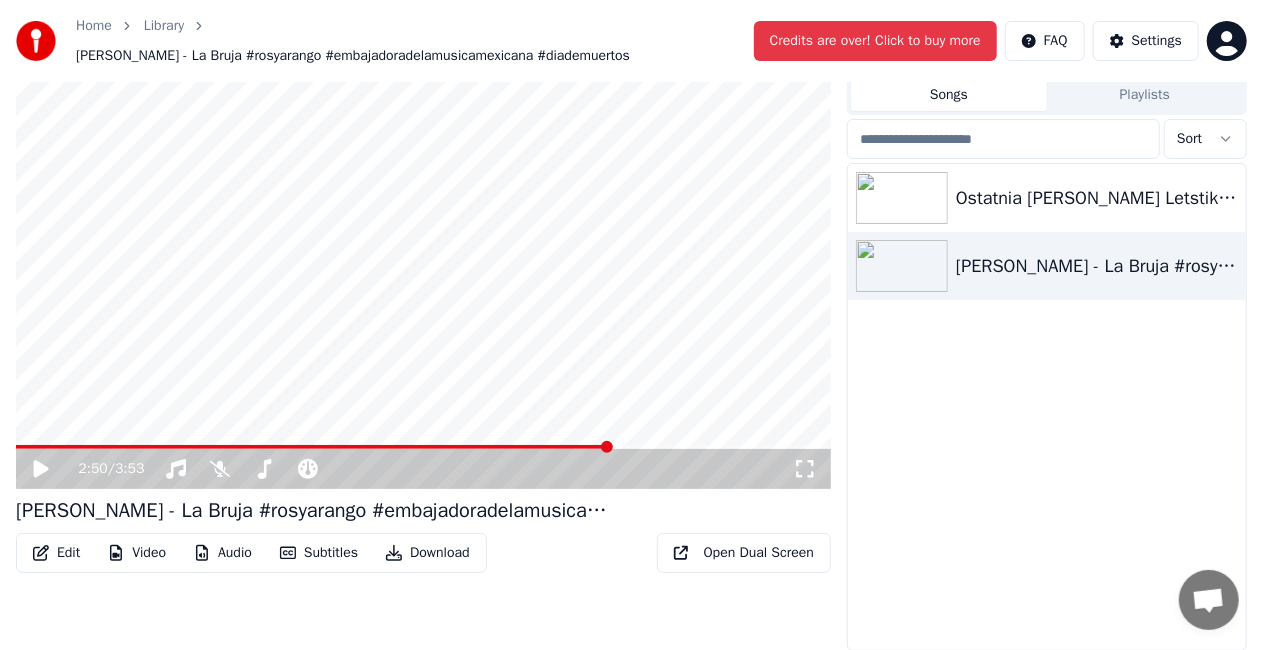 click at bounding box center [423, 447] 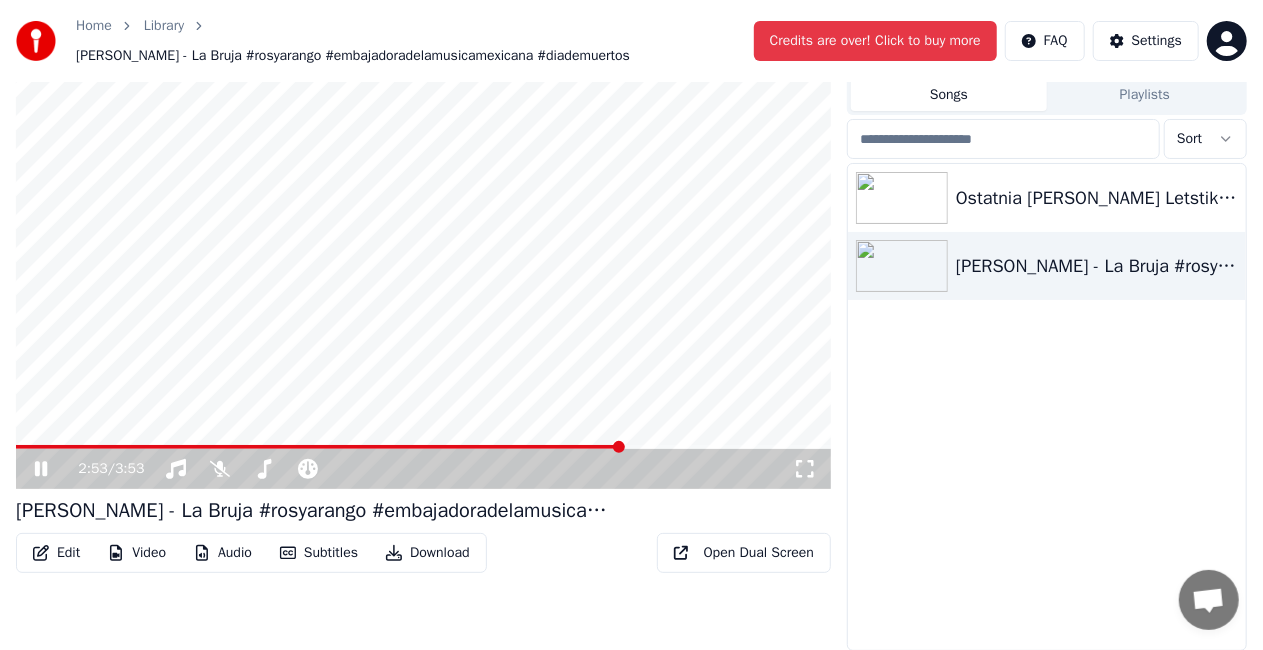 click on "2:53  /  3:53" at bounding box center (423, 469) 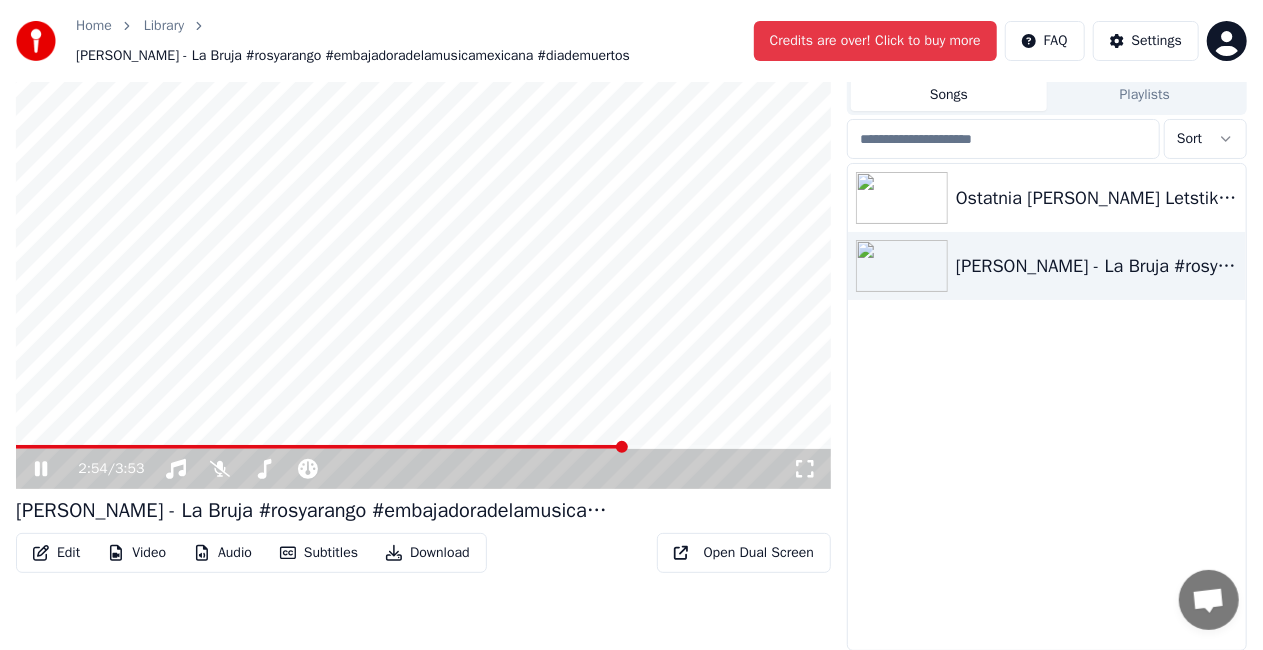 click on "2:54  /  3:53" at bounding box center (423, 467) 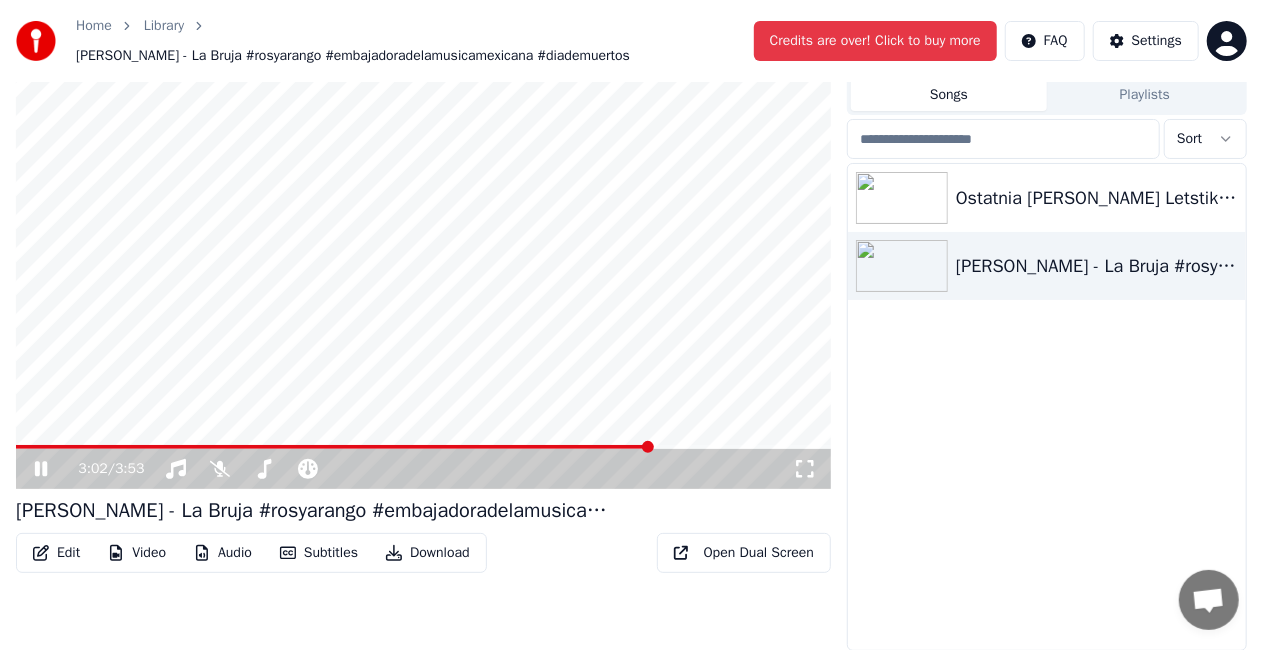 click at bounding box center (423, 447) 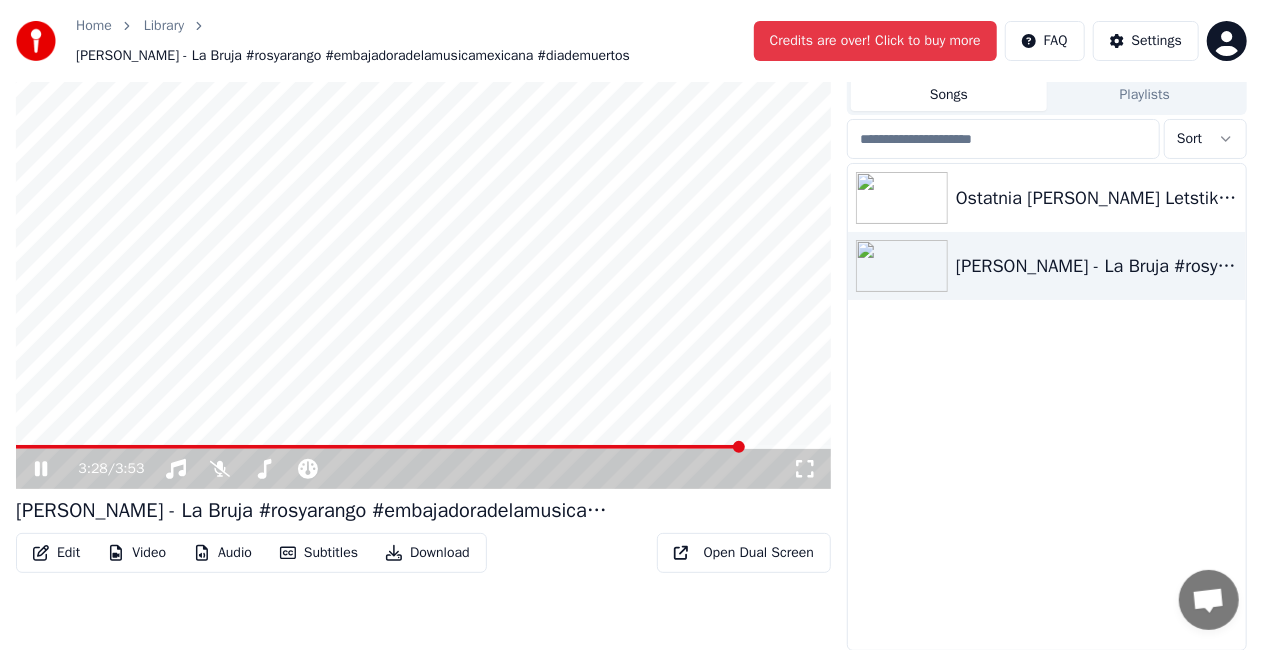 drag, startPoint x: 758, startPoint y: 454, endPoint x: 715, endPoint y: 444, distance: 44.14748 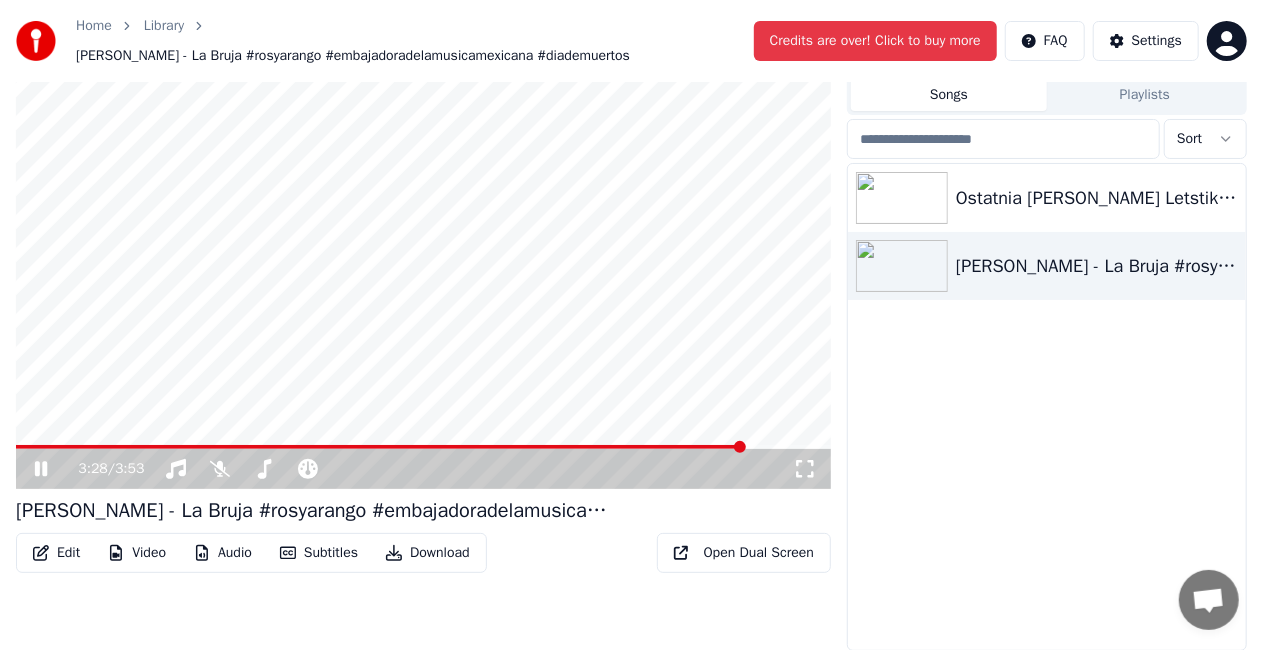 click at bounding box center (380, 447) 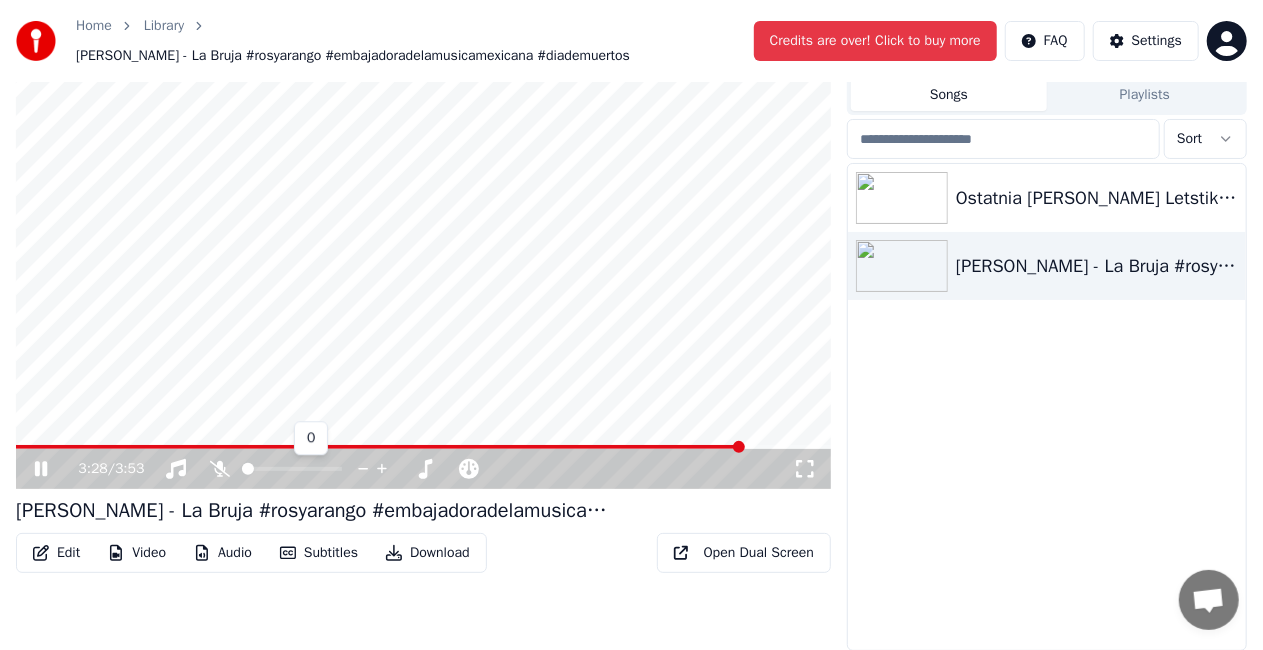 click 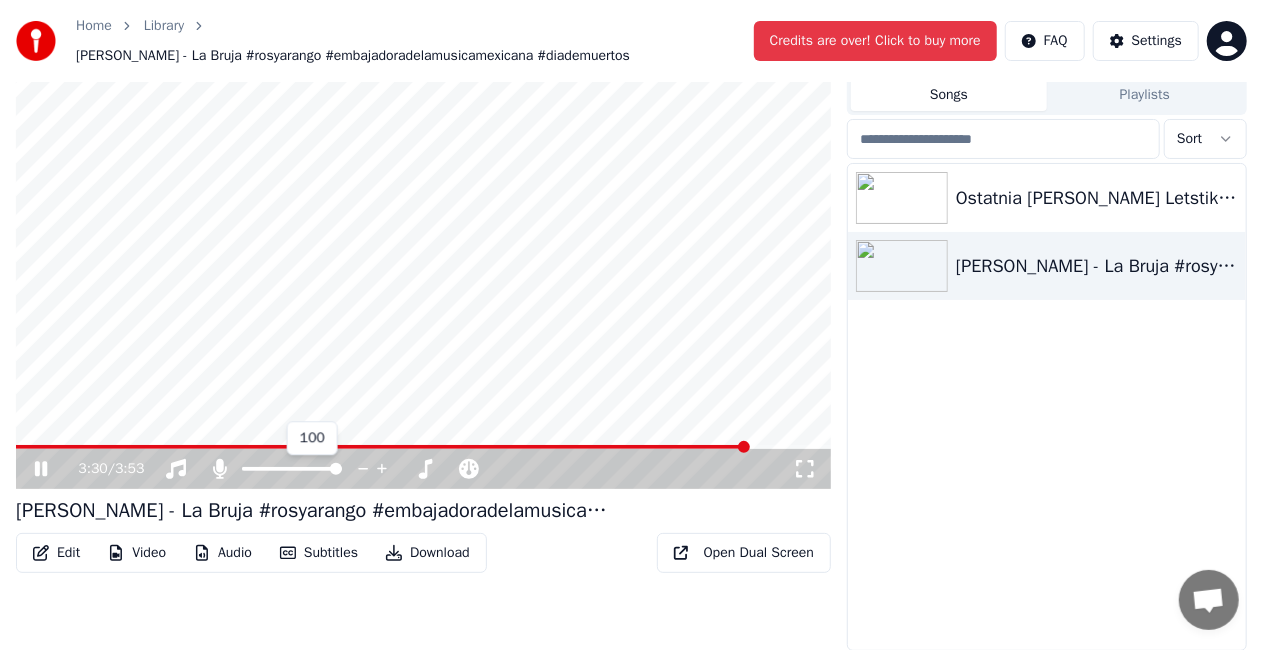 click 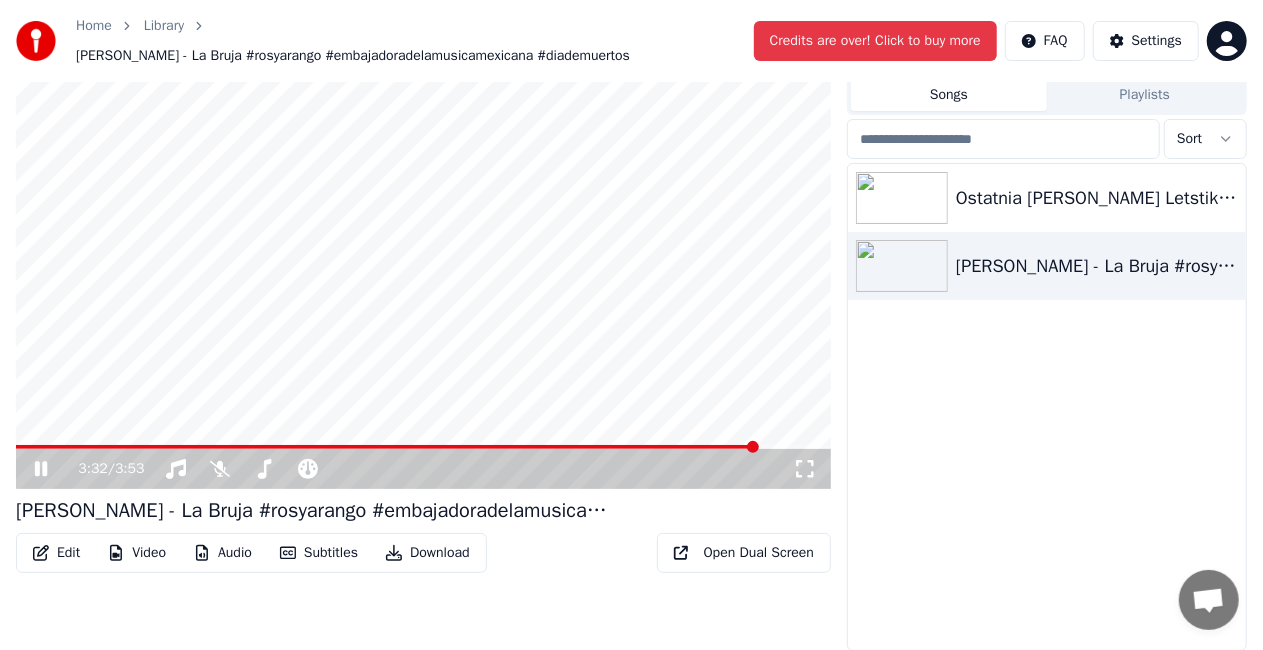 click on "3:32  /  3:53" at bounding box center (423, 260) 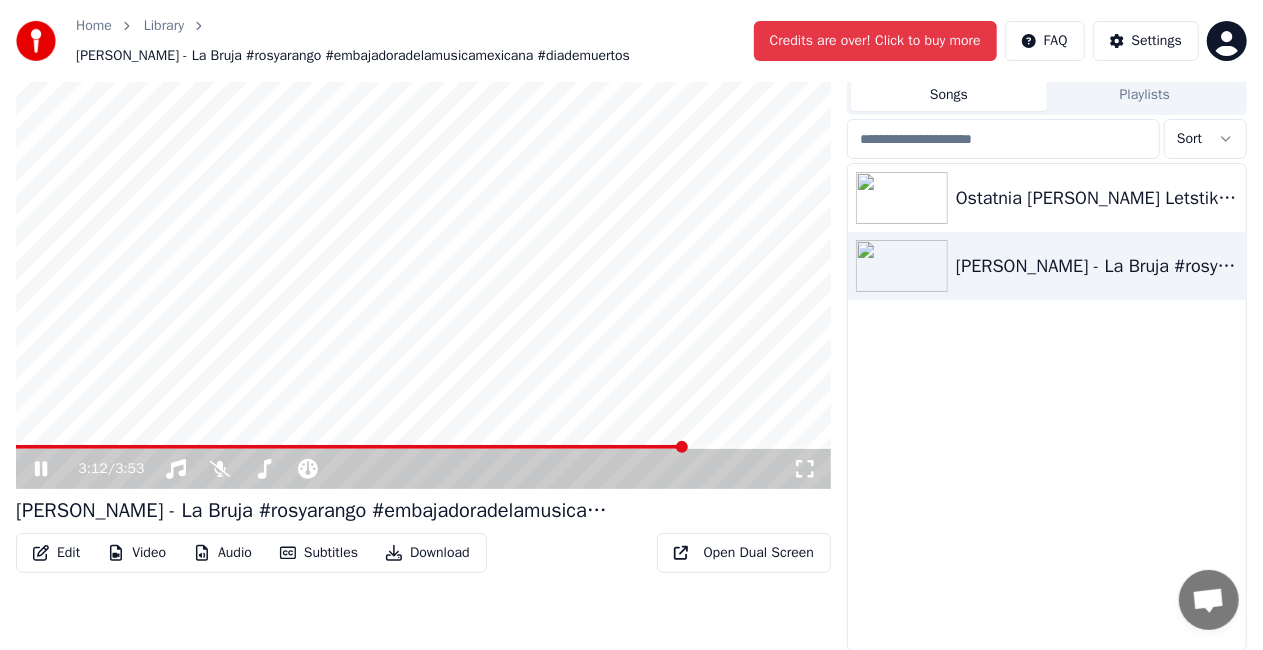 click at bounding box center [351, 447] 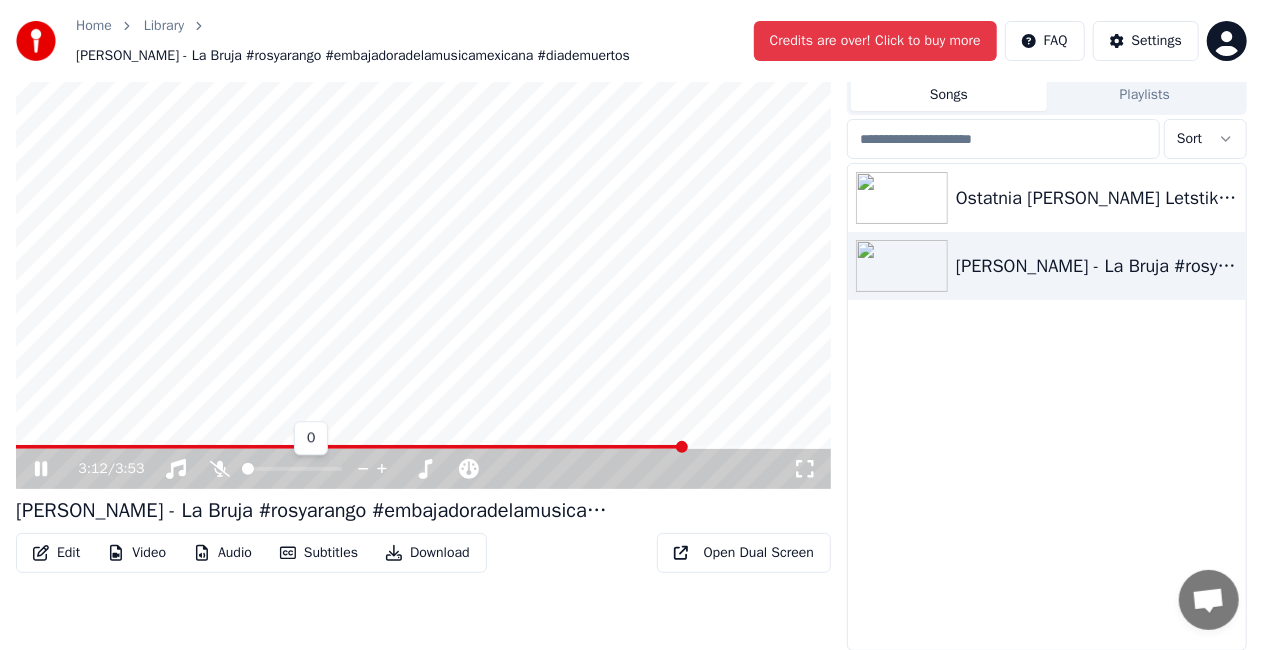 click 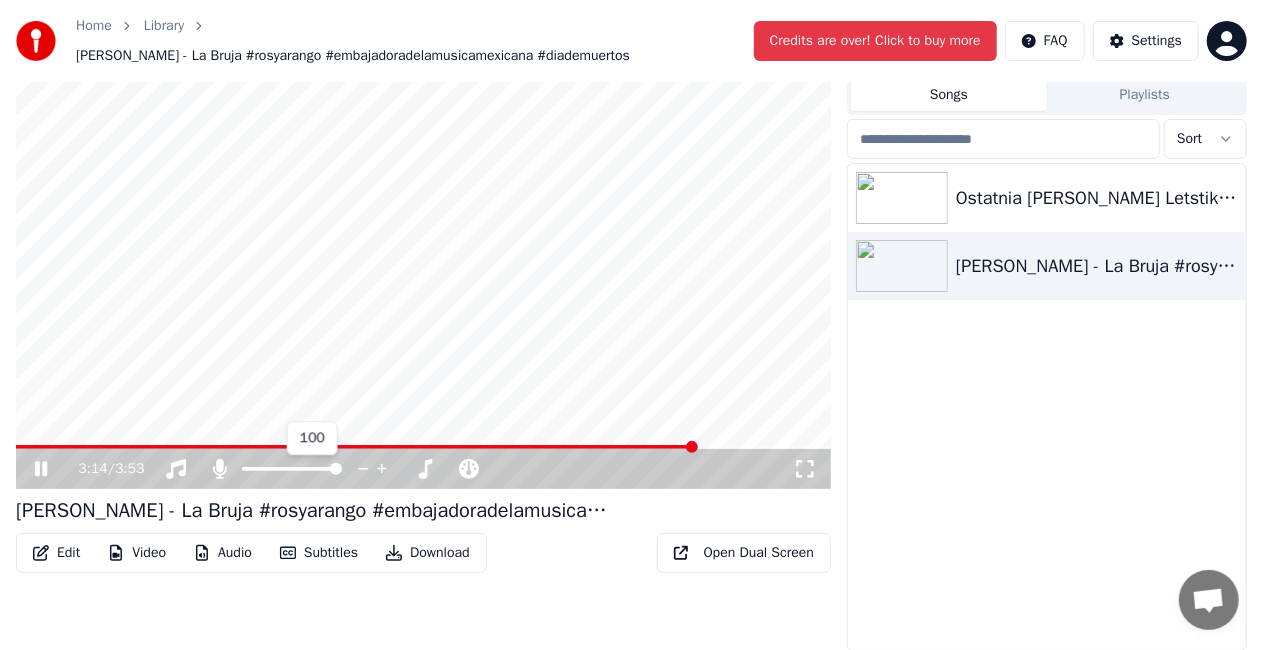 click 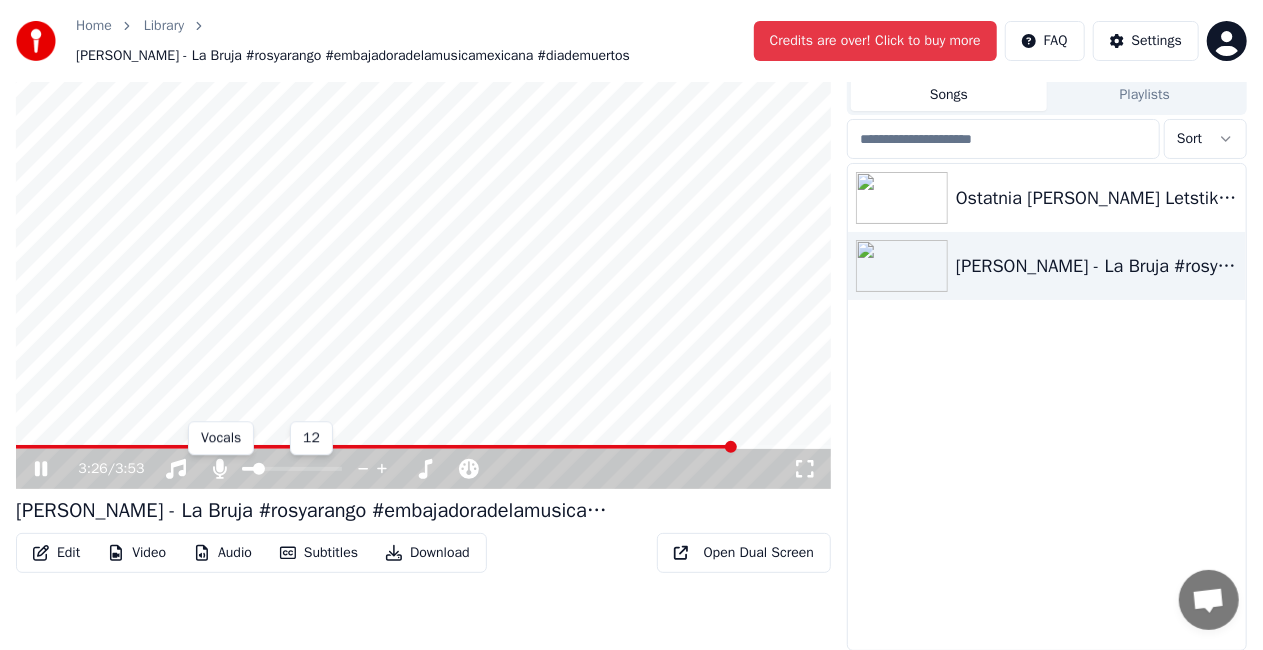 click at bounding box center [292, 469] 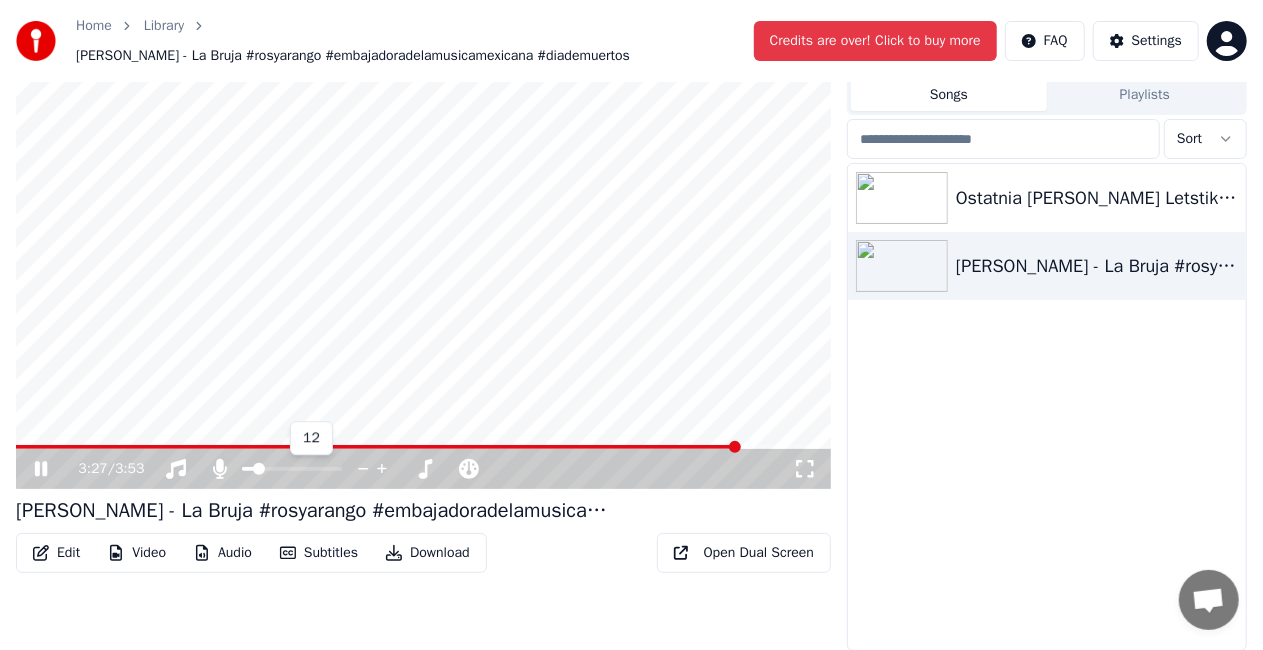click at bounding box center (248, 469) 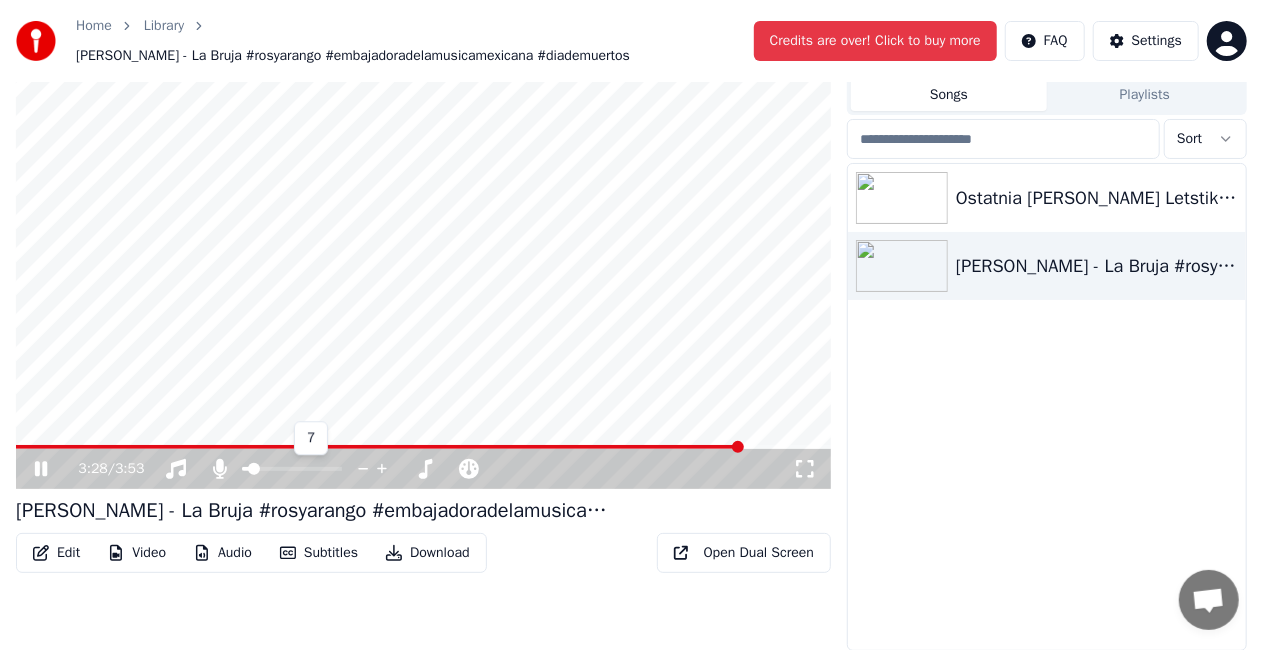 click at bounding box center [245, 469] 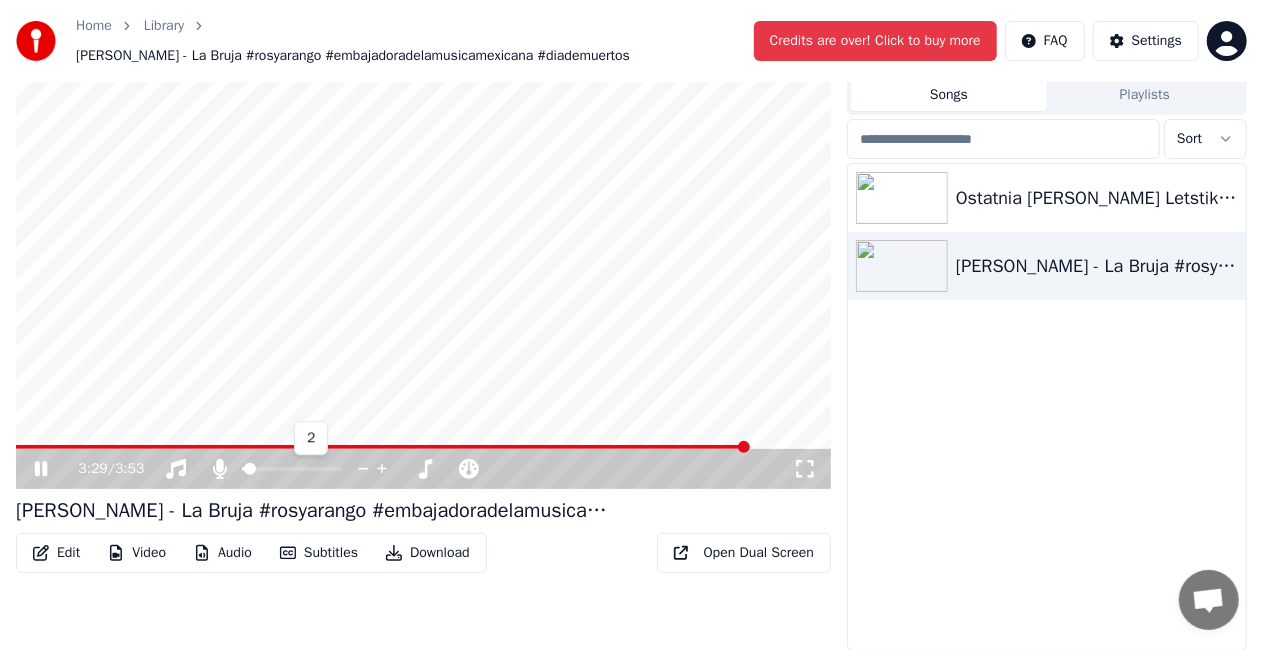 click at bounding box center [250, 469] 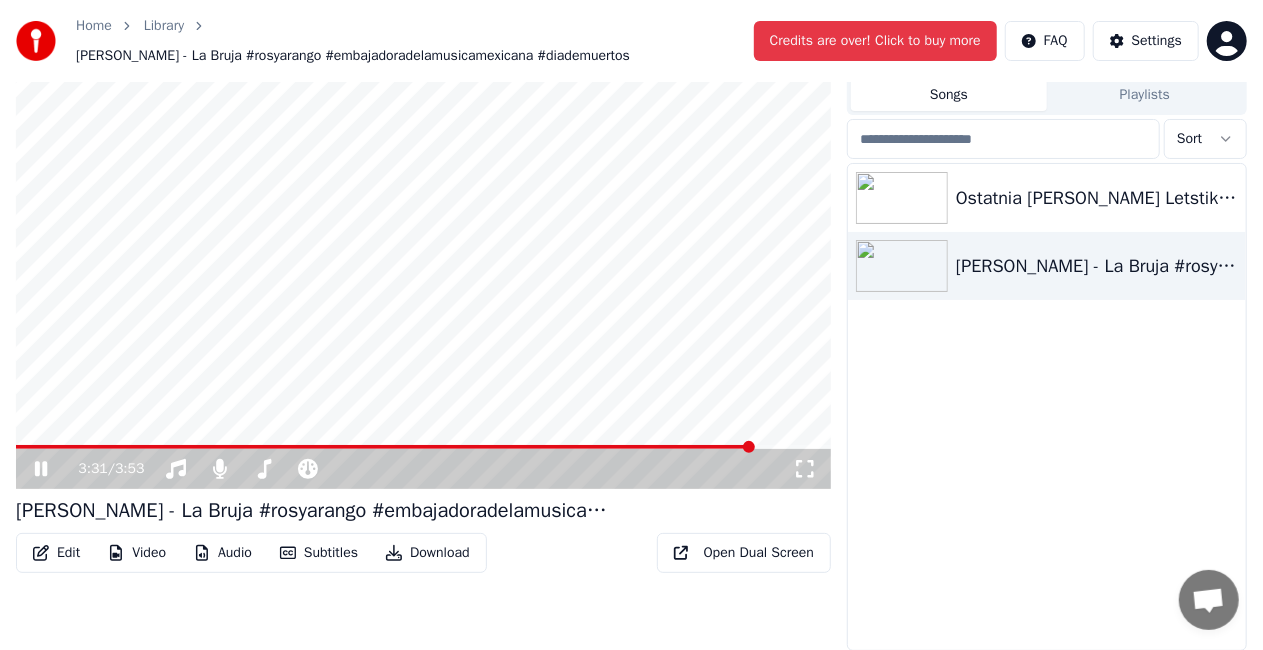 click at bounding box center [423, 260] 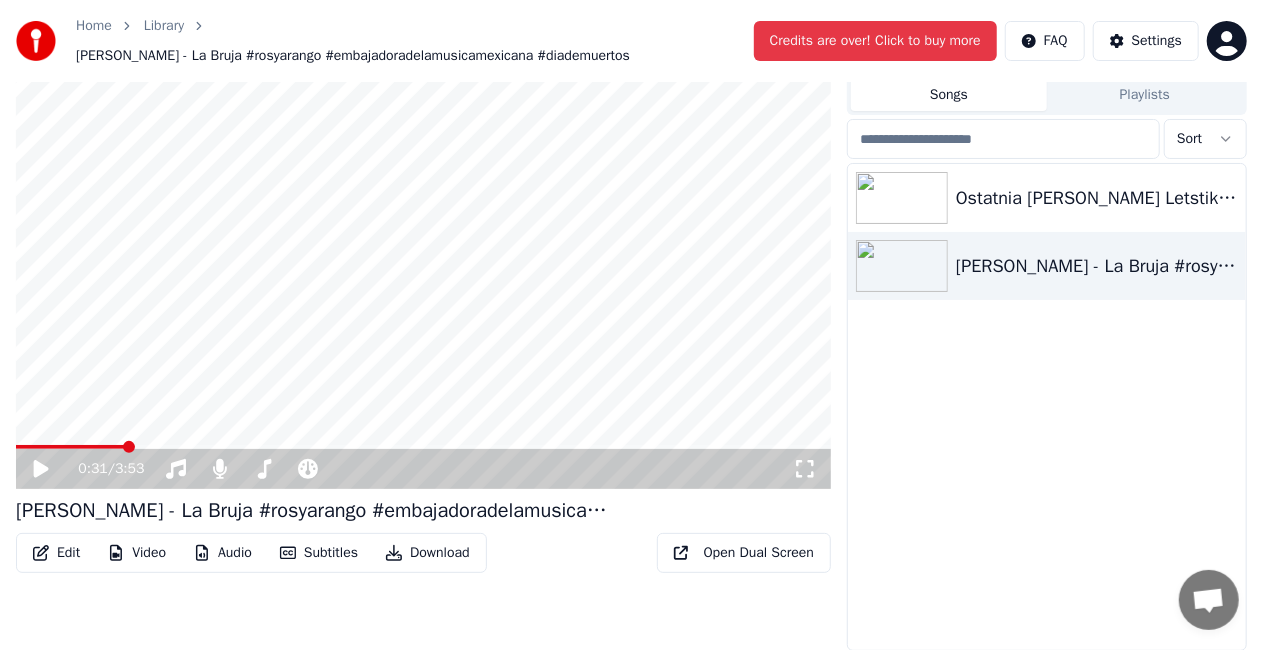 click at bounding box center (70, 447) 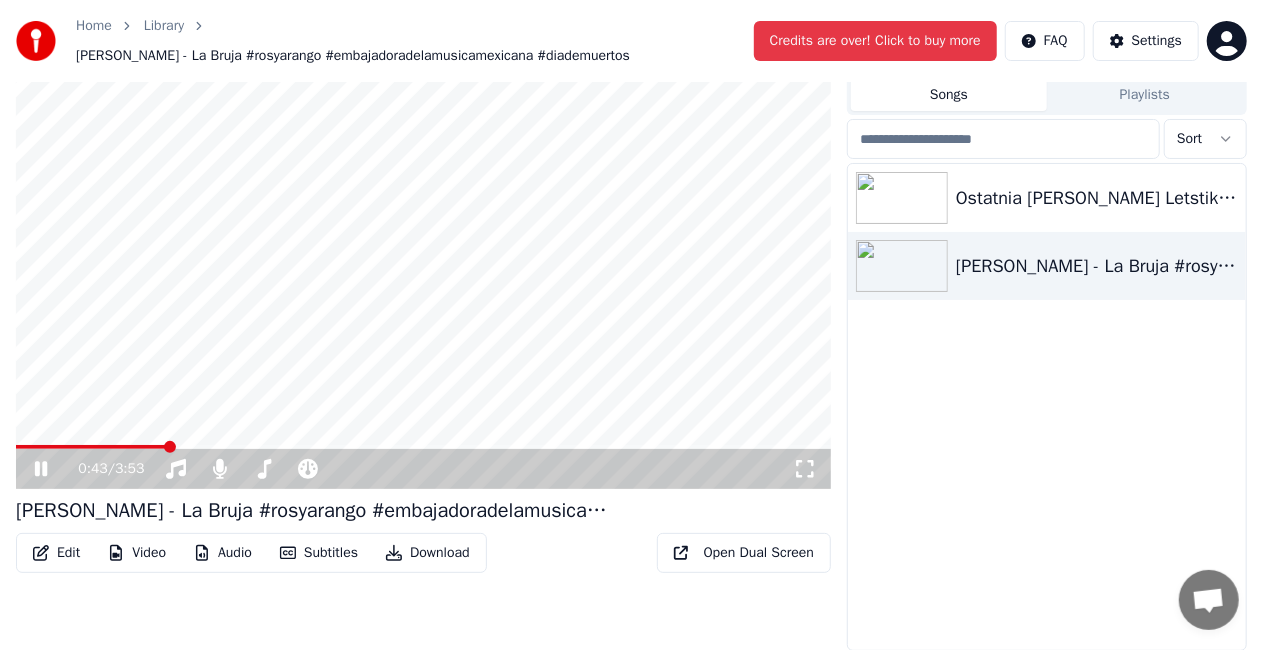 click at bounding box center [423, 447] 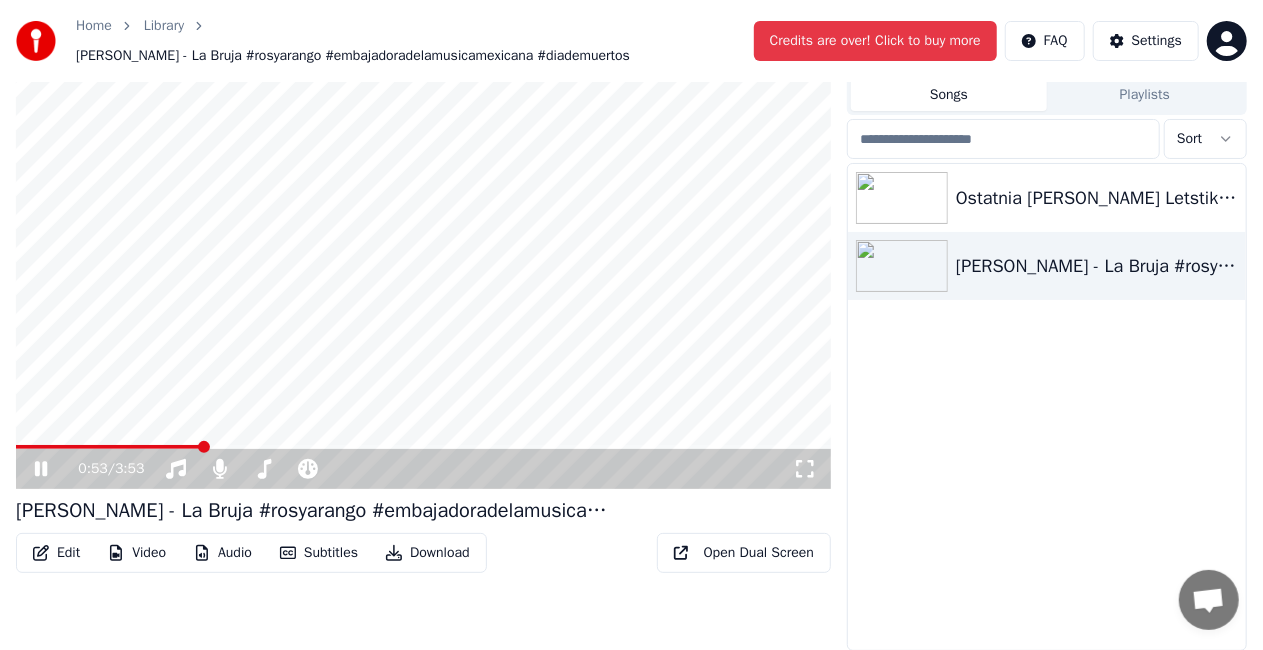 click at bounding box center [423, 447] 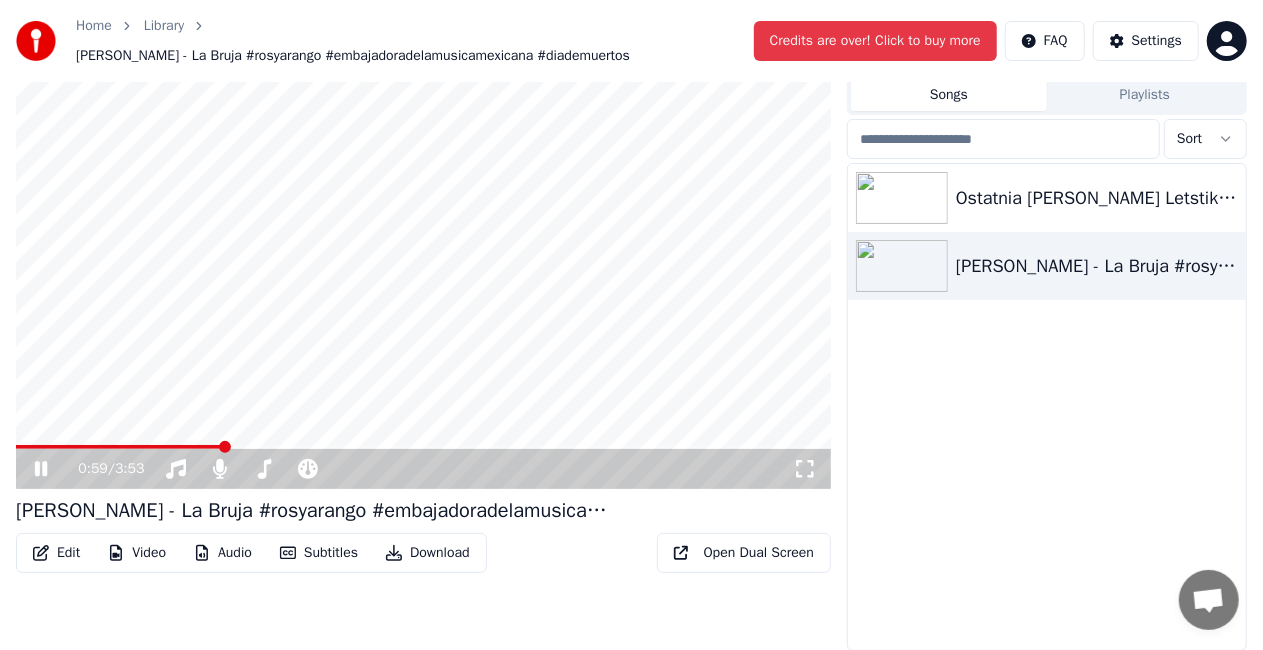 click at bounding box center (423, 447) 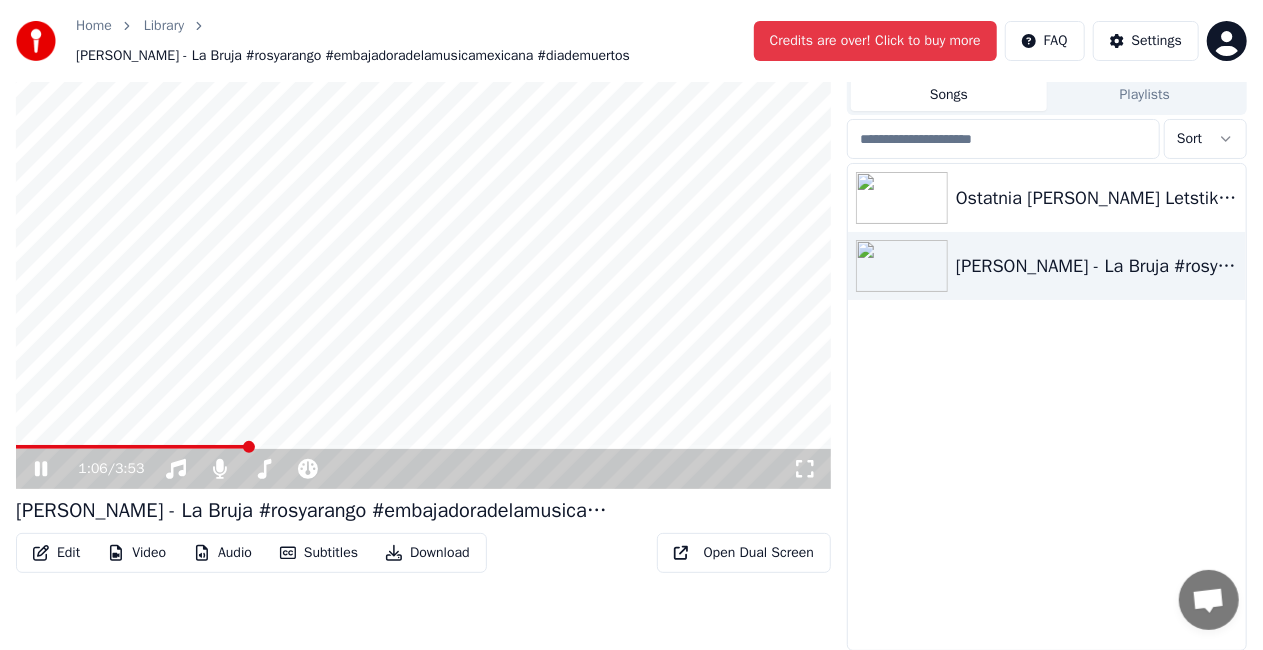 click at bounding box center [423, 447] 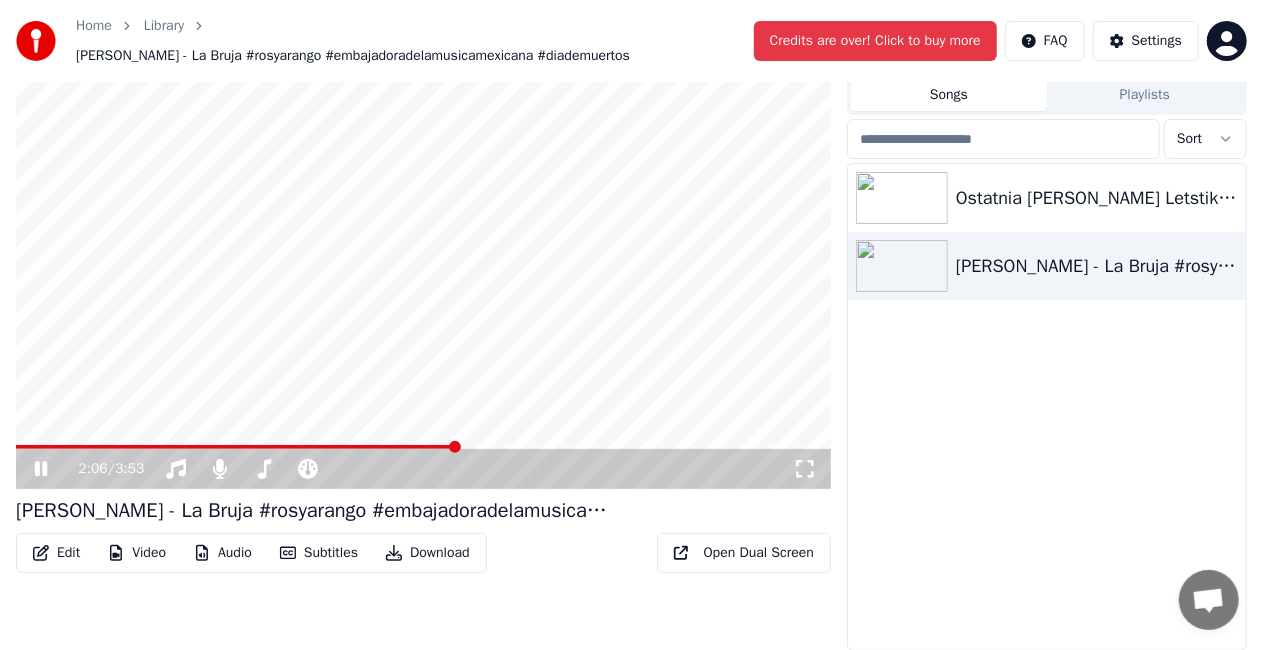 click at bounding box center [423, 447] 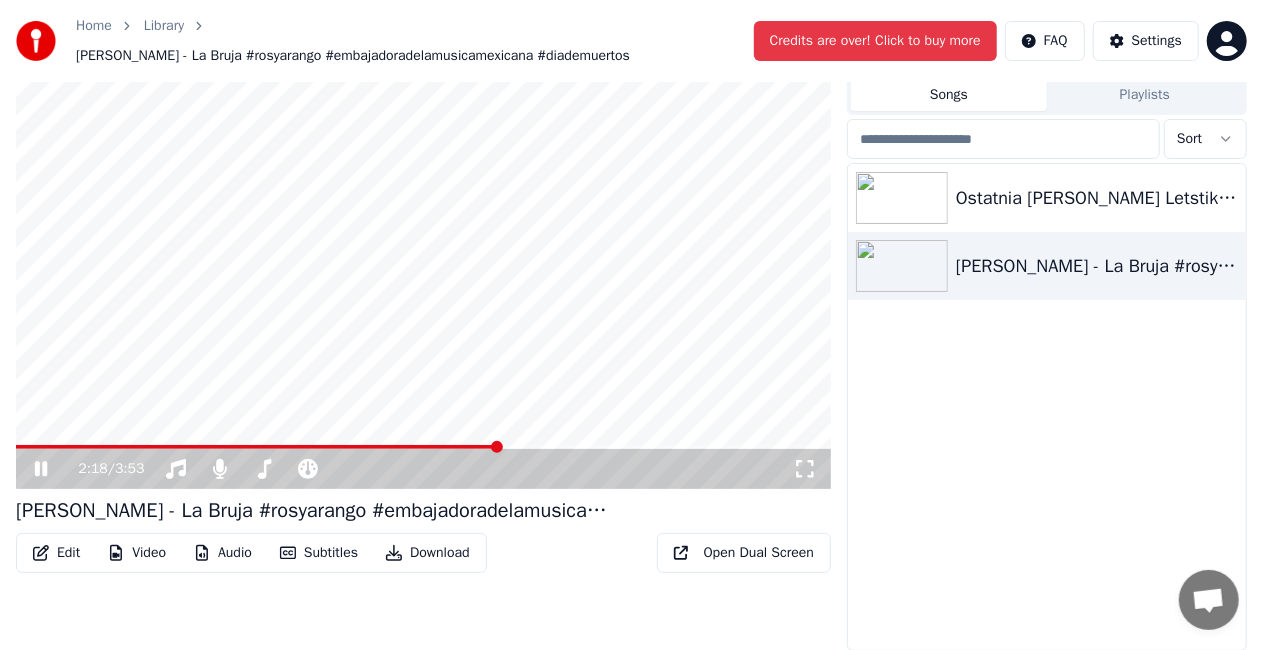 click at bounding box center [423, 447] 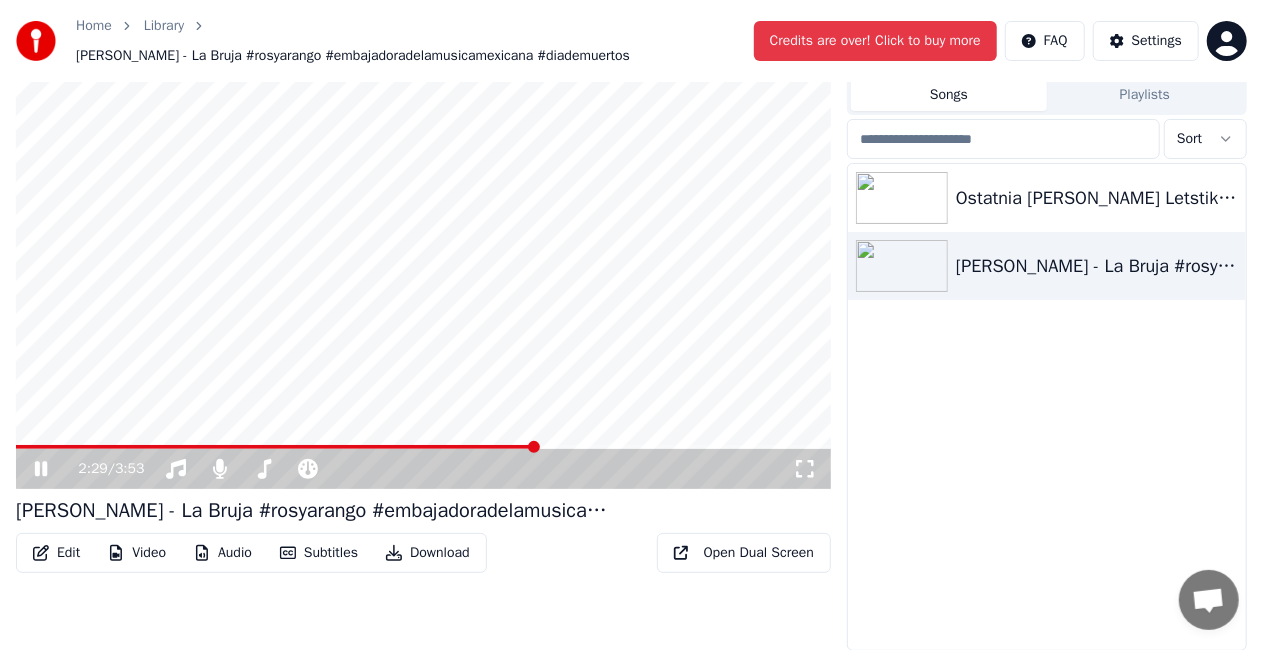 click at bounding box center [423, 447] 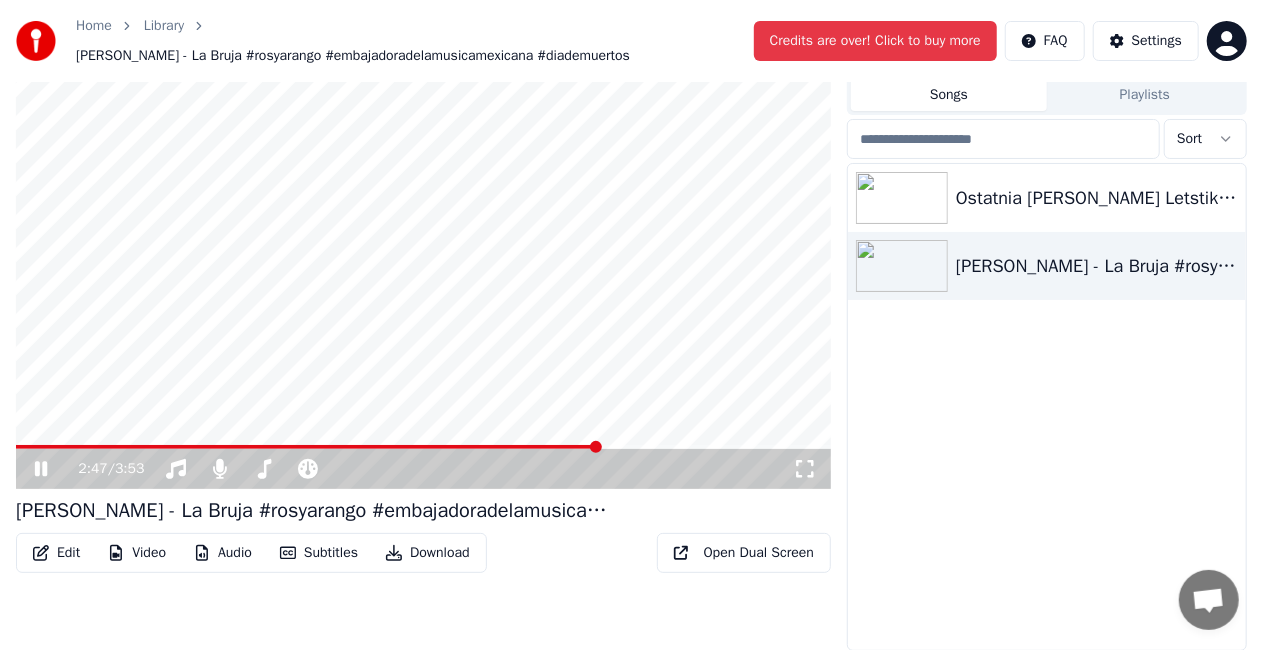 click at bounding box center [423, 447] 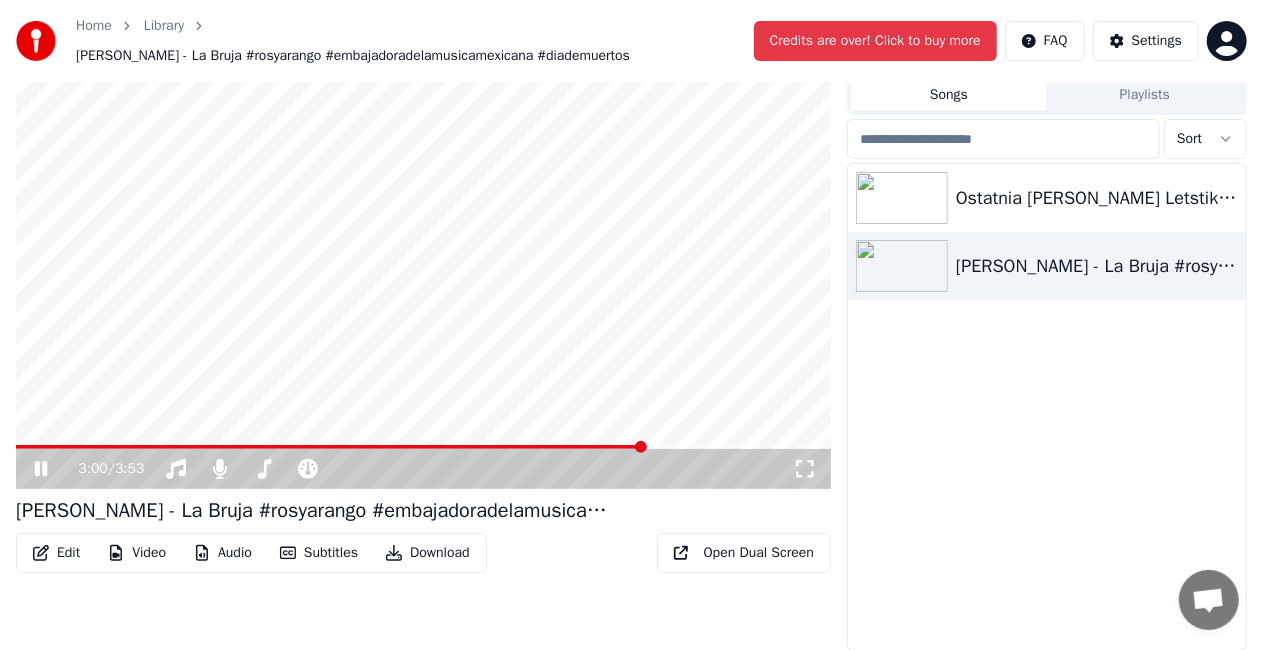 click at bounding box center [423, 447] 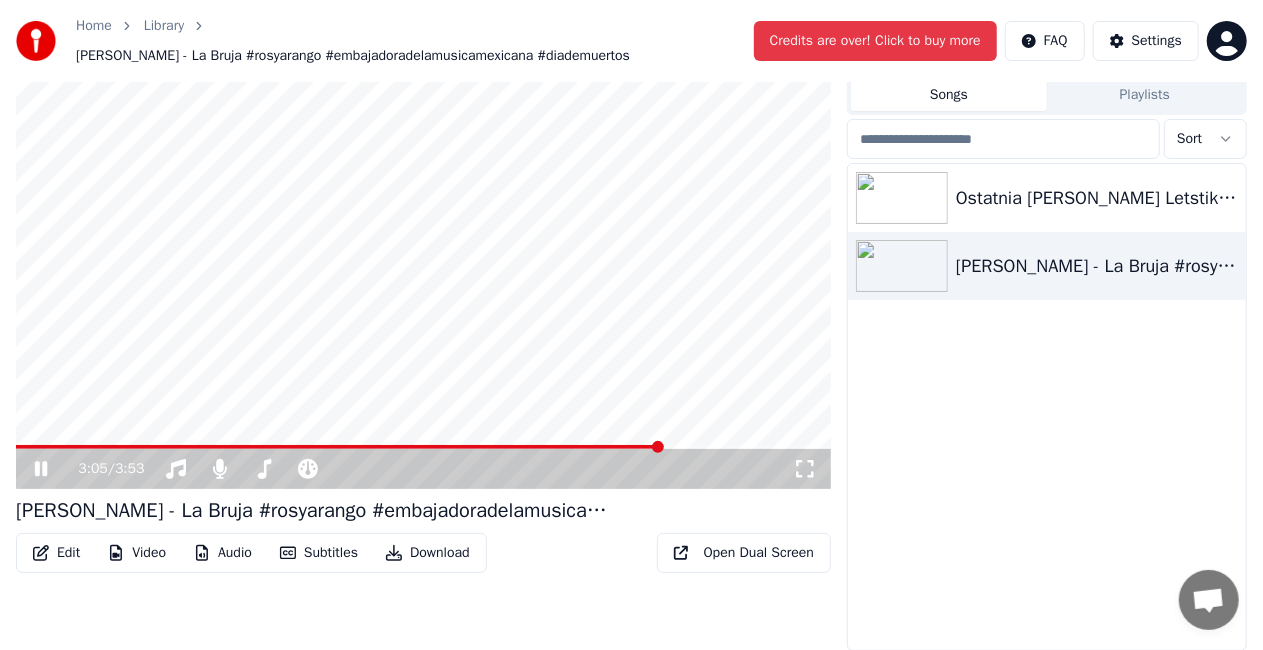 click at bounding box center [423, 447] 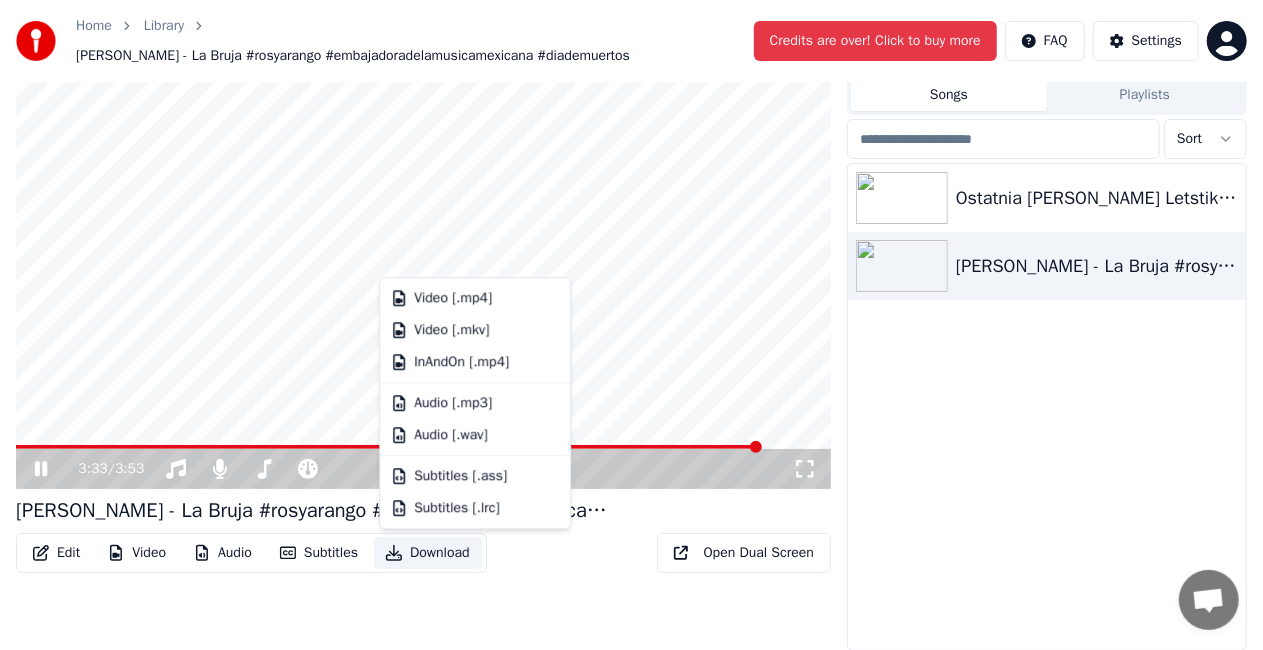 click on "Download" at bounding box center (428, 553) 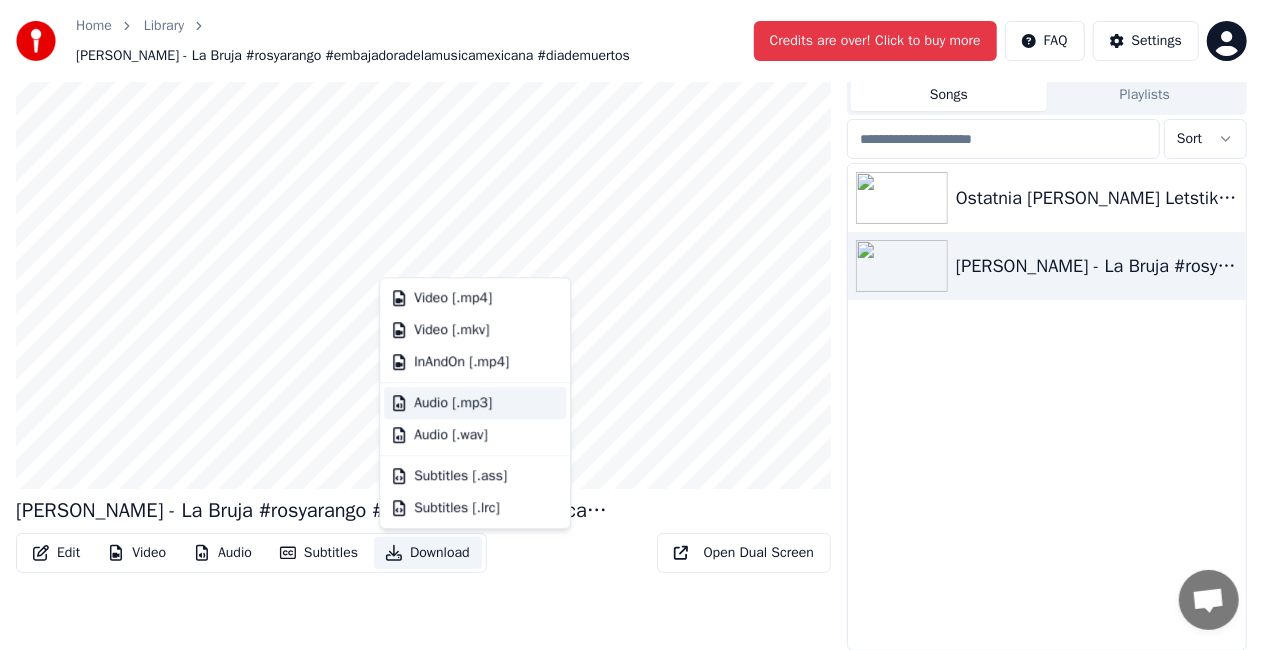 click on "Audio [.mp3]" at bounding box center (453, 403) 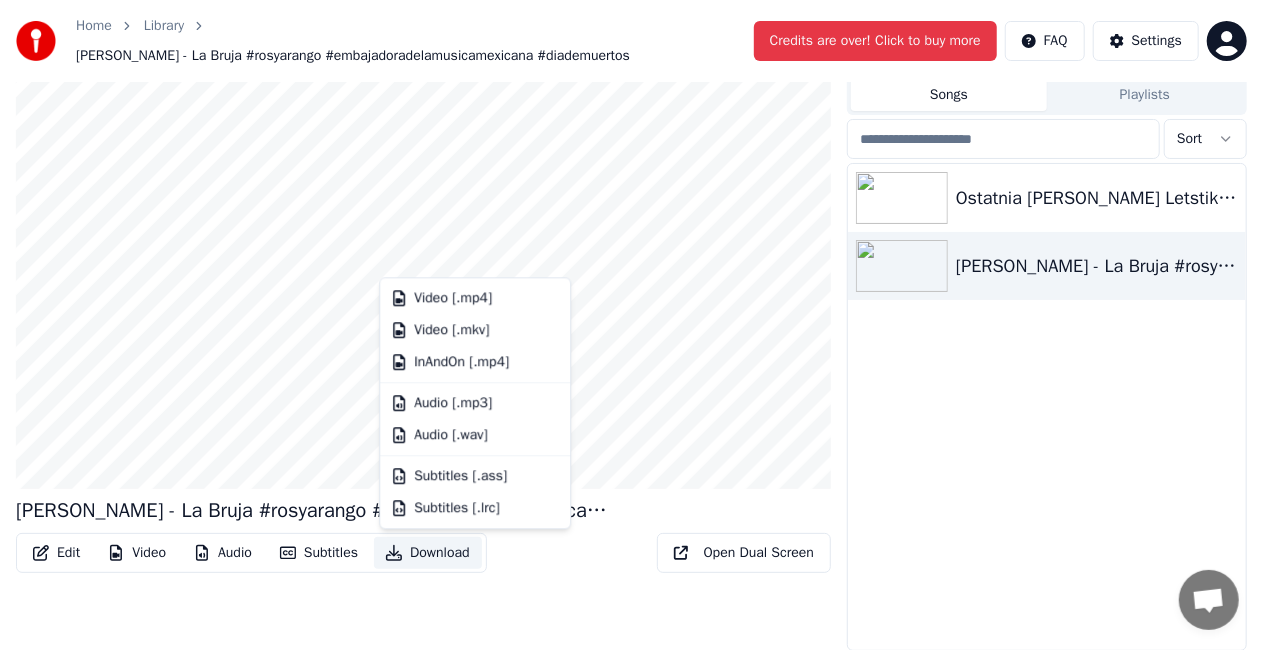 scroll, scrollTop: 28, scrollLeft: 0, axis: vertical 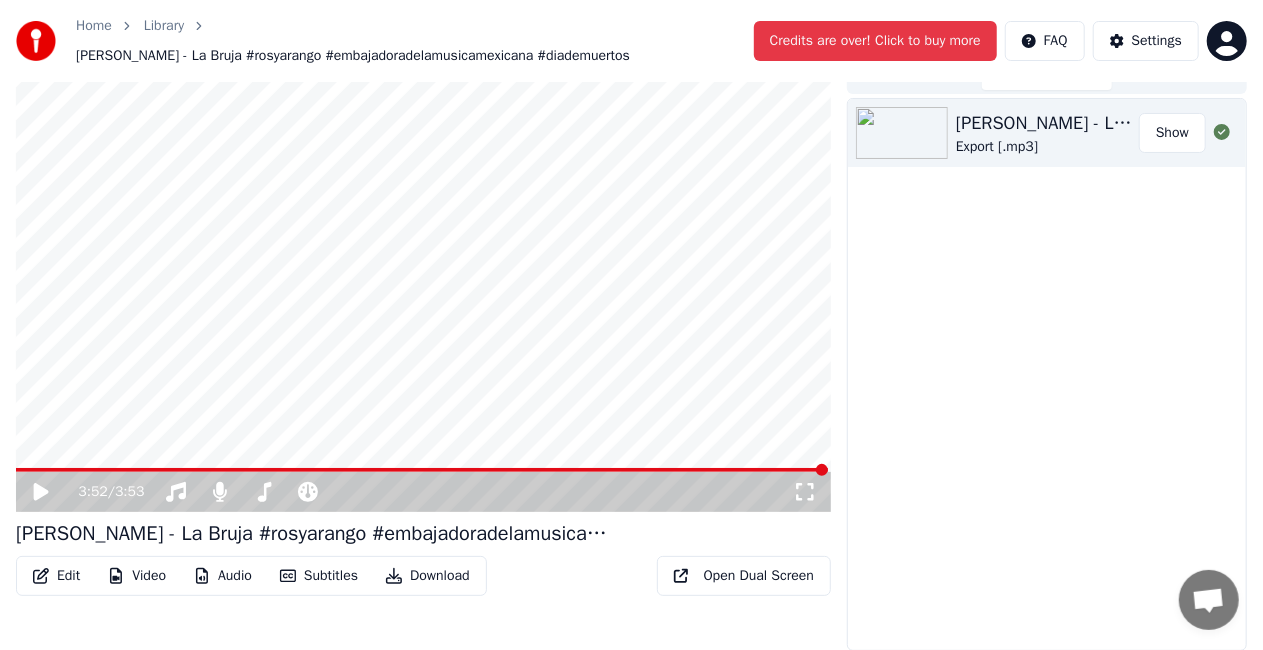 click 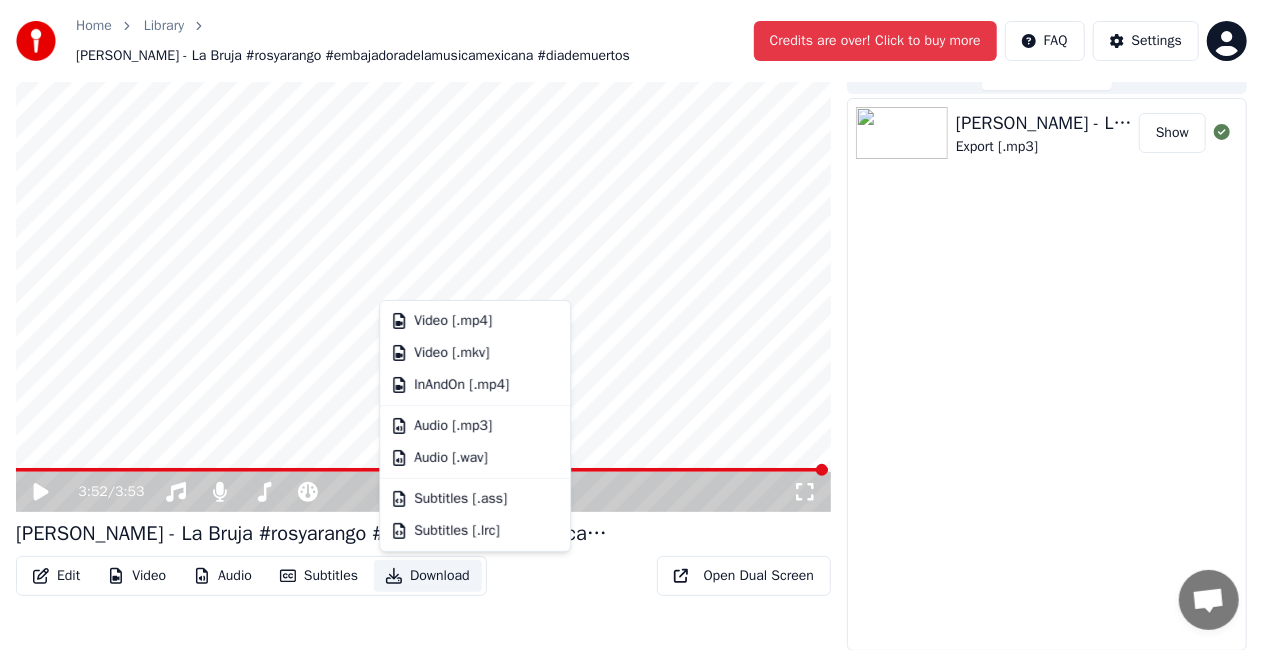 click on "Download" at bounding box center [428, 576] 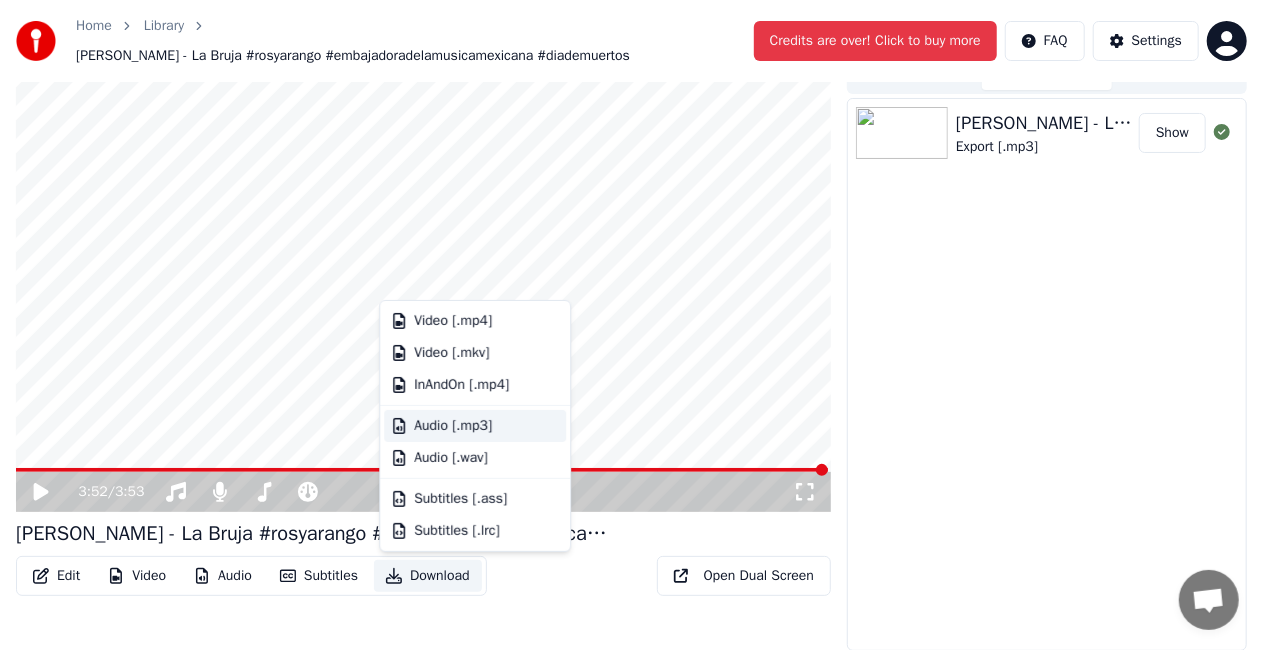 click on "Audio [.mp3]" at bounding box center (453, 426) 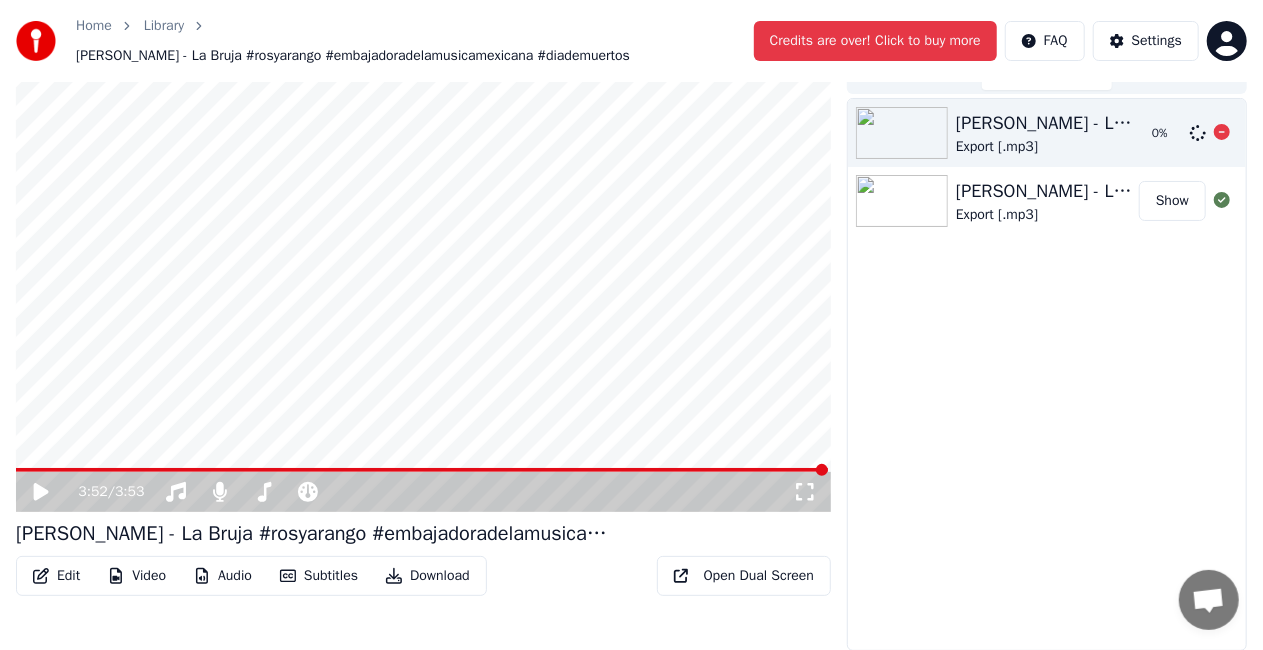 click 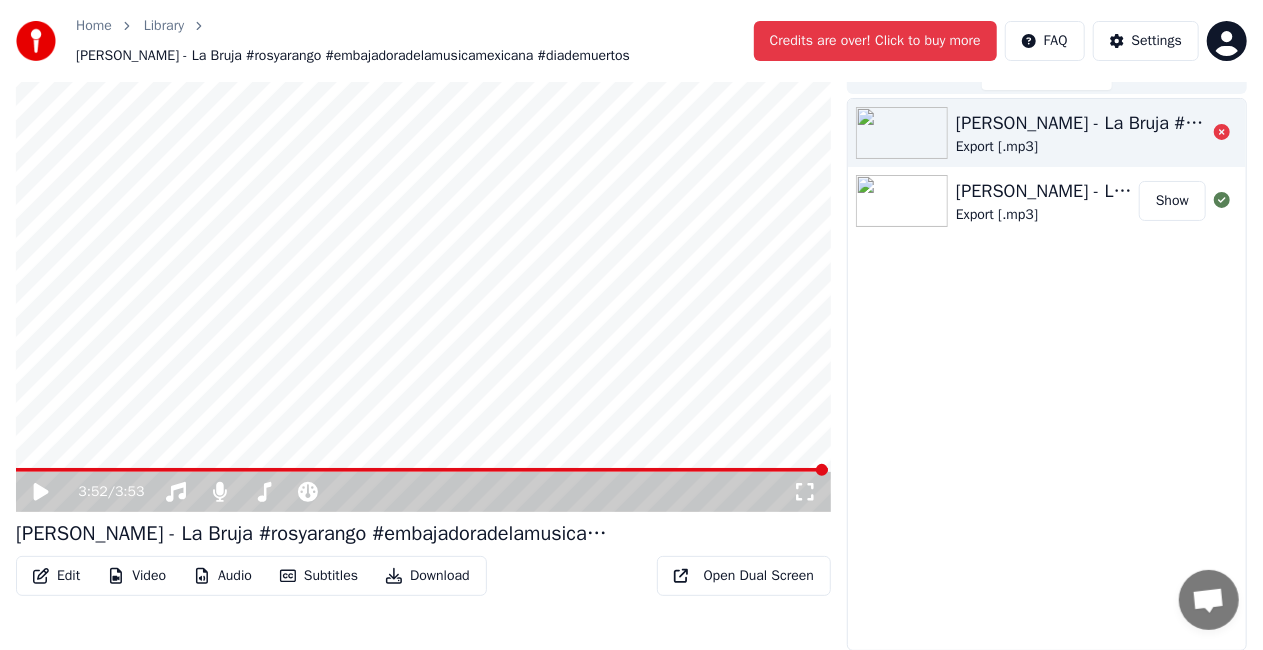 click 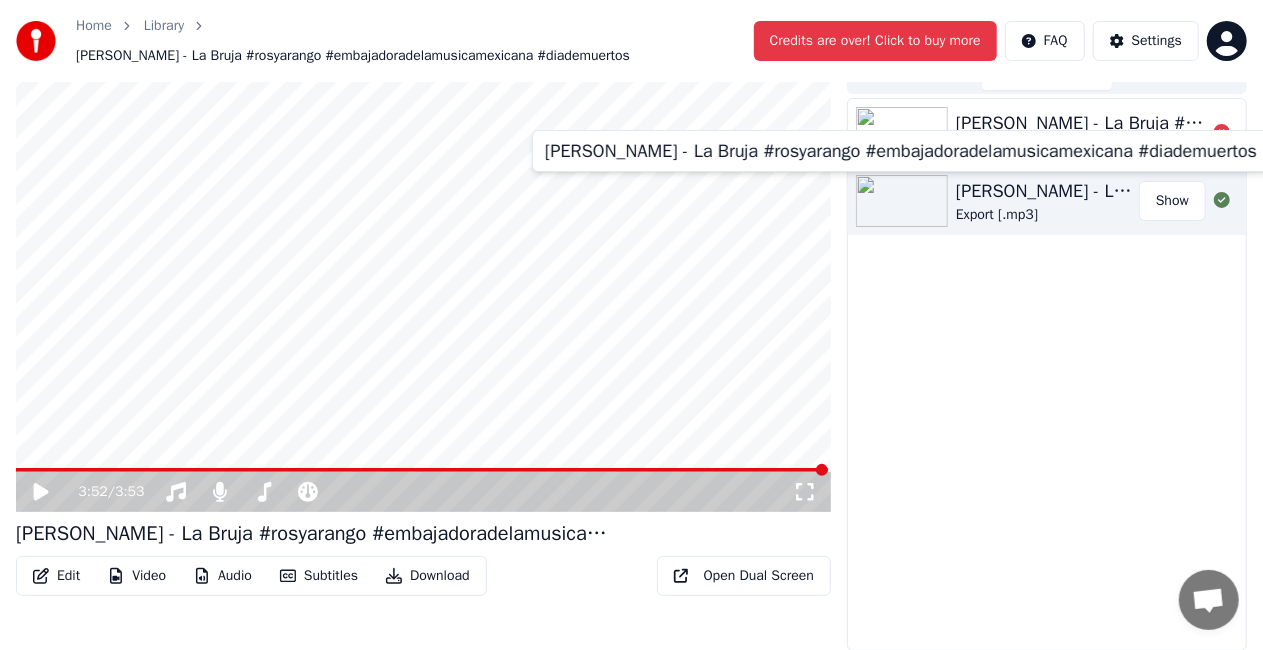 click on "Export [.mp3]" at bounding box center (1047, 215) 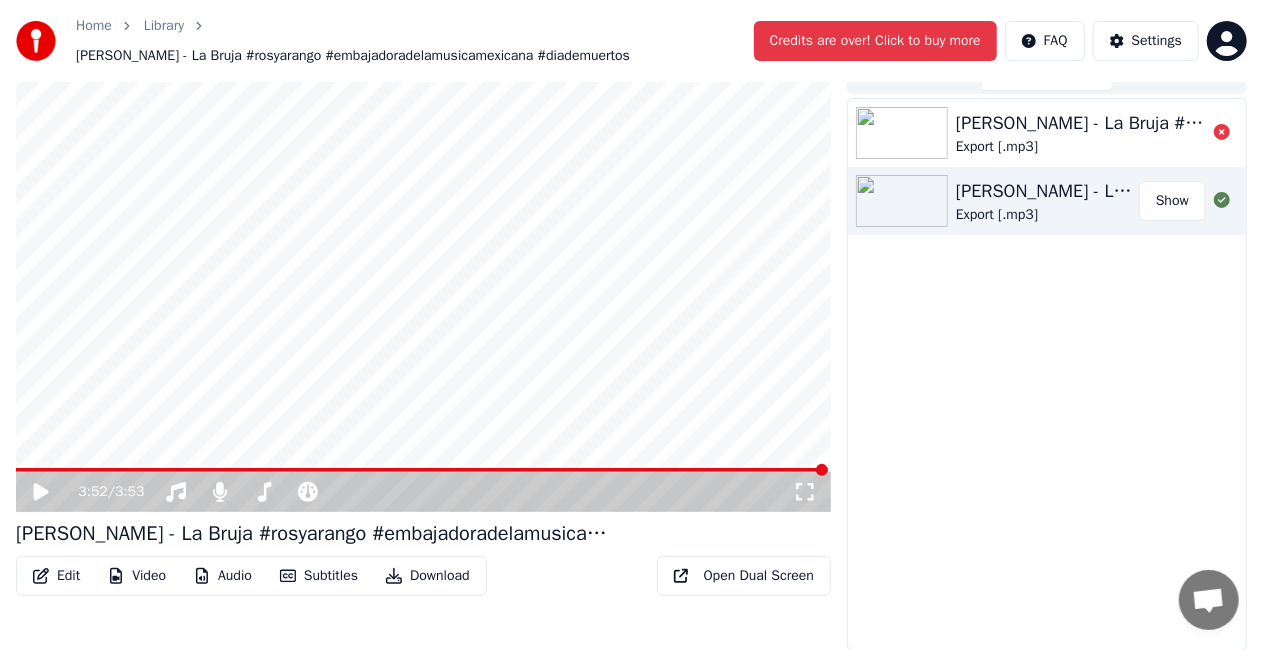 click on "[PERSON_NAME] - La Bruja #rosyarango #embajadoradelamusicamexicana #diademuertos" at bounding box center (1047, 191) 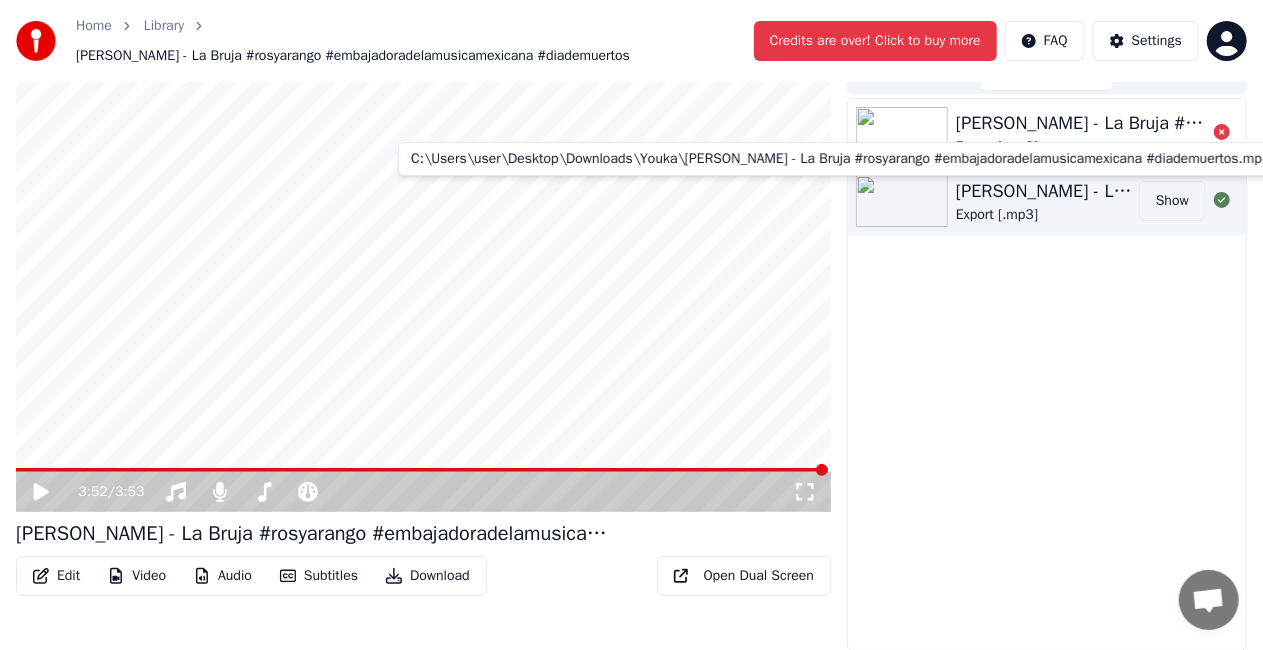 click on "Show" at bounding box center (1172, 201) 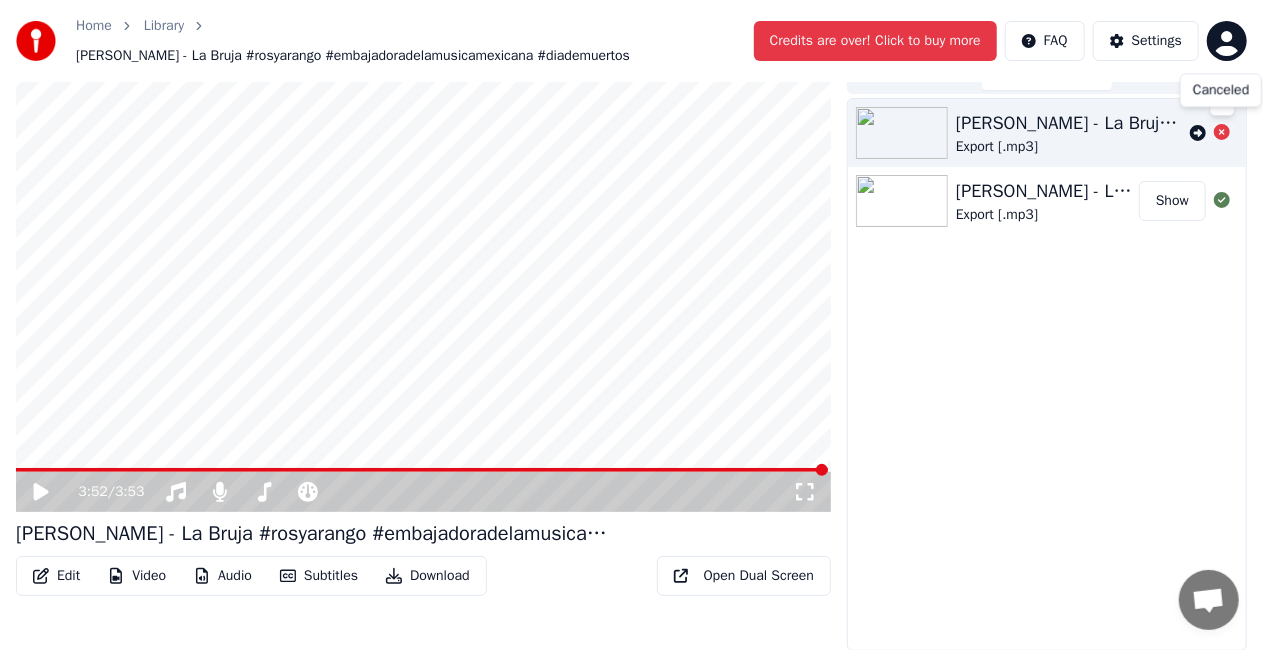 click 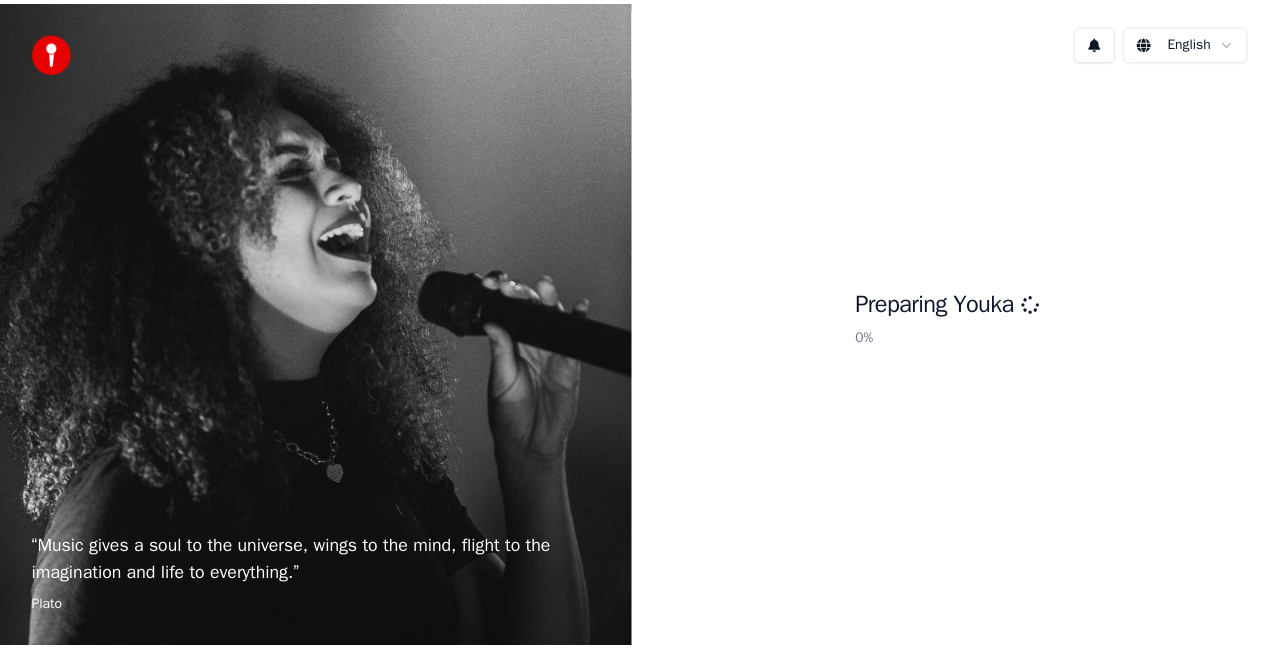 scroll, scrollTop: 0, scrollLeft: 0, axis: both 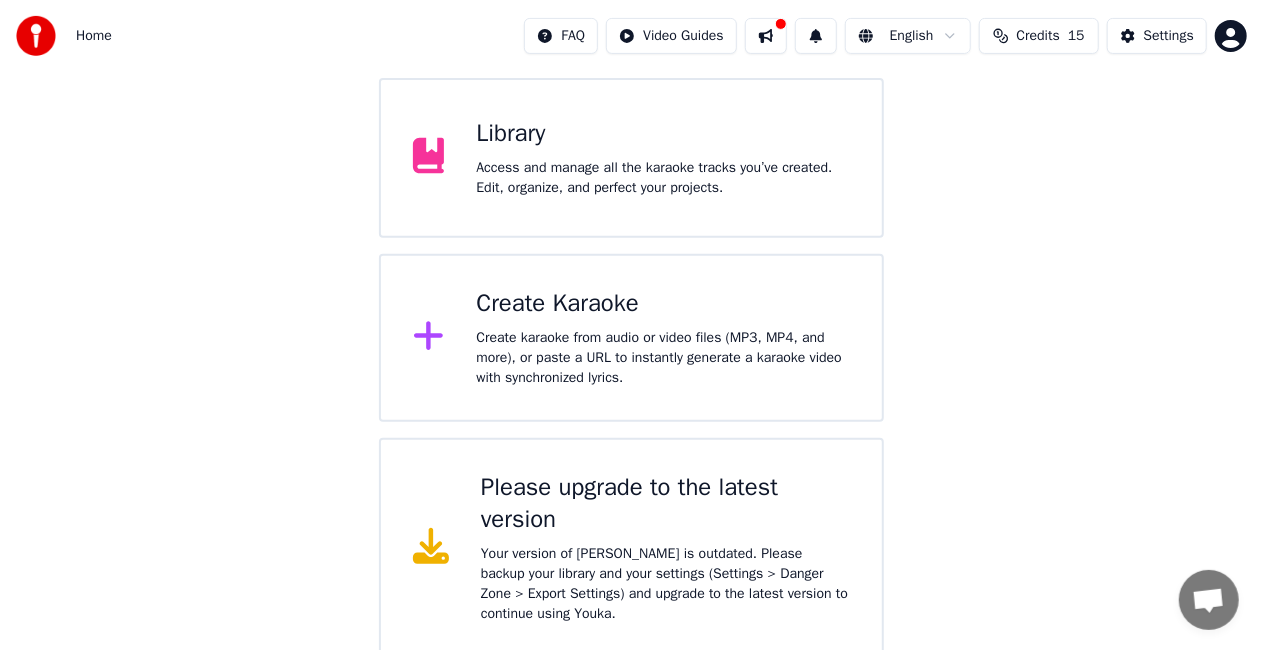 click on "Create Karaoke Create karaoke from audio or video files (MP3, MP4, and more), or paste a URL to instantly generate a karaoke video with synchronized lyrics." at bounding box center (631, 338) 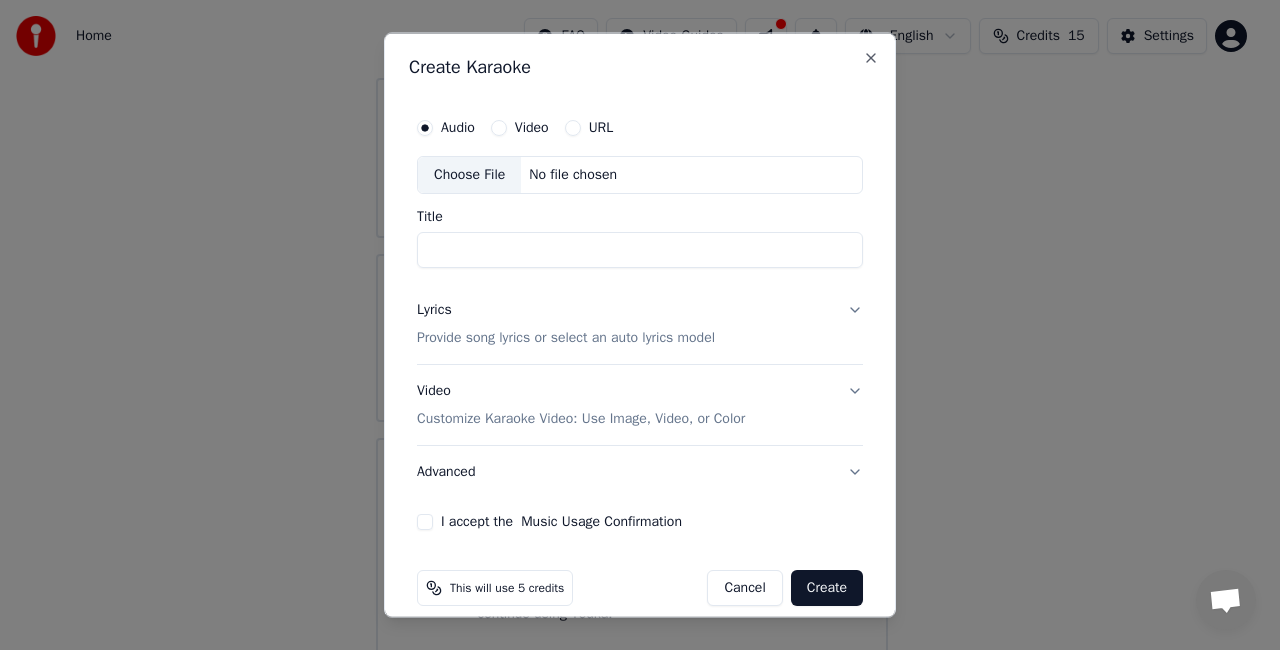 click on "Lyrics Provide song lyrics or select an auto lyrics model" at bounding box center (640, 323) 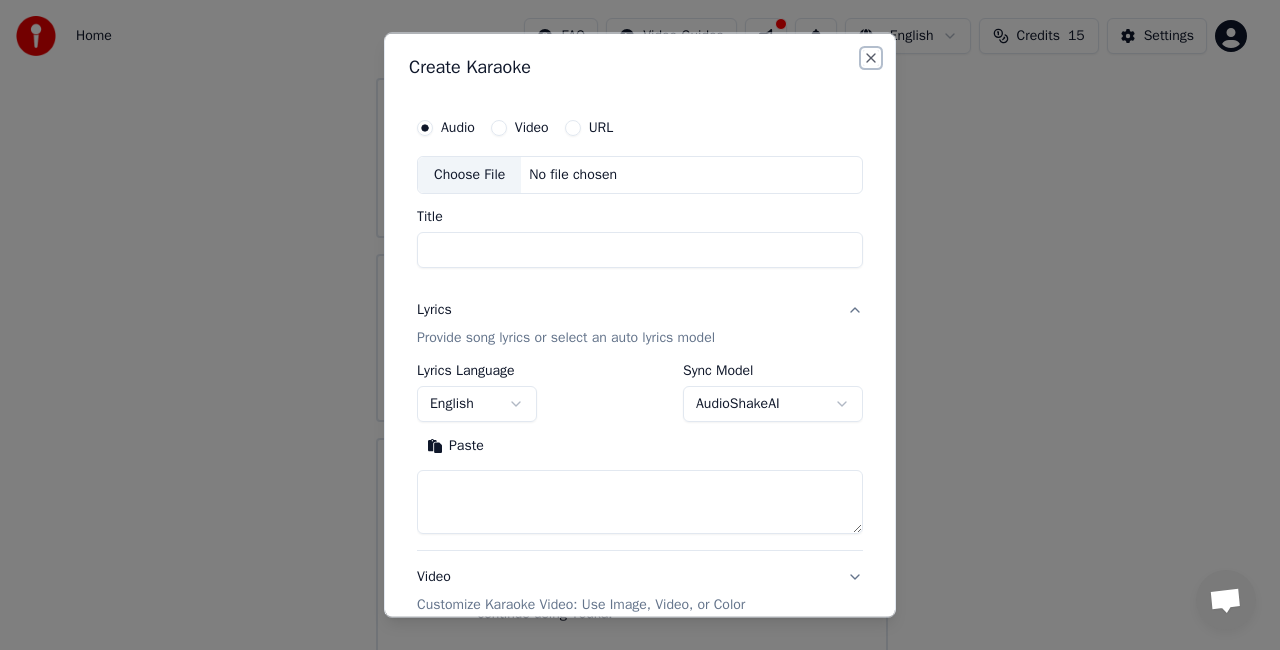 click on "Close" at bounding box center (871, 58) 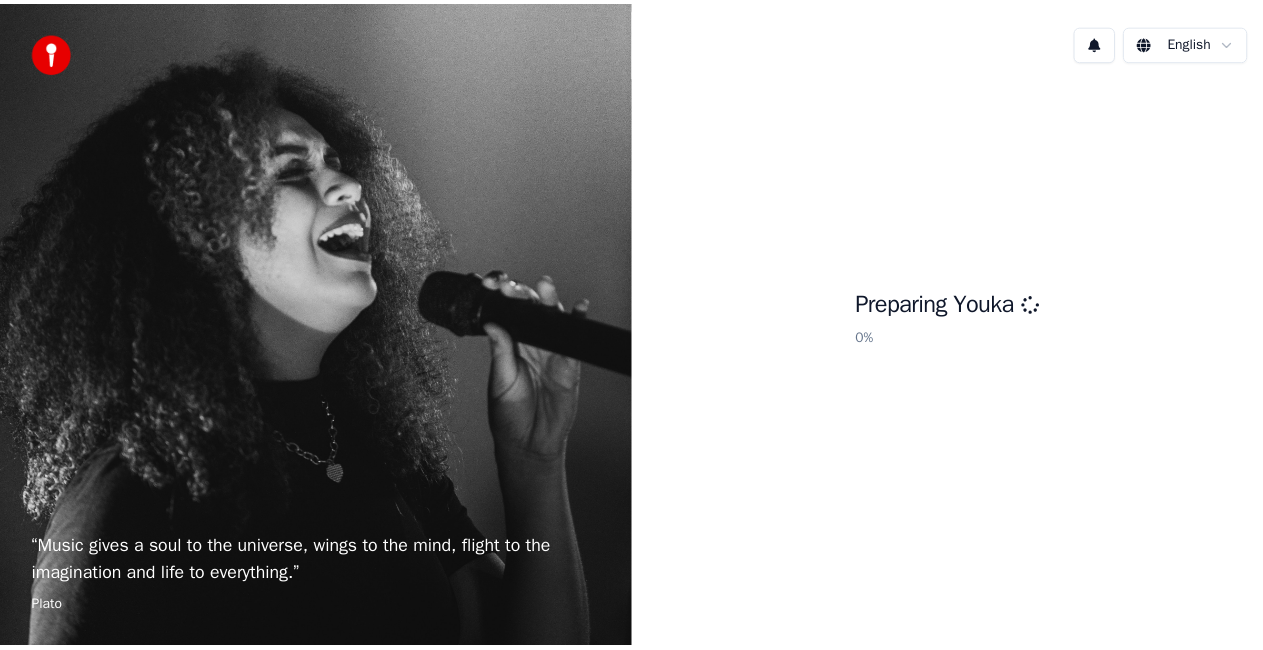 scroll, scrollTop: 0, scrollLeft: 0, axis: both 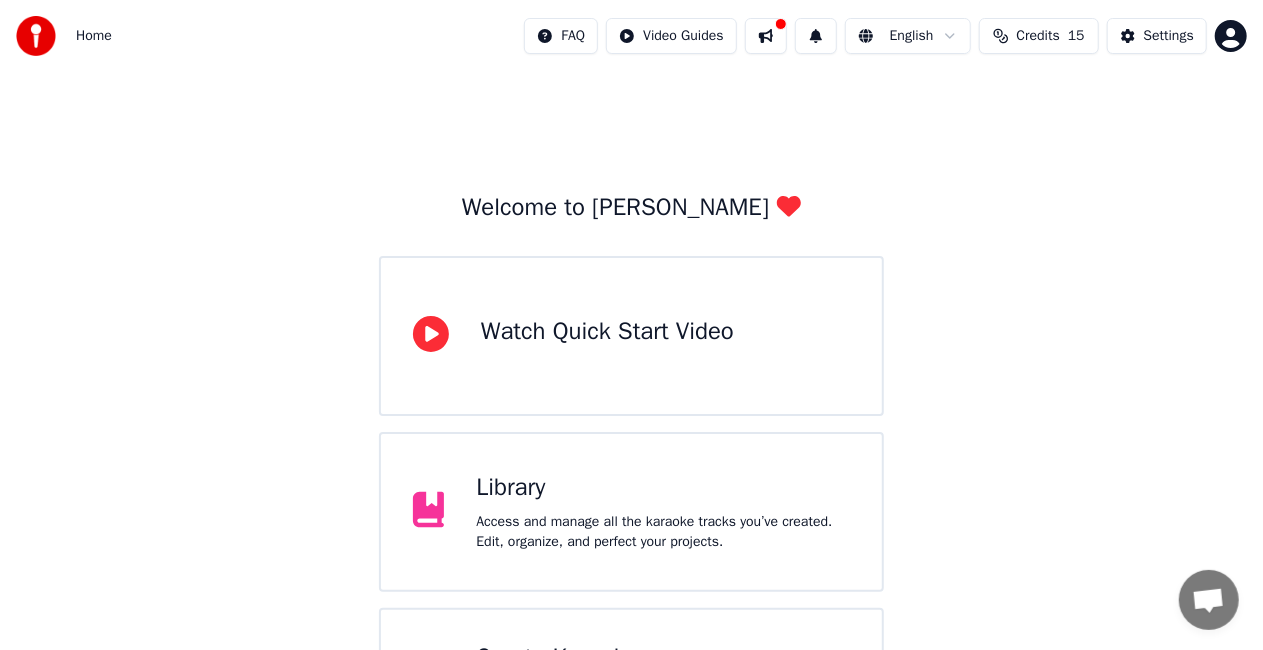 click on "FAQ Video Guides English Credits 15 Settings" at bounding box center [885, 36] 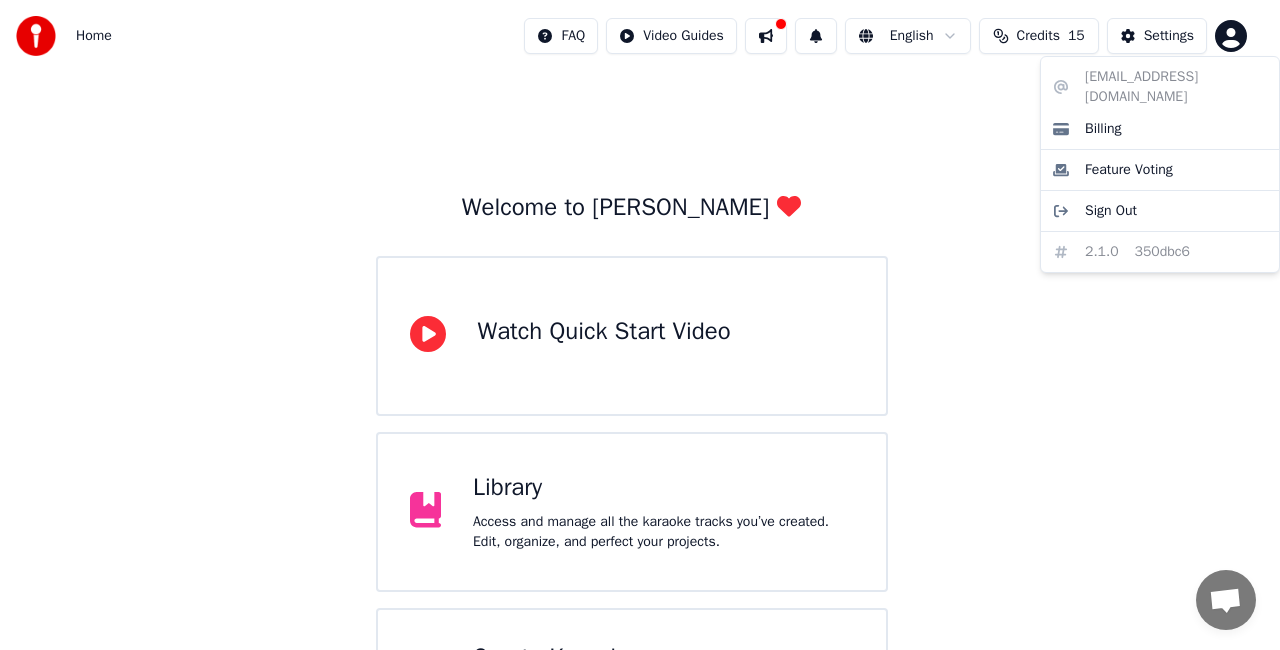 click on "Home FAQ Video Guides English Credits 15 Settings Welcome to Youka Watch Quick Start Video Library Access and manage all the karaoke tracks you’ve created. Edit, organize, and perfect your projects. Create Karaoke Create karaoke from audio or video files (MP3, MP4, and more), or paste a URL to instantly generate a karaoke video with synchronized lyrics. Please upgrade to the latest version Your version of Youka is outdated. Please backup your library and your settings (Settings > Danger Zone > Export Settings) and upgrade to the latest version to continue using Youka. patricija.luscynska@gmail.com Billing Feature Voting Sign Out 2.1.0 350dbc6" at bounding box center (640, 506) 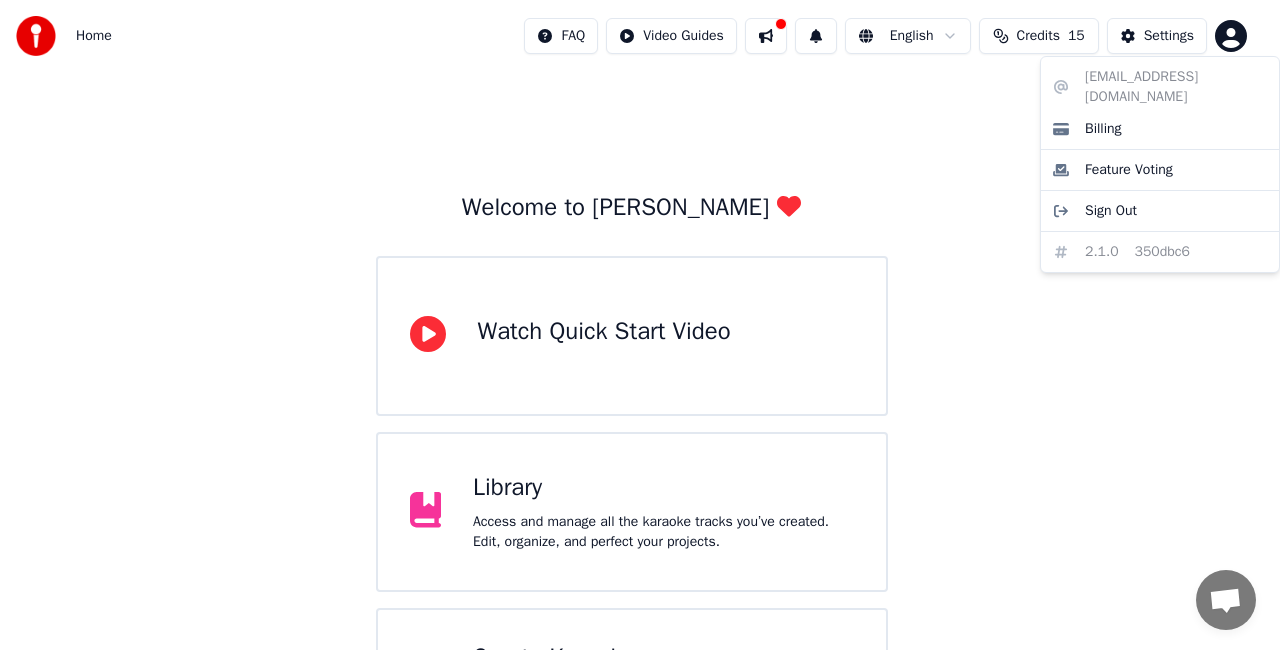 click on "patricija.luscynska@gmail.com Billing Feature Voting Sign Out 2.1.0 350dbc6" at bounding box center (1160, 164) 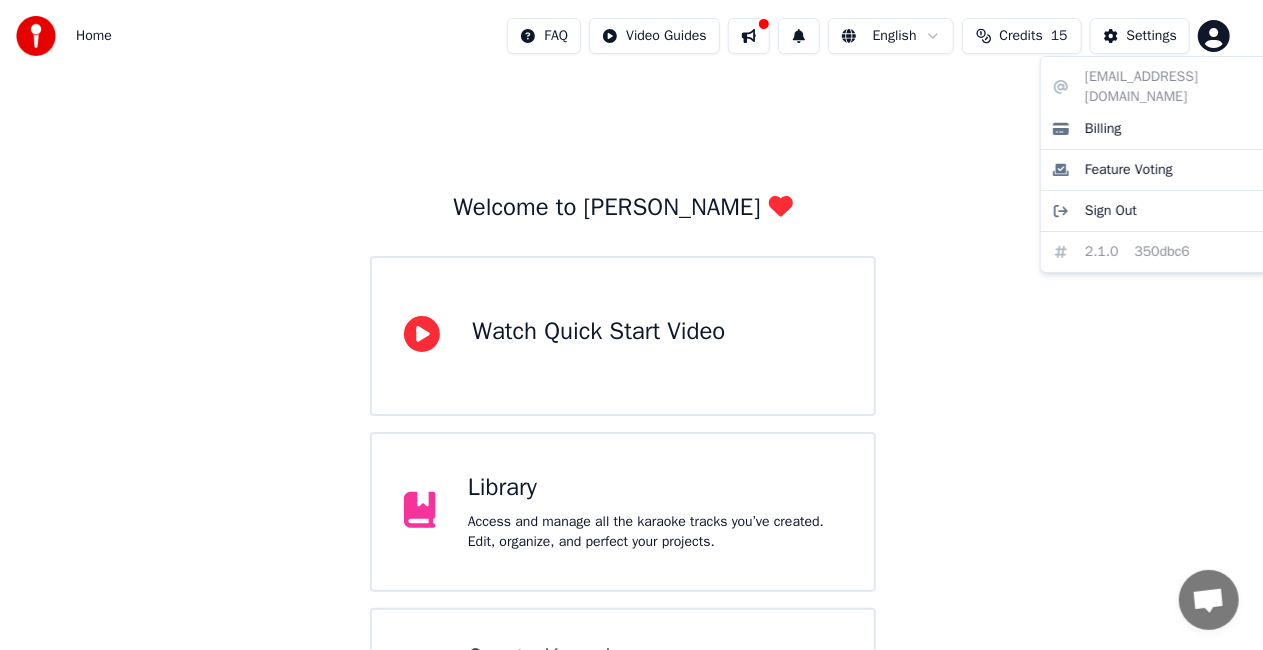 click on "Home FAQ Video Guides English Credits 15 Settings Welcome to Youka Watch Quick Start Video Library Access and manage all the karaoke tracks you’ve created. Edit, organize, and perfect your projects. Create Karaoke Create karaoke from audio or video files (MP3, MP4, and more), or paste a URL to instantly generate a karaoke video with synchronized lyrics. Please upgrade to the latest version Your version of Youka is outdated. Please backup your library and your settings (Settings > Danger Zone > Export Settings) and upgrade to the latest version to continue using Youka. patricija.luscynska@gmail.com Billing Feature Voting Sign Out 2.1.0 350dbc6" at bounding box center (631, 506) 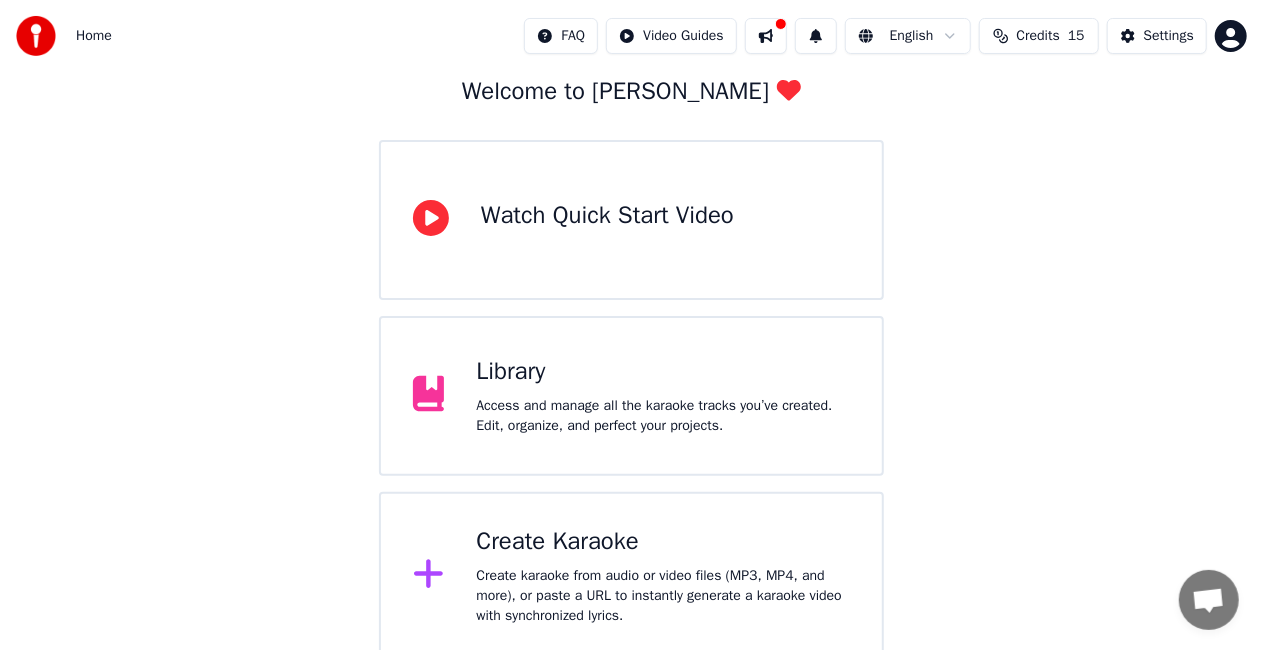 scroll, scrollTop: 115, scrollLeft: 0, axis: vertical 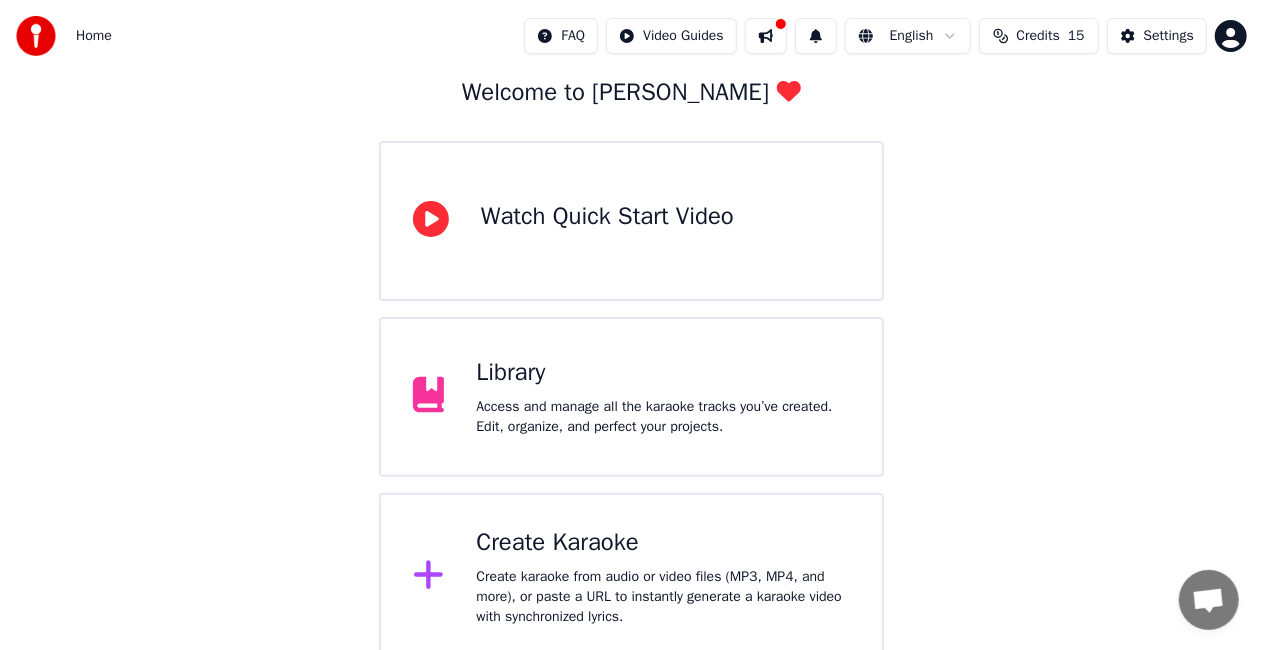 click 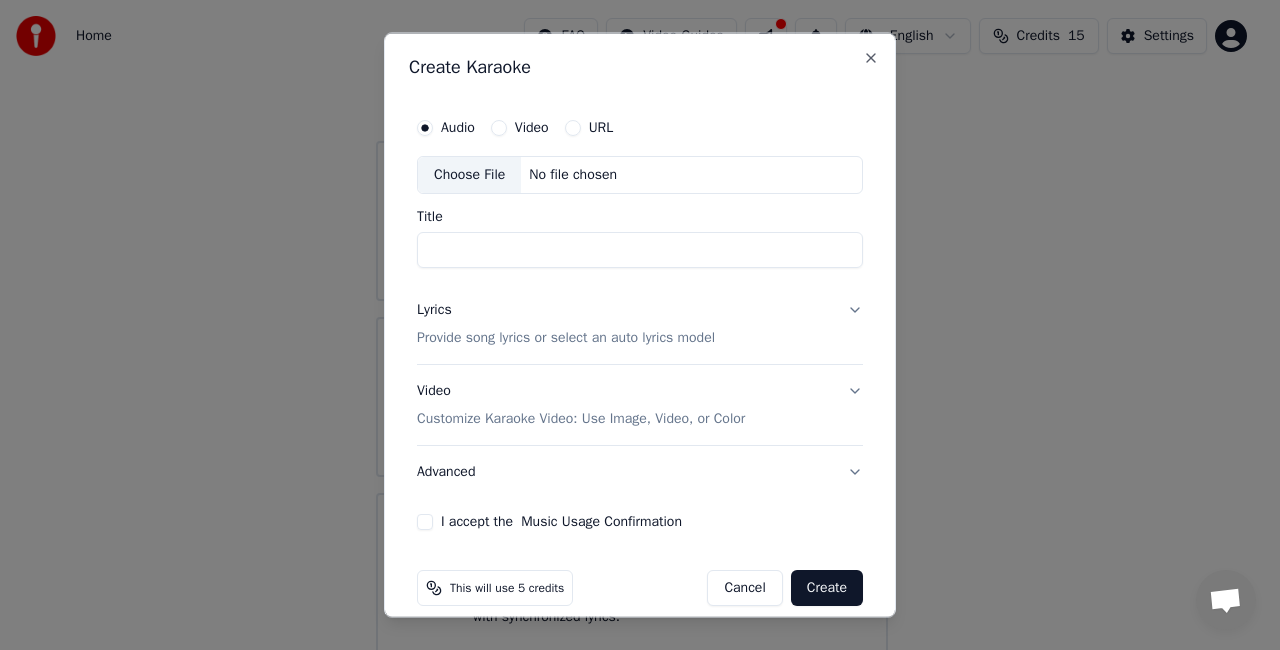 click on "Audio Video URL Choose File No file chosen Title Lyrics Provide song lyrics or select an auto lyrics model Video Customize Karaoke Video: Use Image, Video, or Color Advanced I accept the   Music Usage Confirmation This will use 5 credits Cancel Create" at bounding box center (640, 357) 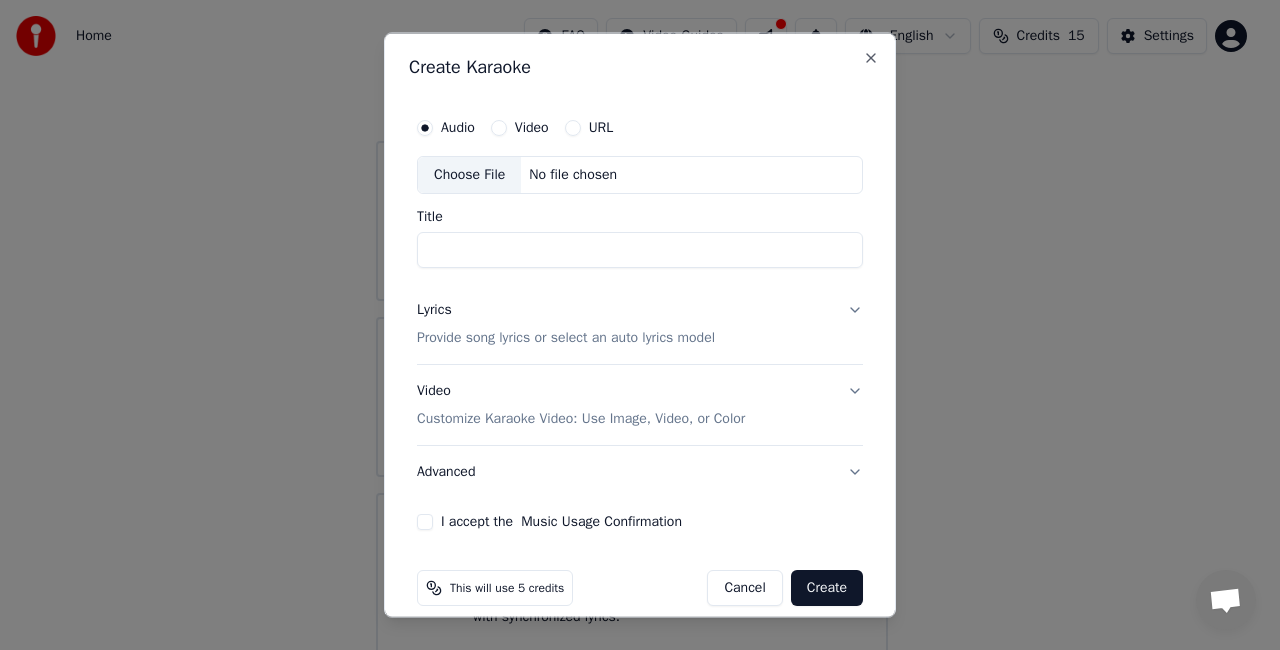 click on "Cancel" at bounding box center (744, 587) 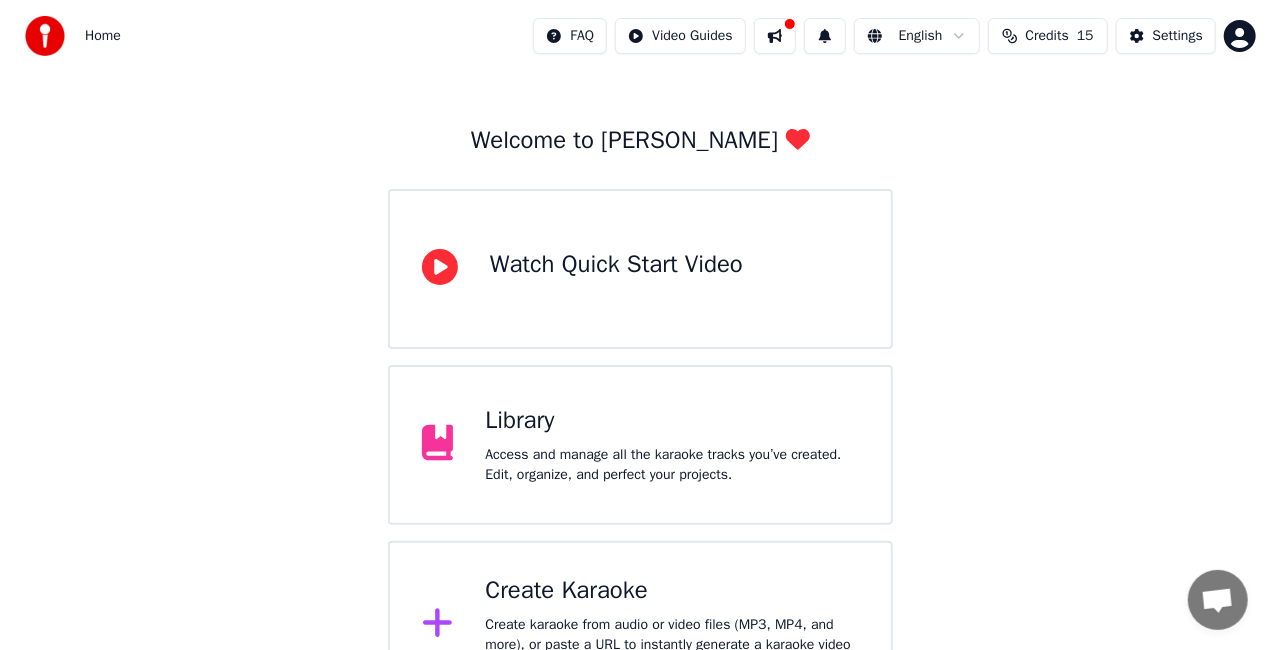 scroll, scrollTop: 0, scrollLeft: 0, axis: both 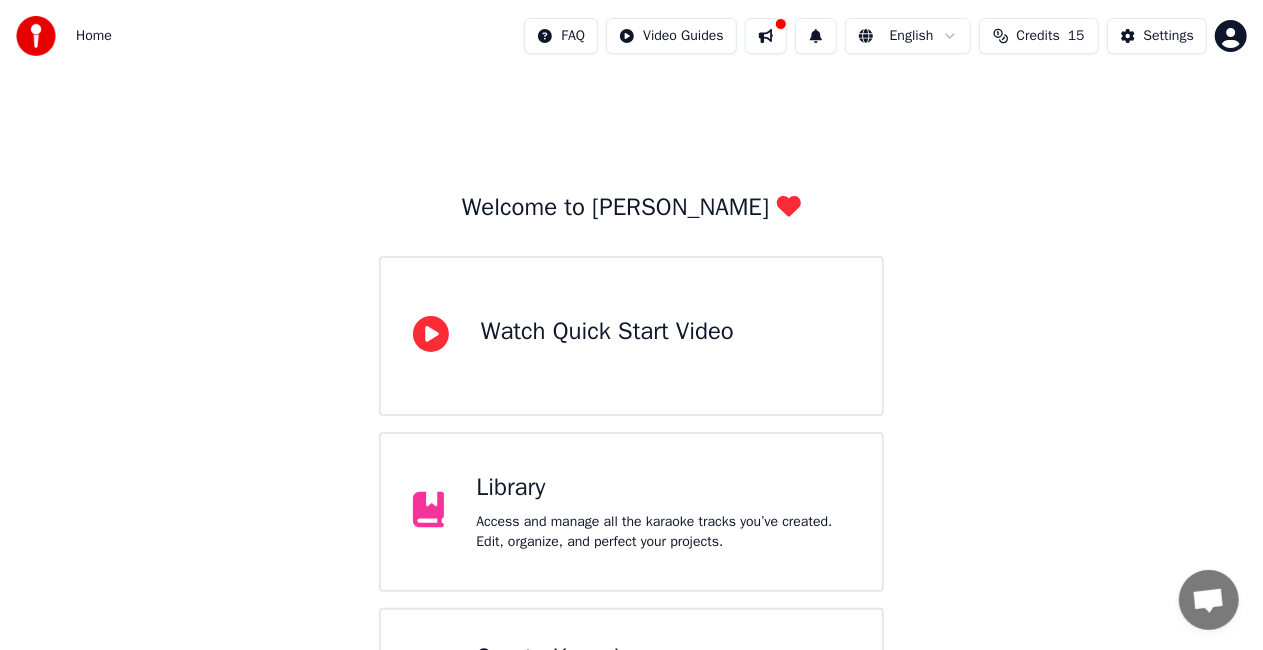 click on "Home FAQ Video Guides English Credits 15 Settings Welcome to Youka Watch Quick Start Video Library Access and manage all the karaoke tracks you’ve created. Edit, organize, and perfect your projects. Create Karaoke Create karaoke from audio or video files (MP3, MP4, and more), or paste a URL to instantly generate a karaoke video with synchronized lyrics. Please upgrade to the latest version Your version of Youka is outdated. Please backup your library and your settings (Settings > Danger Zone > Export Settings) and upgrade to the latest version to continue using Youka." at bounding box center (631, 506) 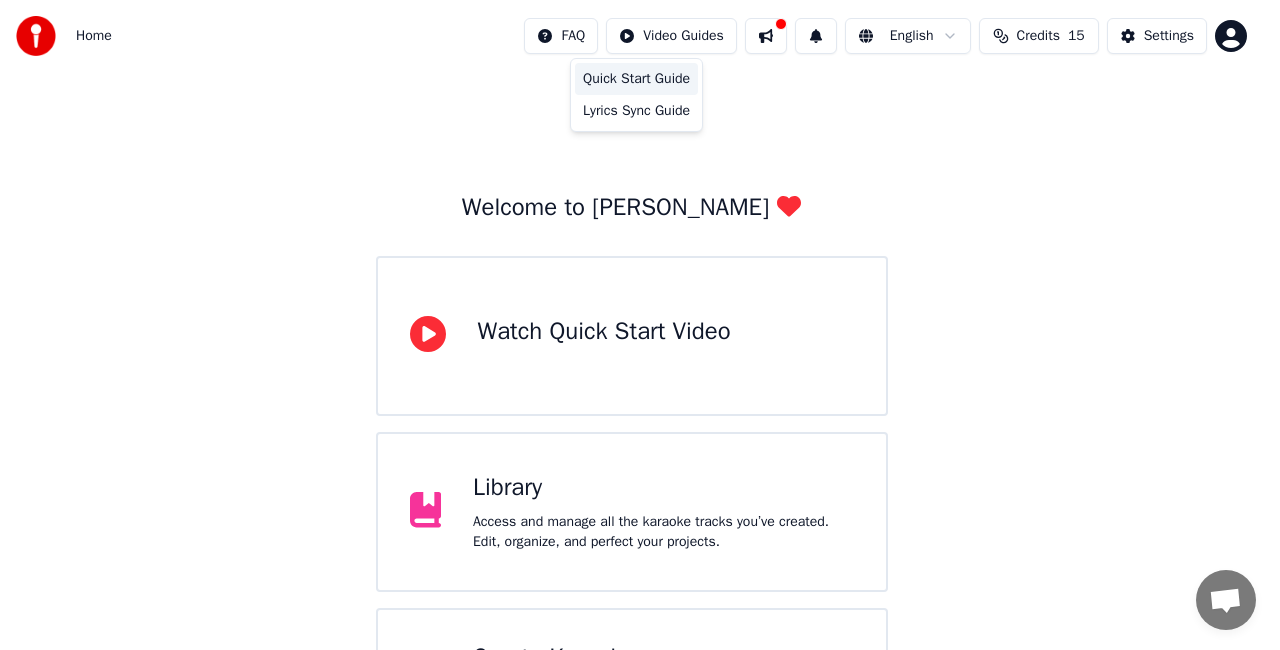 click on "Quick Start Guide" at bounding box center [636, 79] 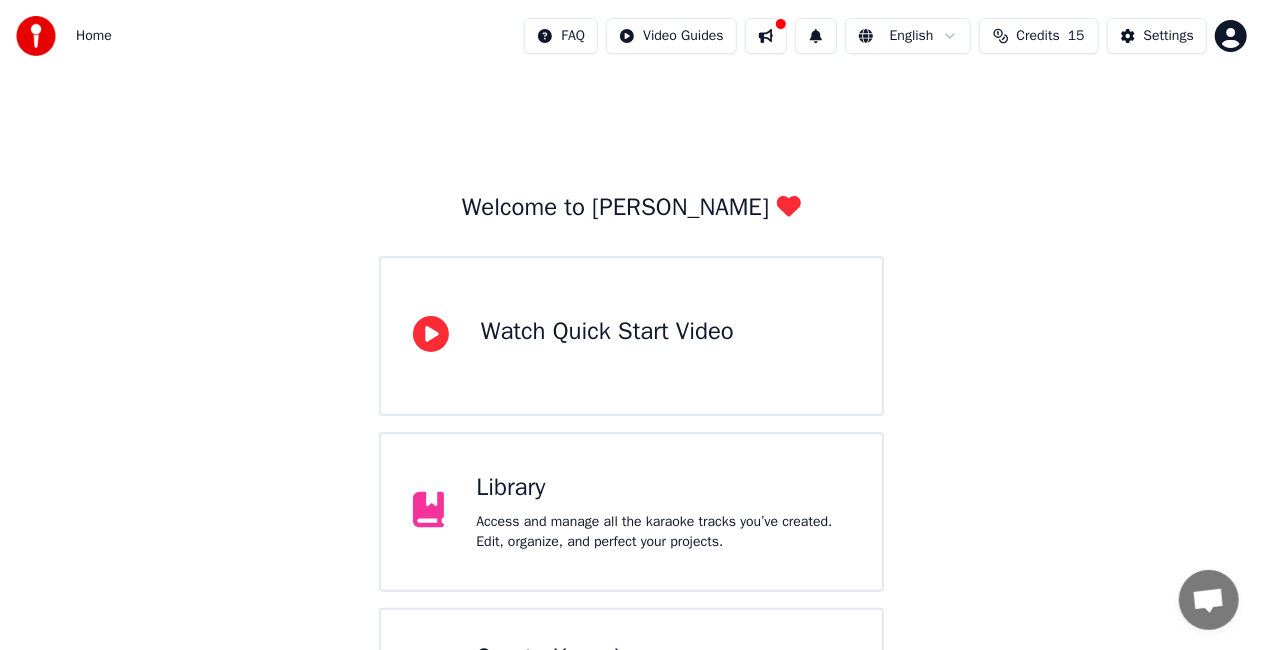 click on "Credits" at bounding box center [1038, 36] 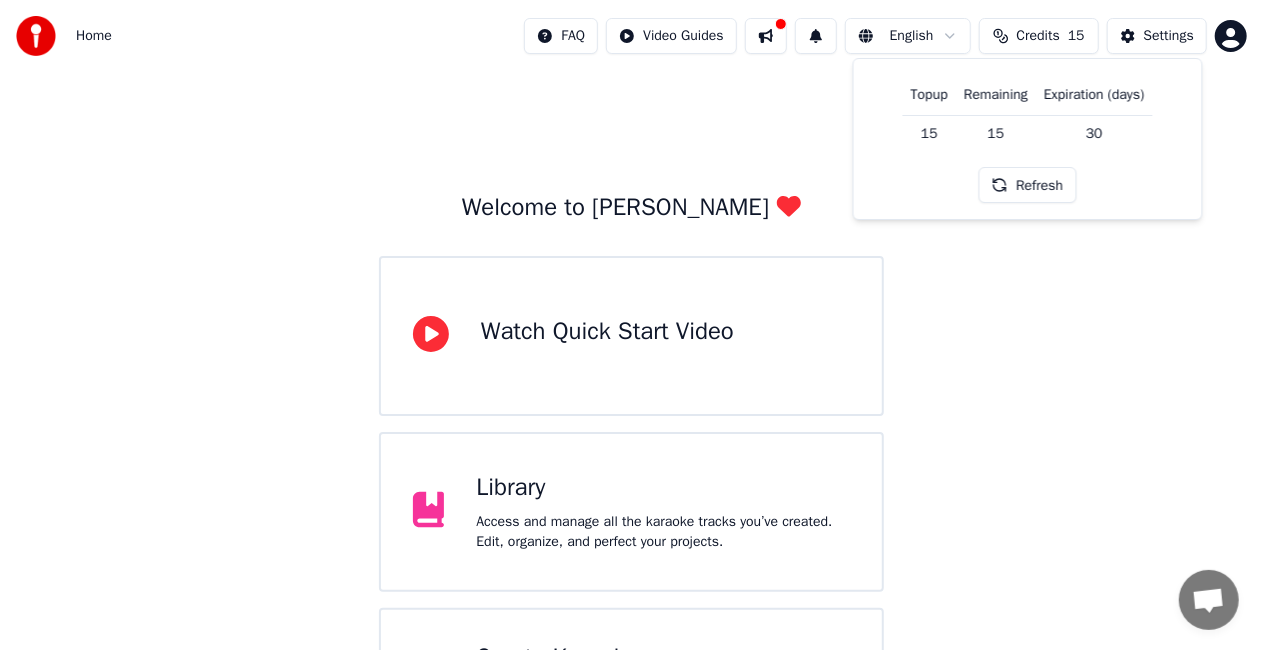 click on "Refresh" at bounding box center [1027, 185] 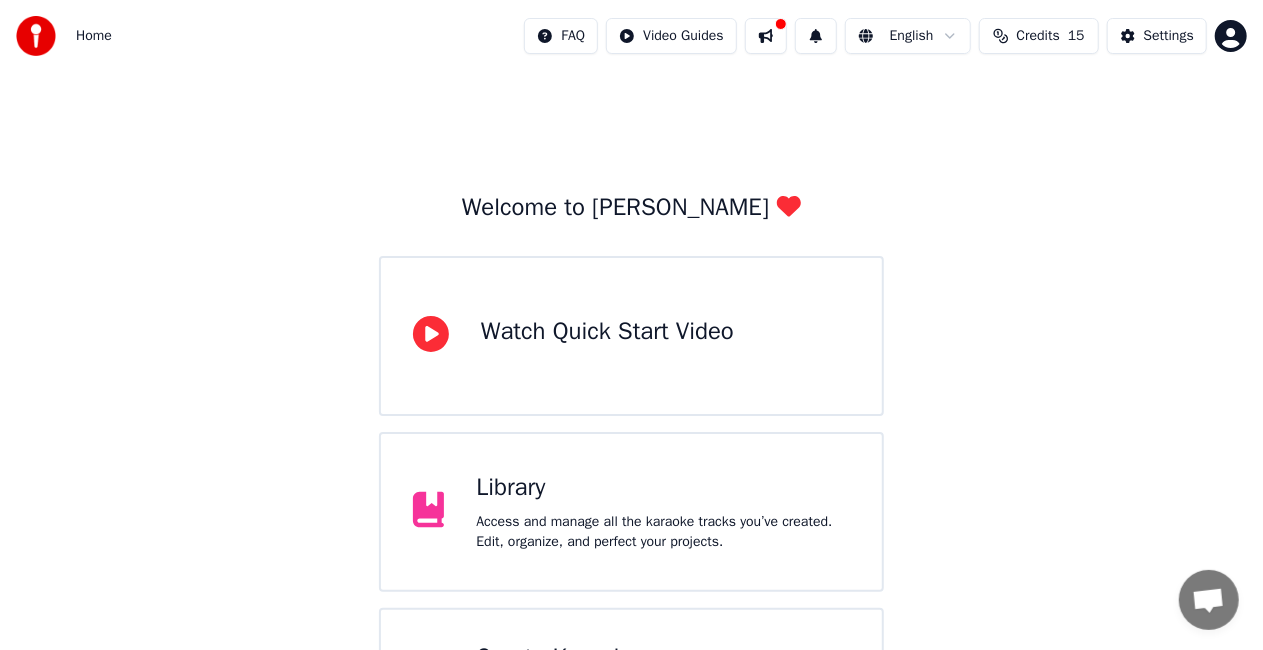 click on "Credits" at bounding box center [1038, 36] 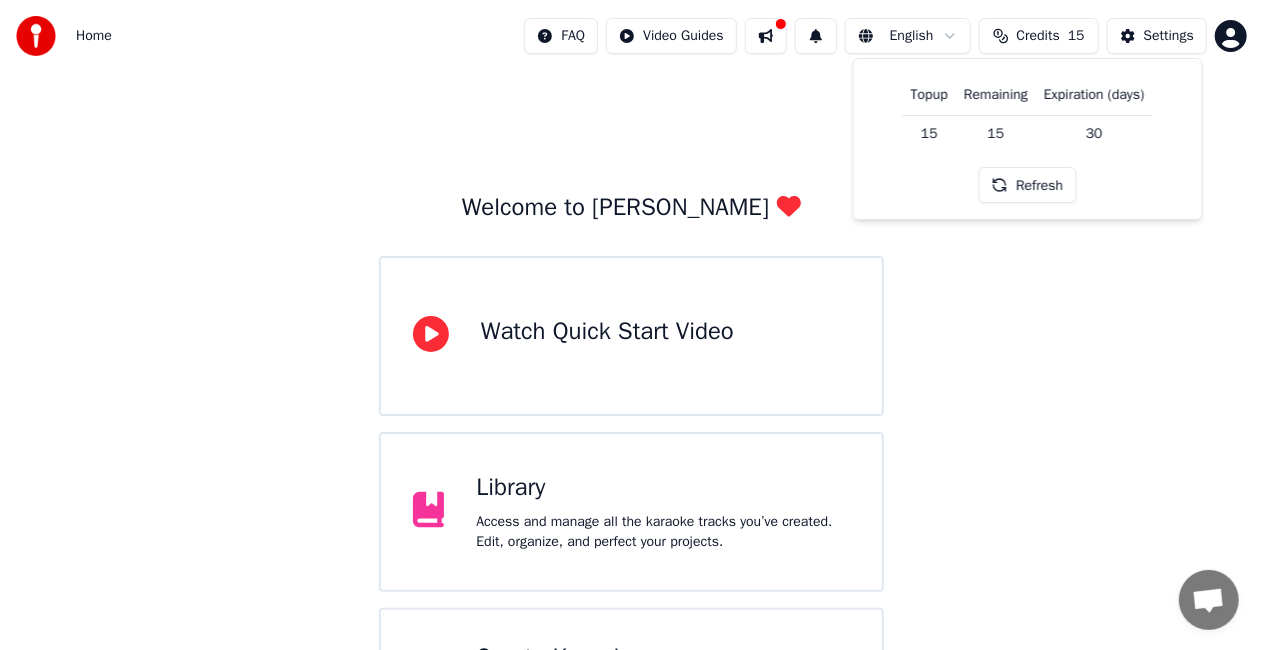 click on "Settings" at bounding box center [1157, 36] 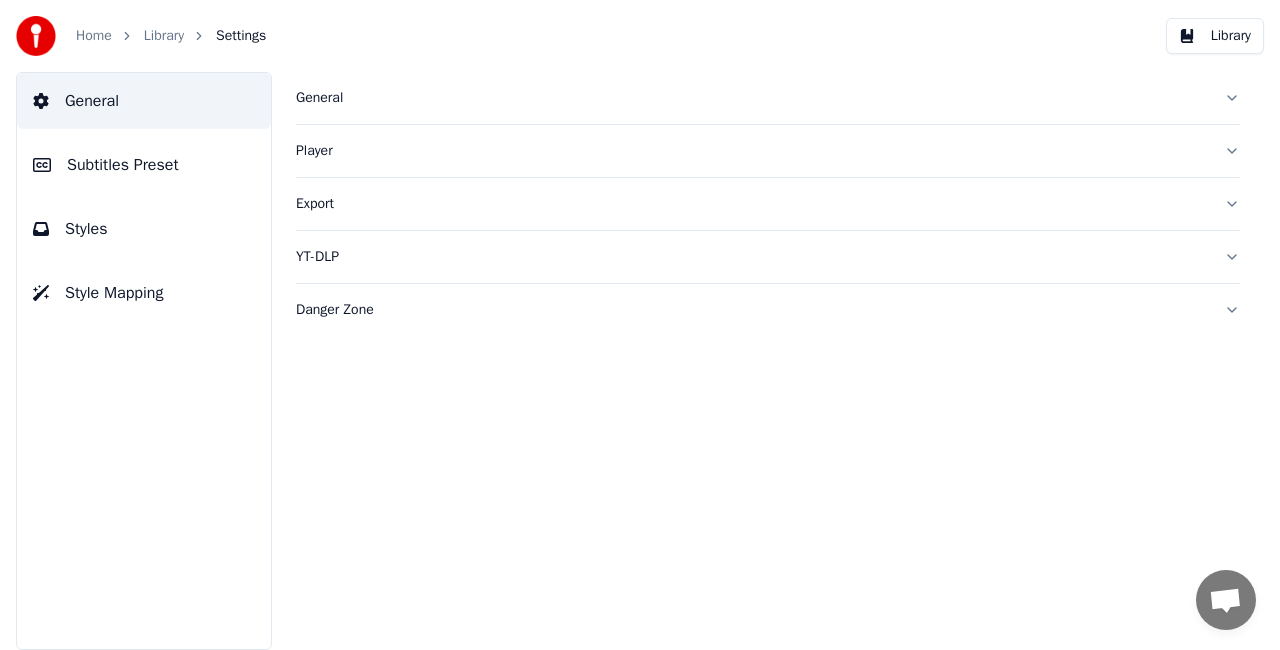 click on "General" at bounding box center [768, 98] 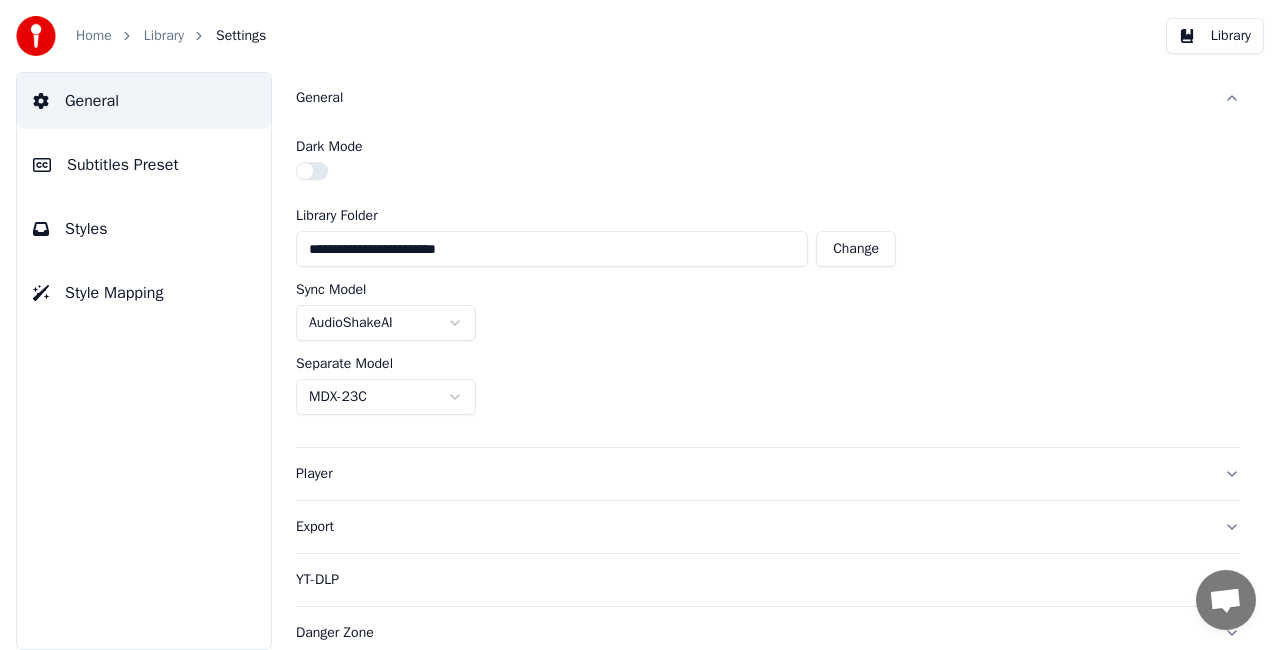 click on "Styles" at bounding box center (144, 229) 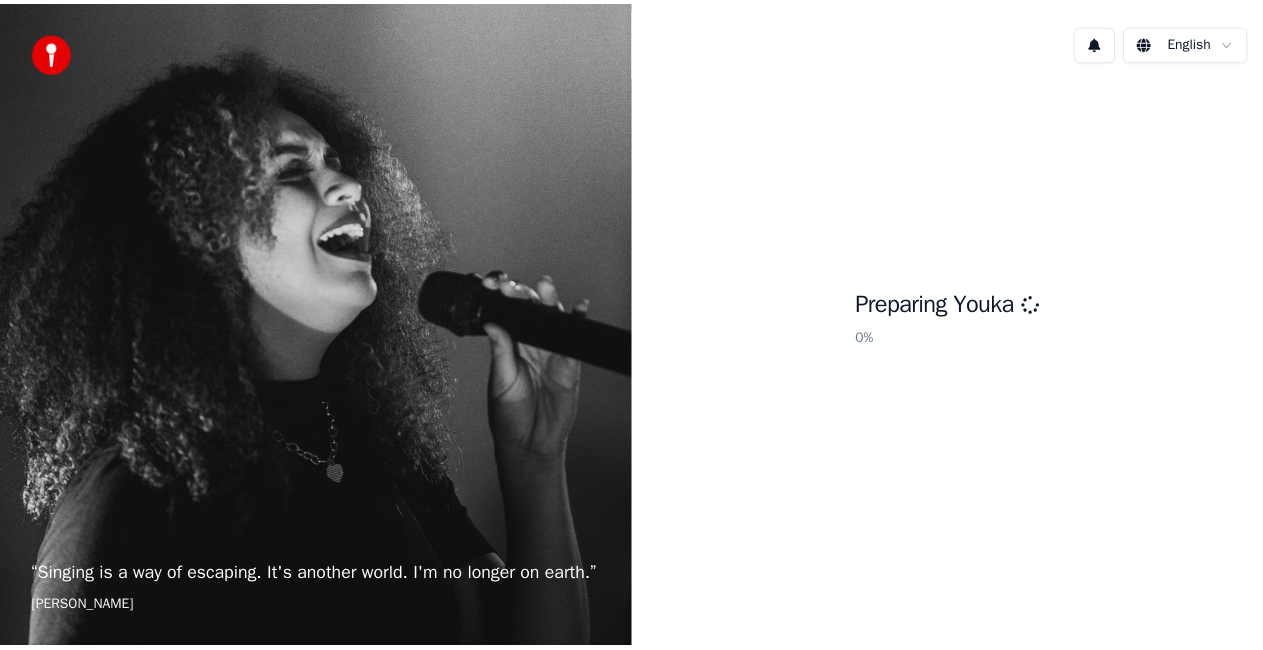 scroll, scrollTop: 0, scrollLeft: 0, axis: both 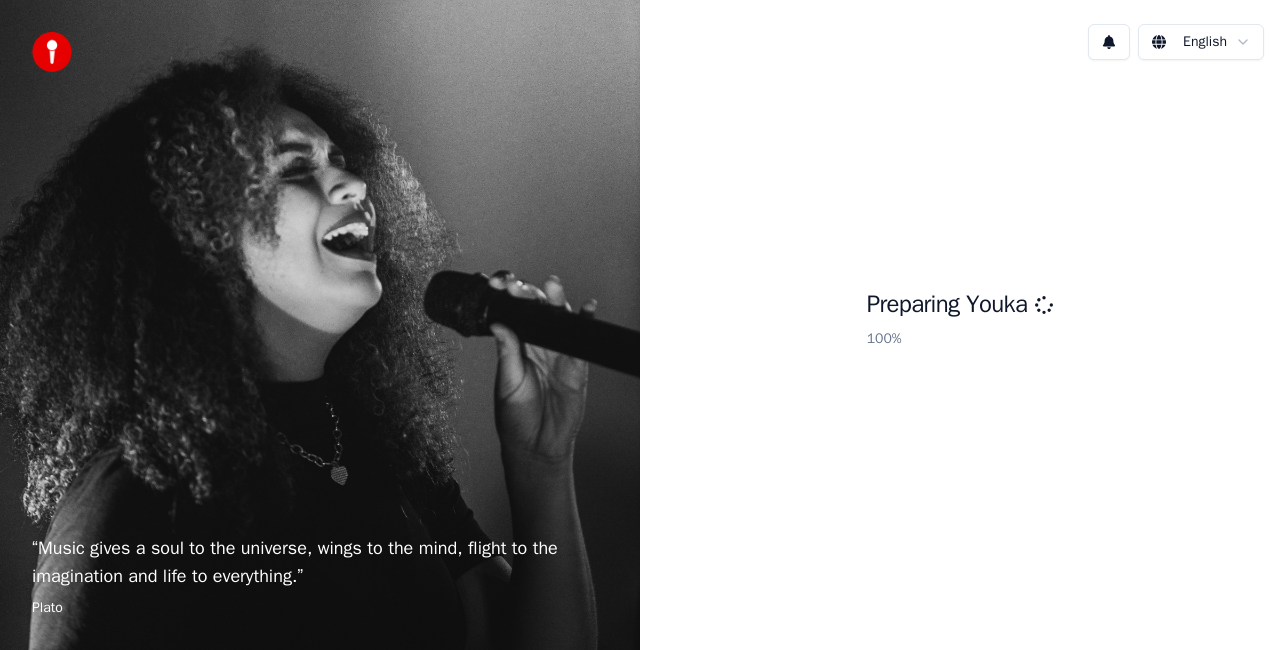 click on "Preparing Youka 100 %" at bounding box center [960, 323] 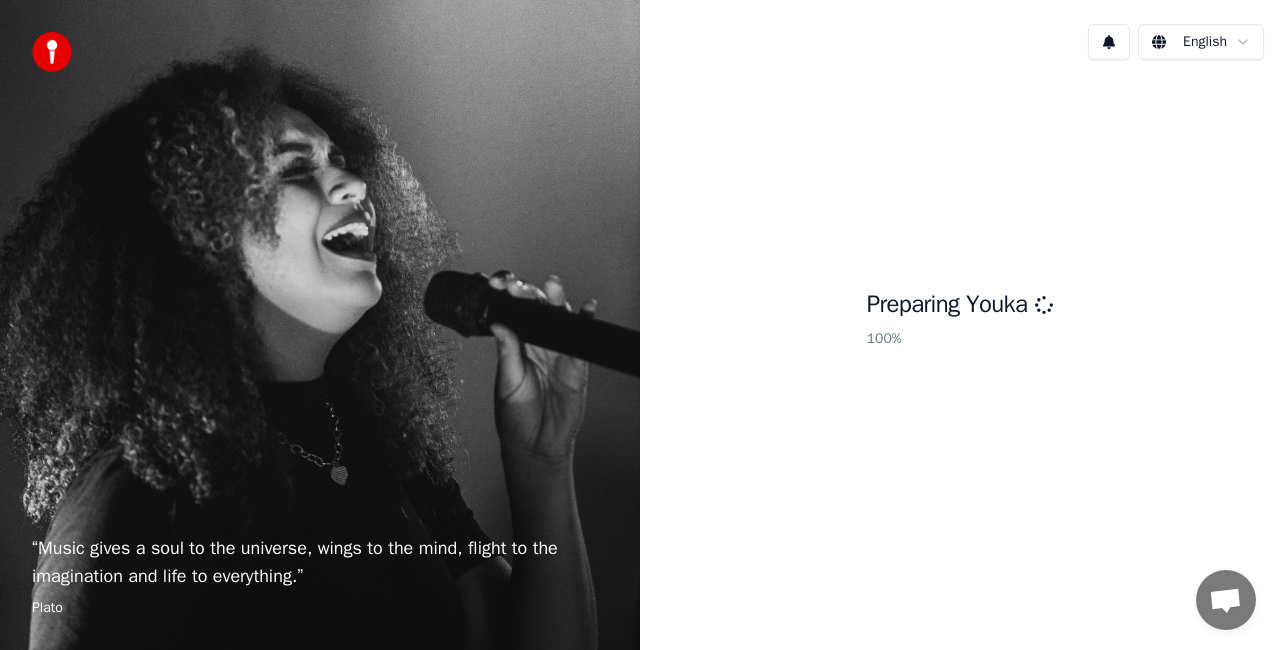 click on "Preparing Youka 100 %" at bounding box center [960, 323] 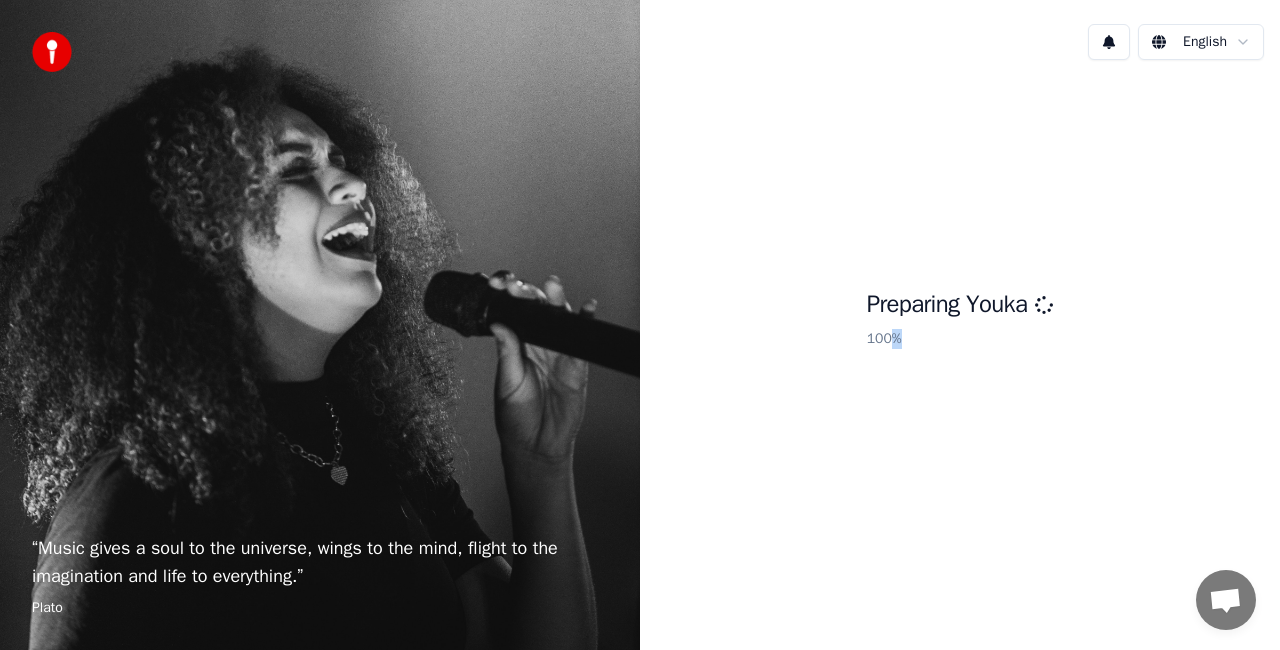 click on "Preparing Youka 100 %" at bounding box center (960, 323) 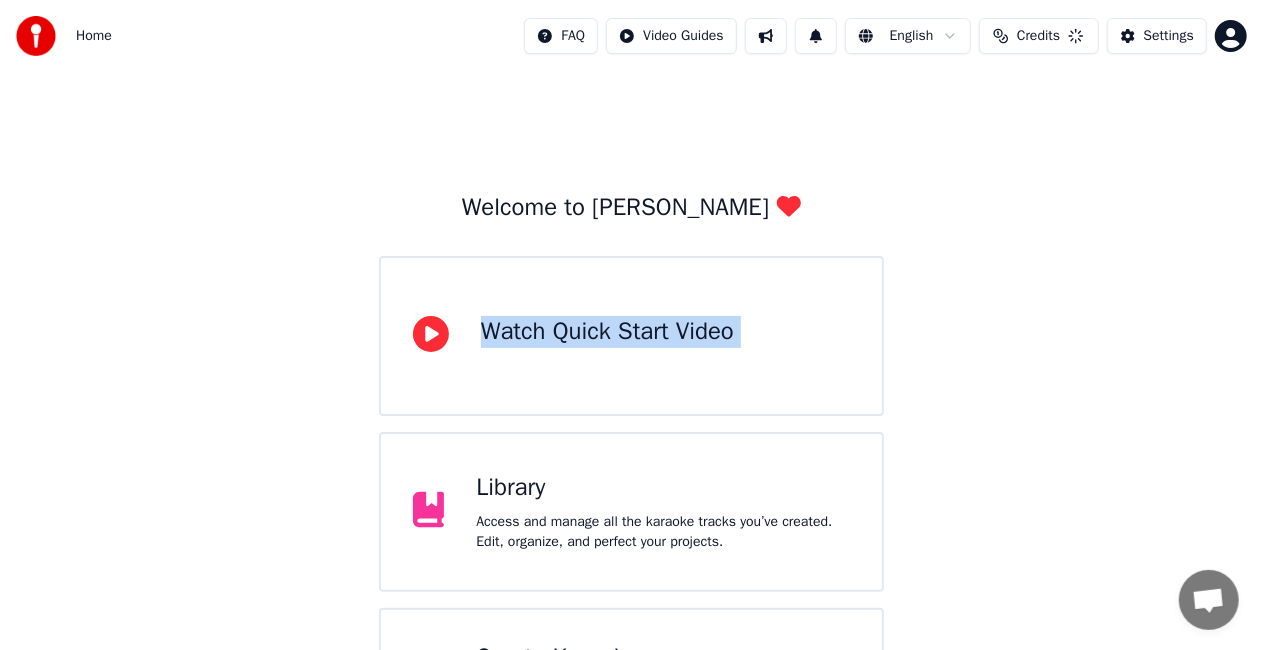 click on "Welcome to Youka Watch Quick Start Video Library Access and manage all the karaoke tracks you’ve created. Edit, organize, and perfect your projects. Create Karaoke Create karaoke from audio or video files (MP3, MP4, and more), or paste a URL to instantly generate a karaoke video with synchronized lyrics. Please upgrade to the latest version Your version of Youka is outdated. Please backup your library and your settings (Settings > Danger Zone > Export Settings) and upgrade to the latest version to continue using Youka." at bounding box center (631, 542) 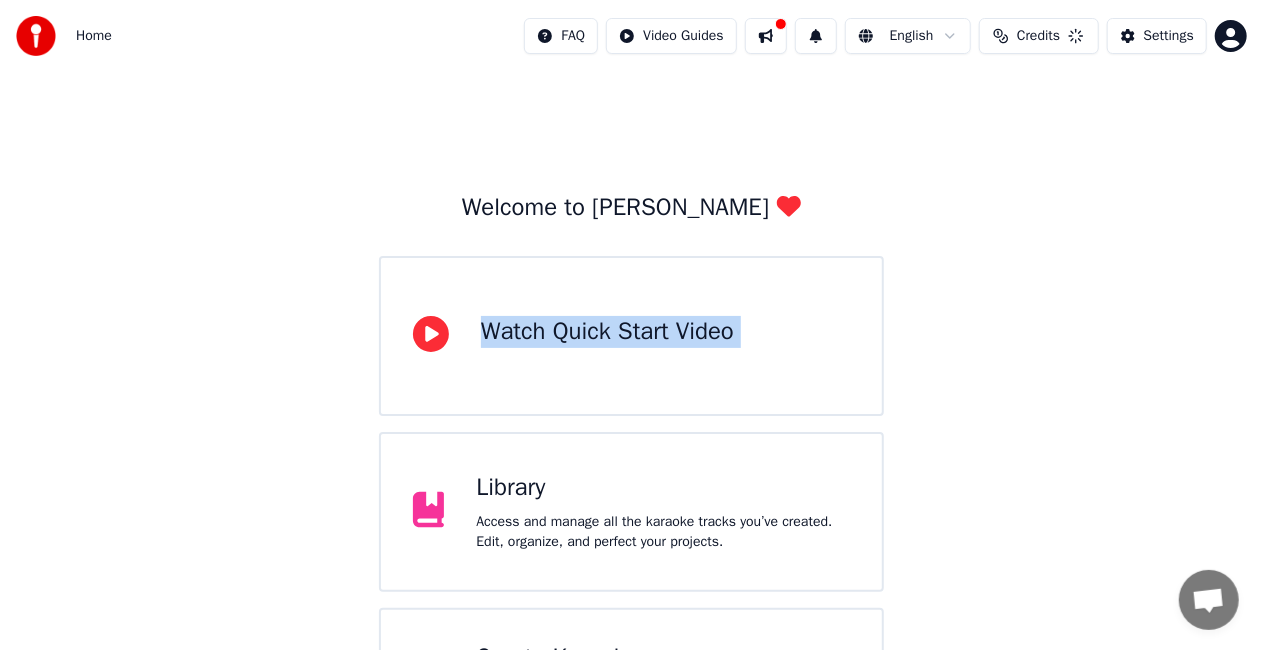 click on "Welcome to Youka Watch Quick Start Video Library Access and manage all the karaoke tracks you’ve created. Edit, organize, and perfect your projects. Create Karaoke Create karaoke from audio or video files (MP3, MP4, and more), or paste a URL to instantly generate a karaoke video with synchronized lyrics. Please upgrade to the latest version Your version of Youka is outdated. Please backup your library and your settings (Settings > Danger Zone > Export Settings) and upgrade to the latest version to continue using Youka." at bounding box center (631, 542) 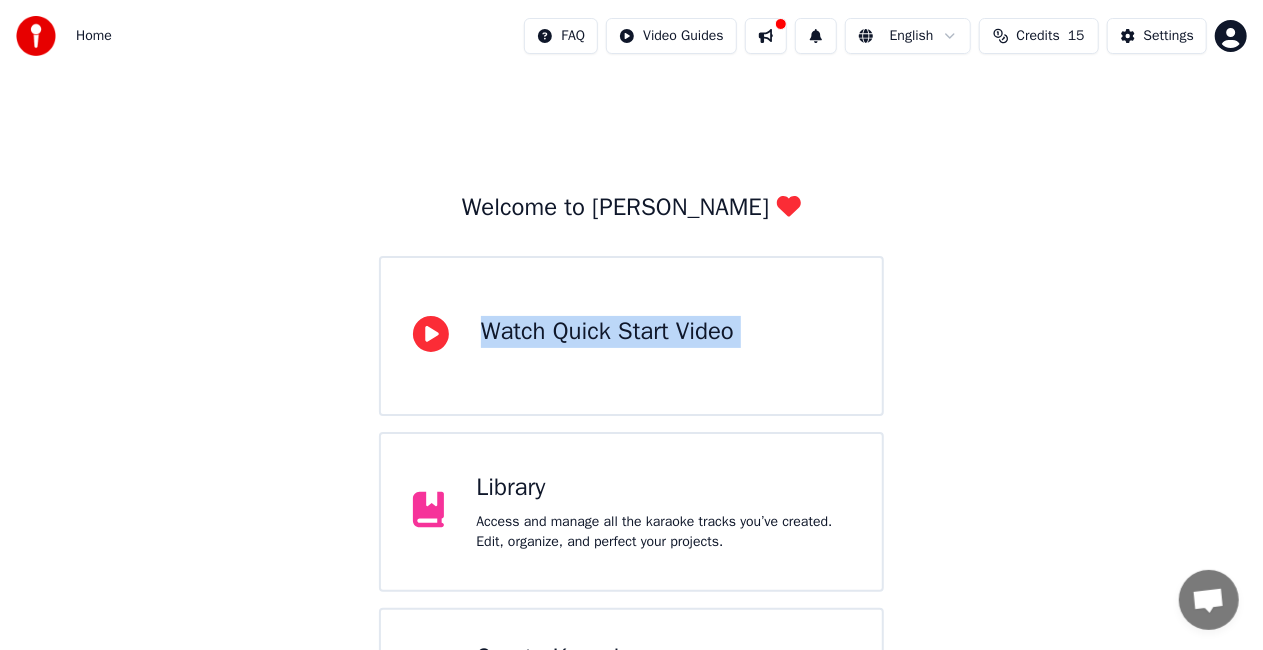 click on "Watch Quick Start Video" at bounding box center [607, 332] 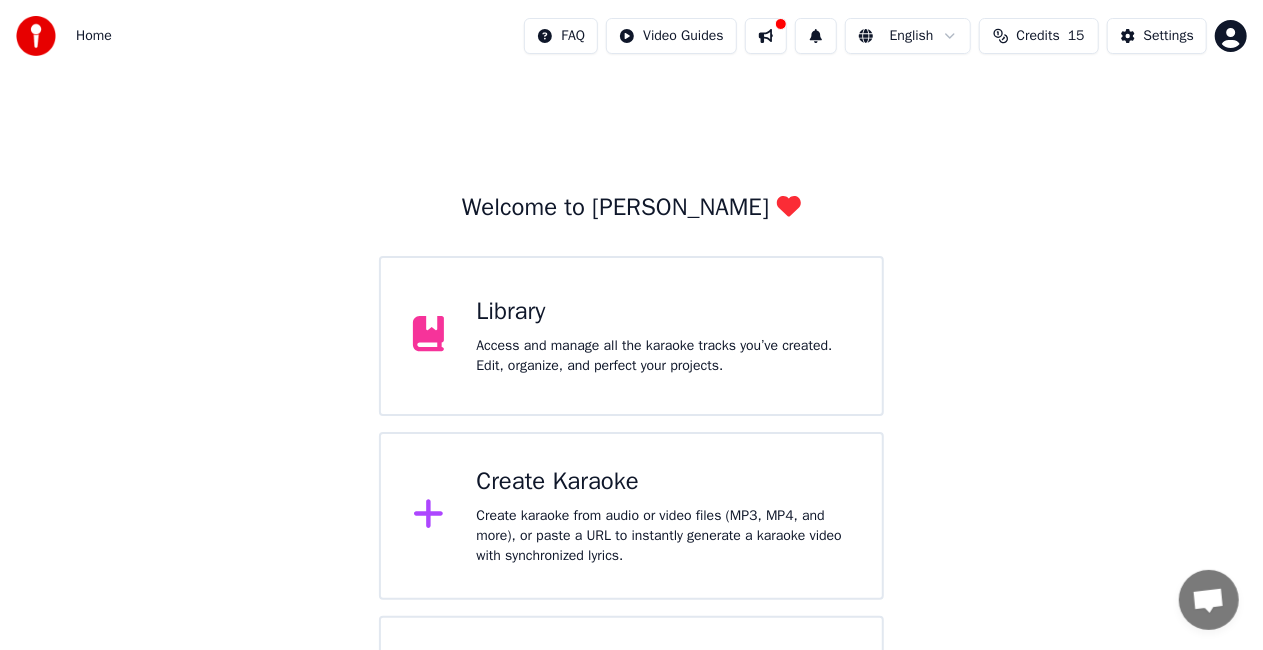 click at bounding box center (766, 36) 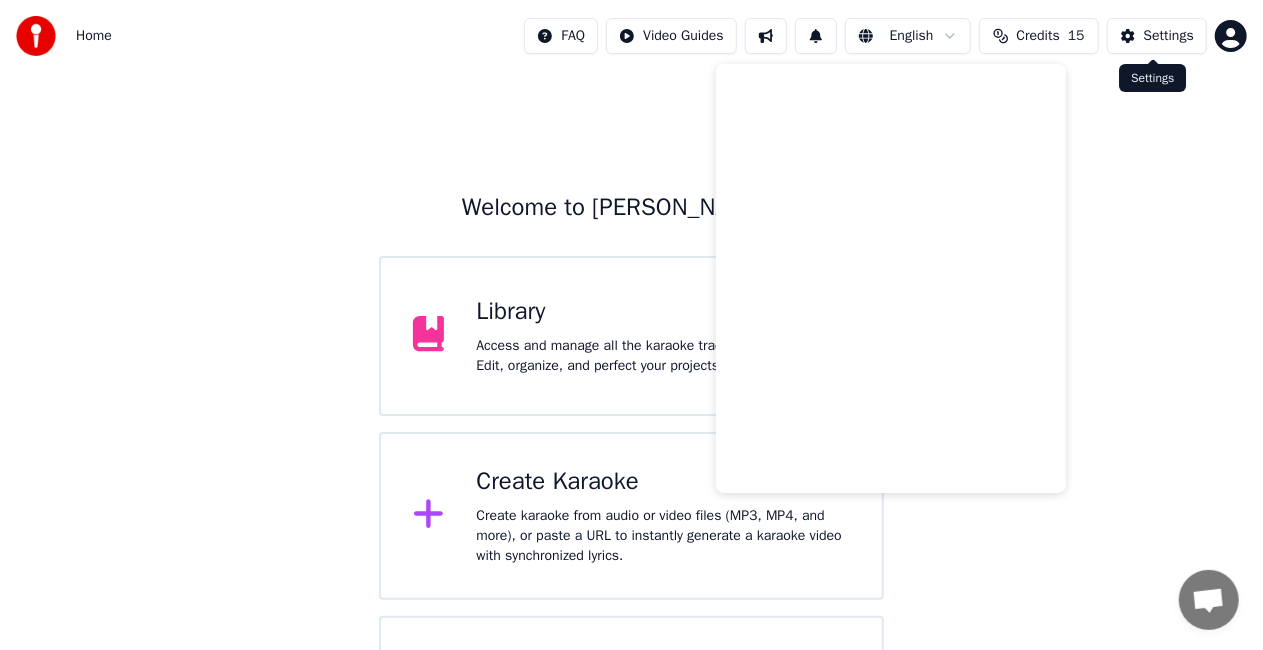 click on "Settings" at bounding box center (1169, 36) 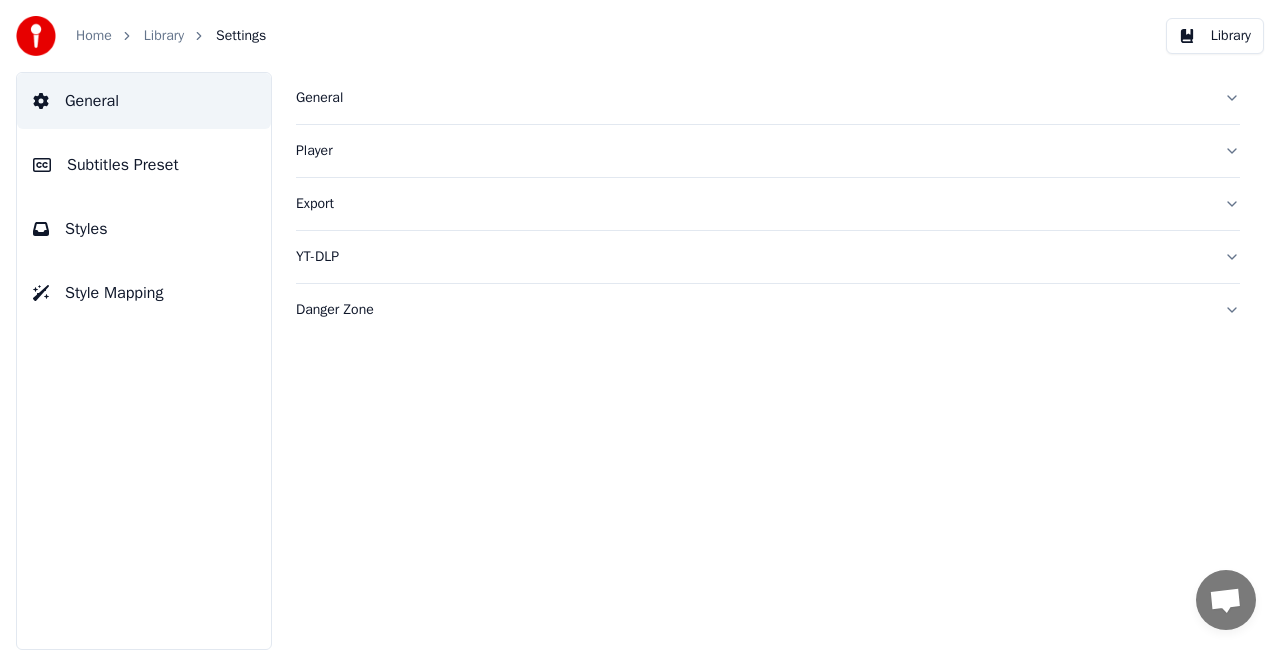 click on "Library" at bounding box center [1215, 36] 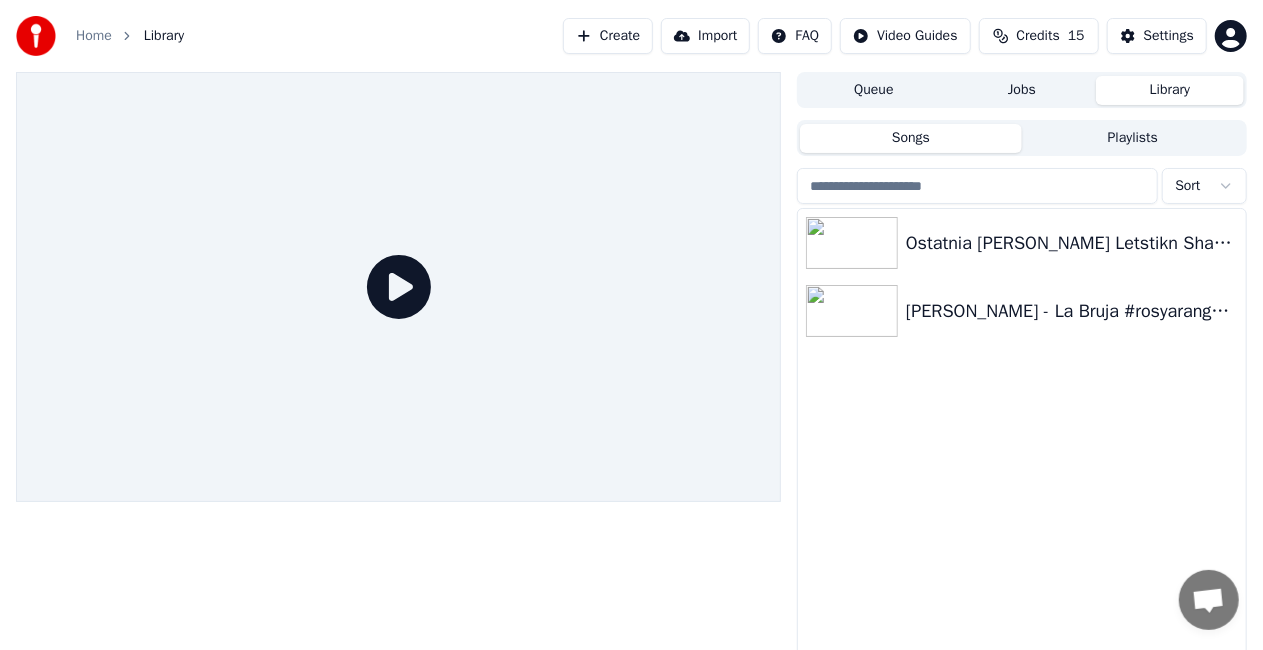 click at bounding box center [977, 186] 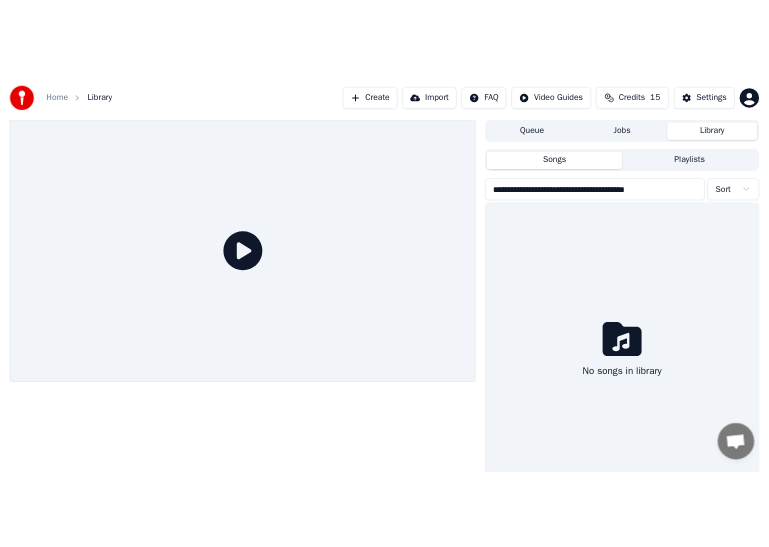 scroll, scrollTop: 0, scrollLeft: 0, axis: both 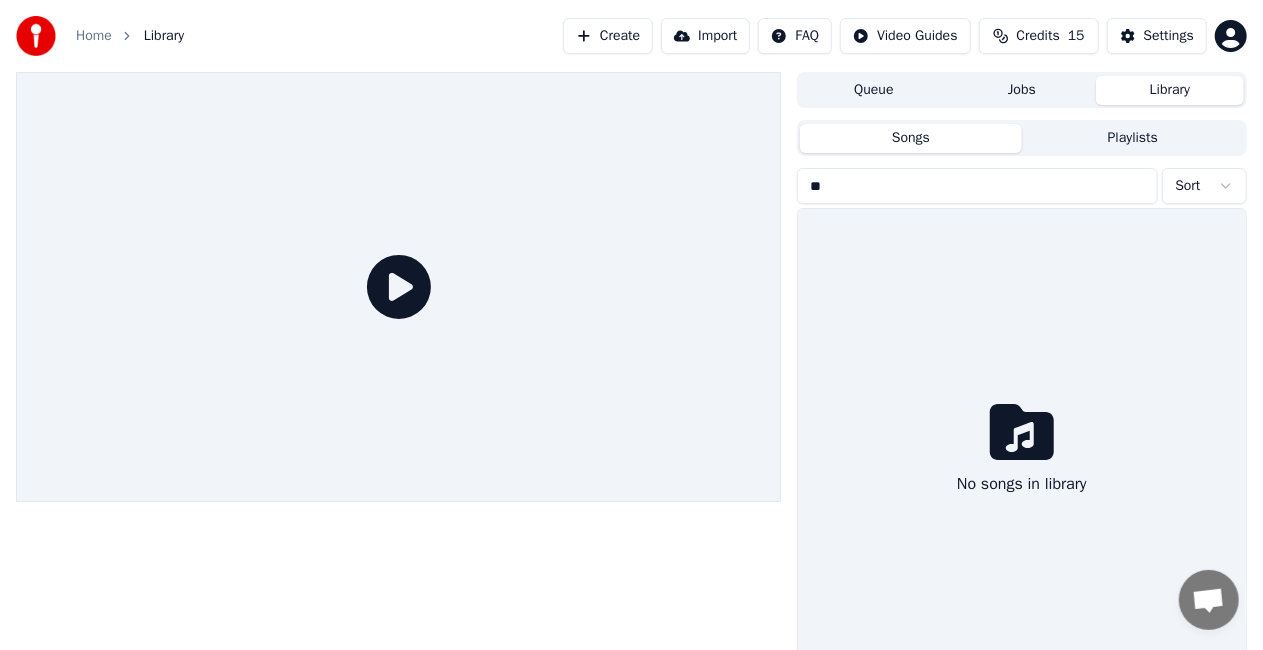 type on "*" 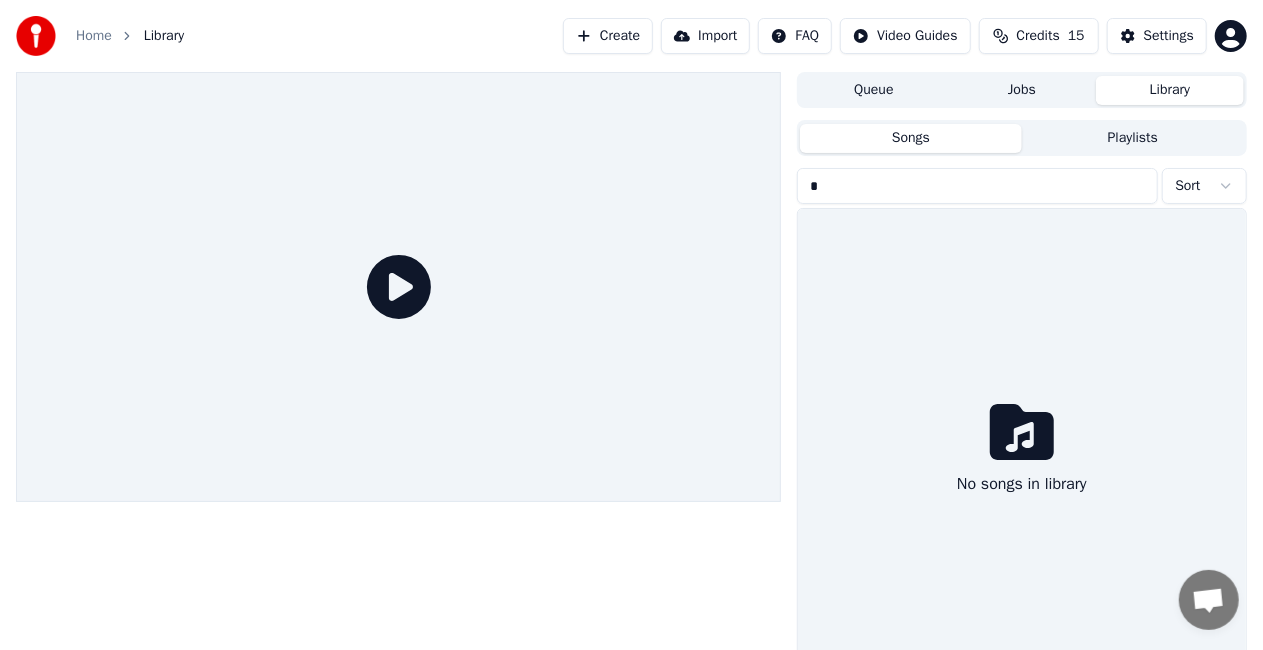 type 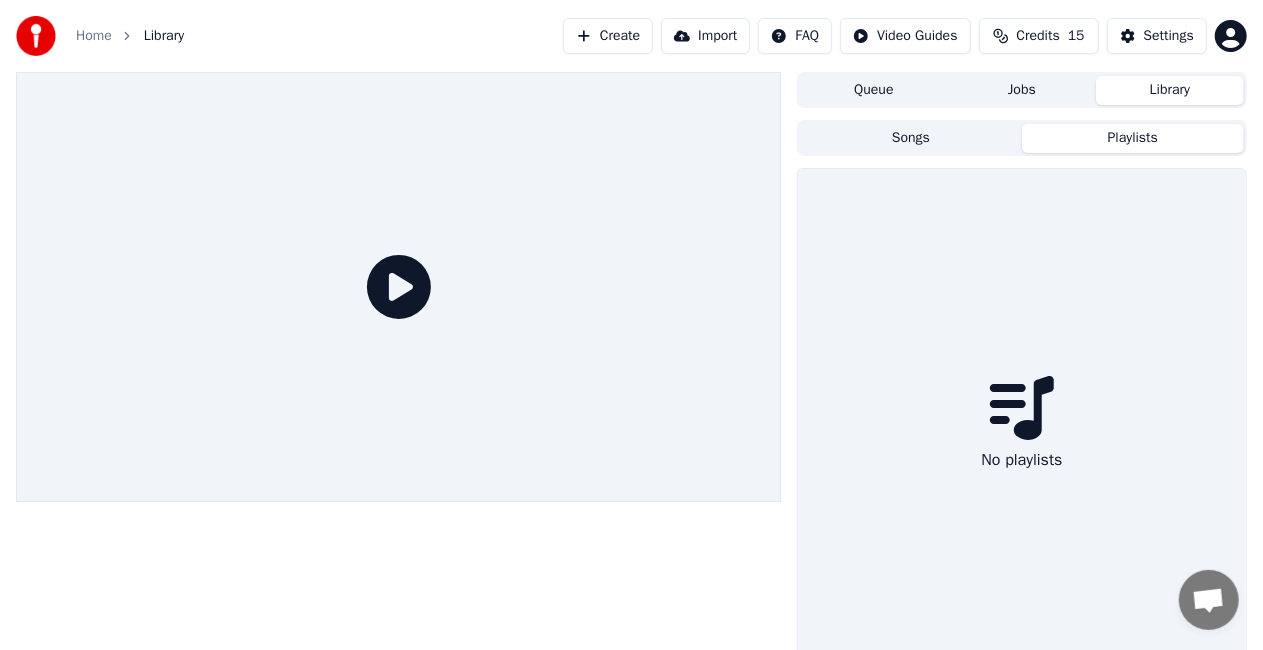 click on "Playlists" at bounding box center [1133, 138] 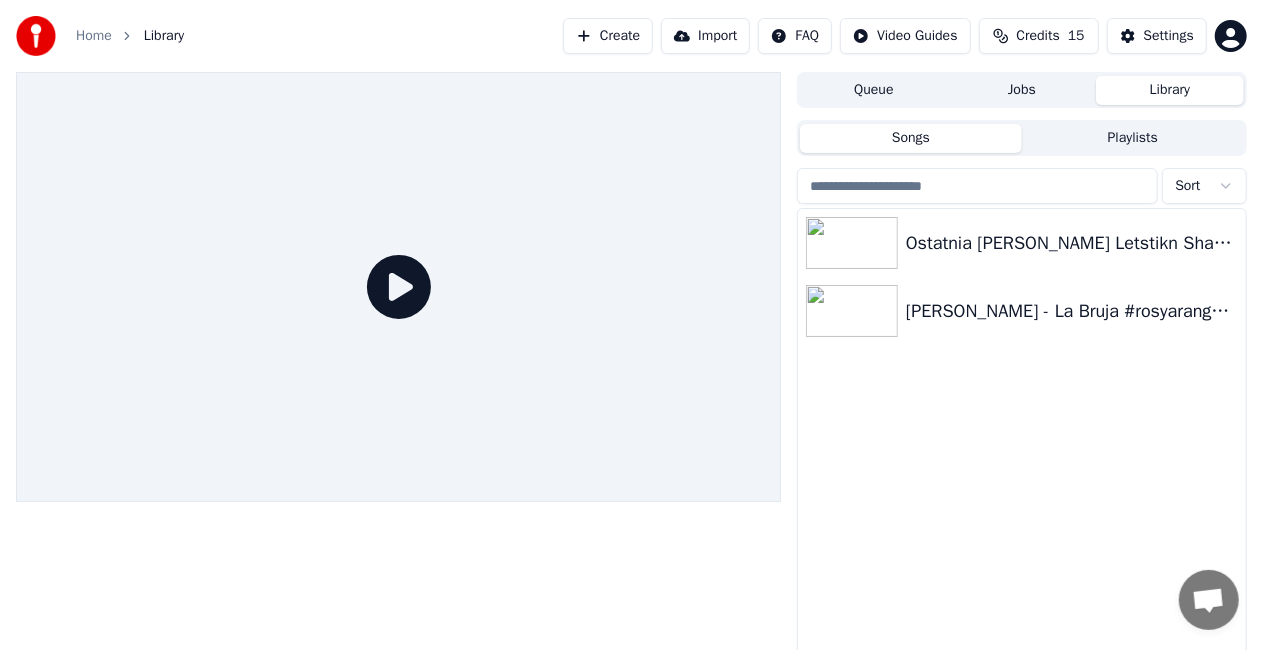 click on "Songs" at bounding box center (911, 138) 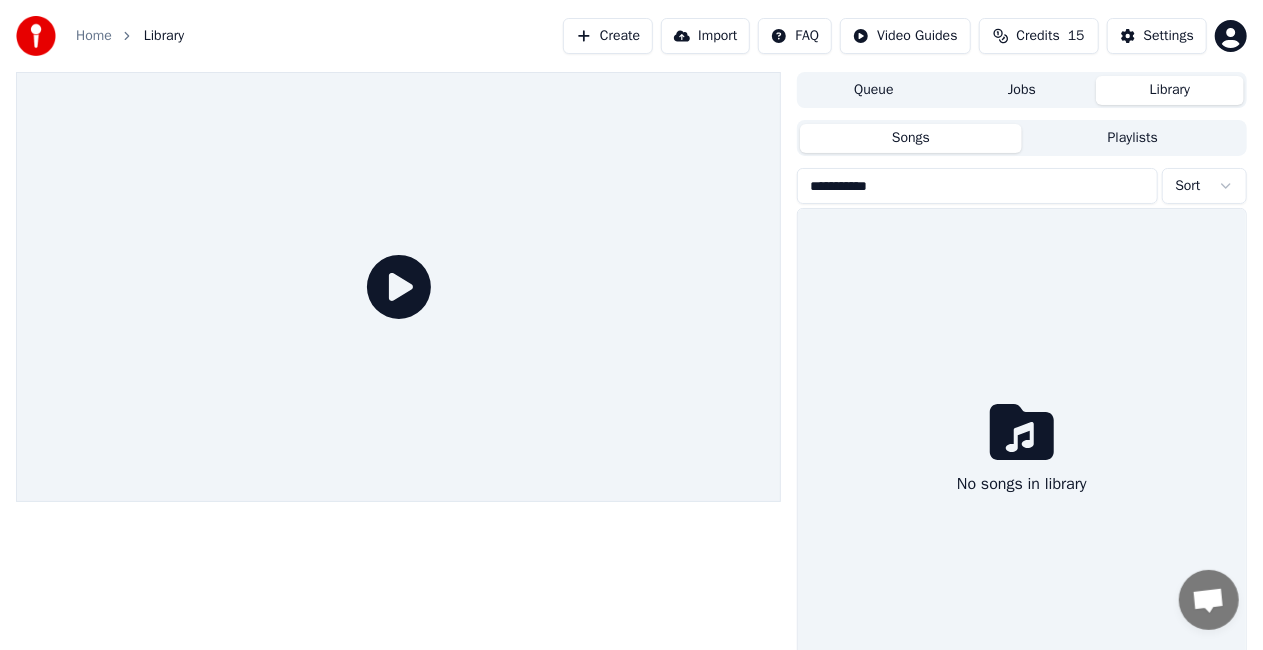 click on "**********" at bounding box center [977, 186] 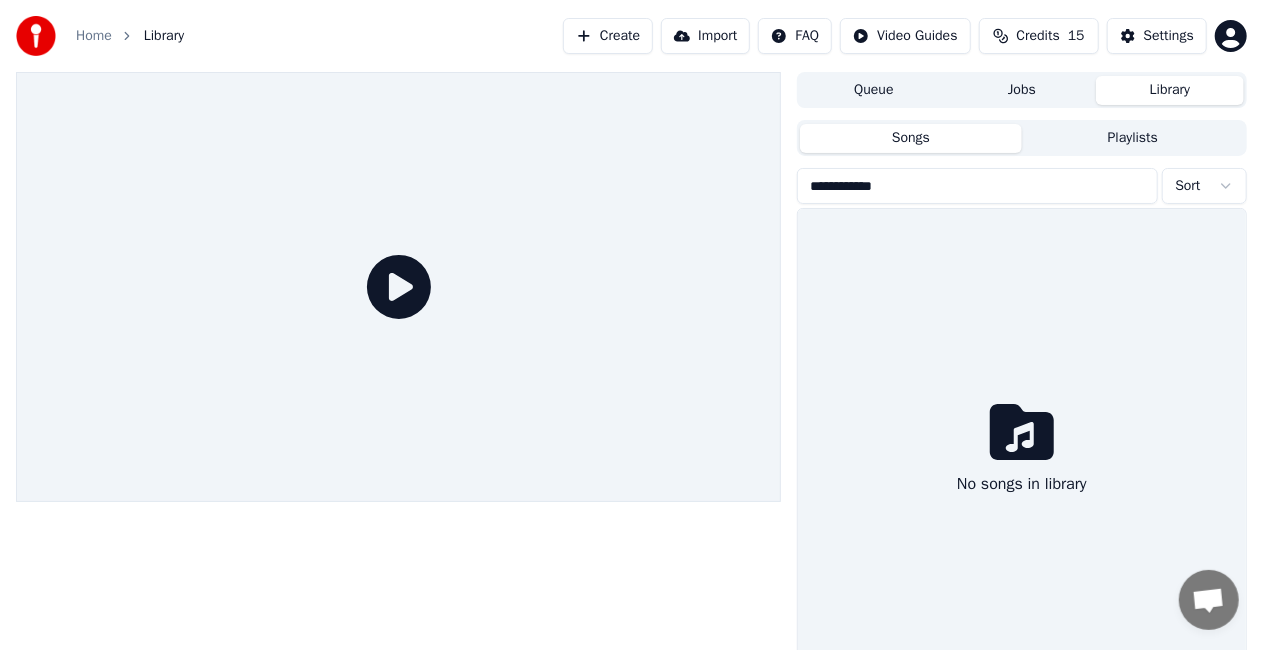 click on "**********" at bounding box center [977, 186] 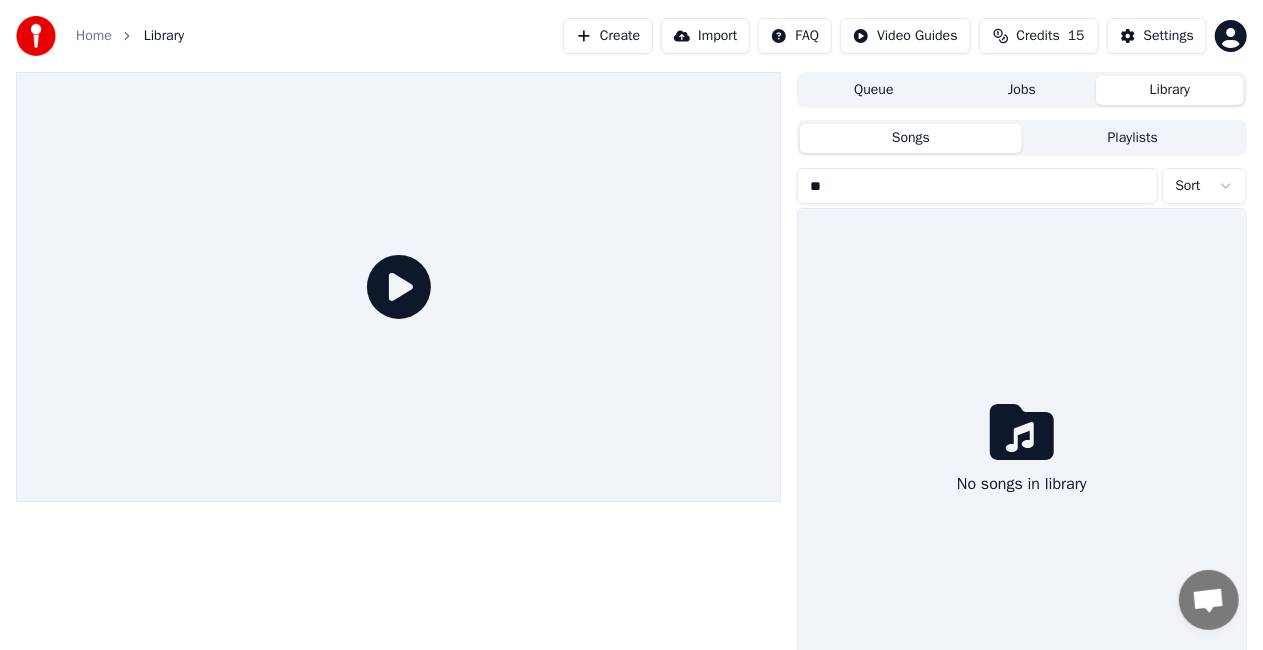 type on "*" 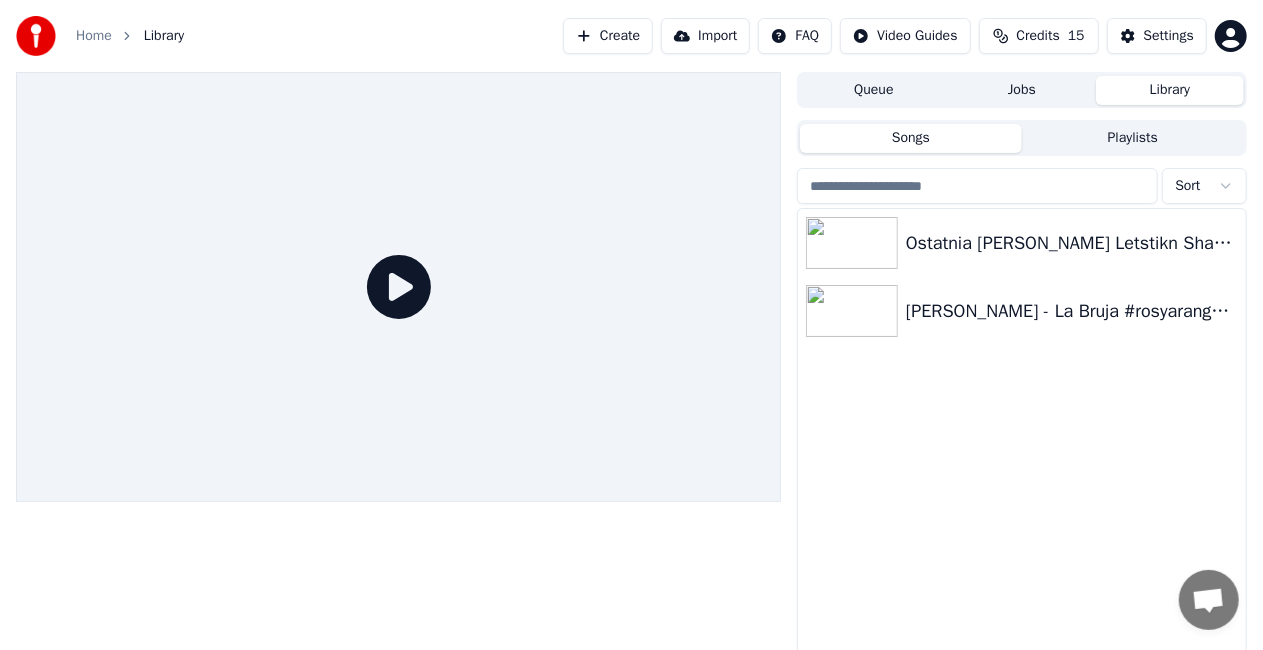 type 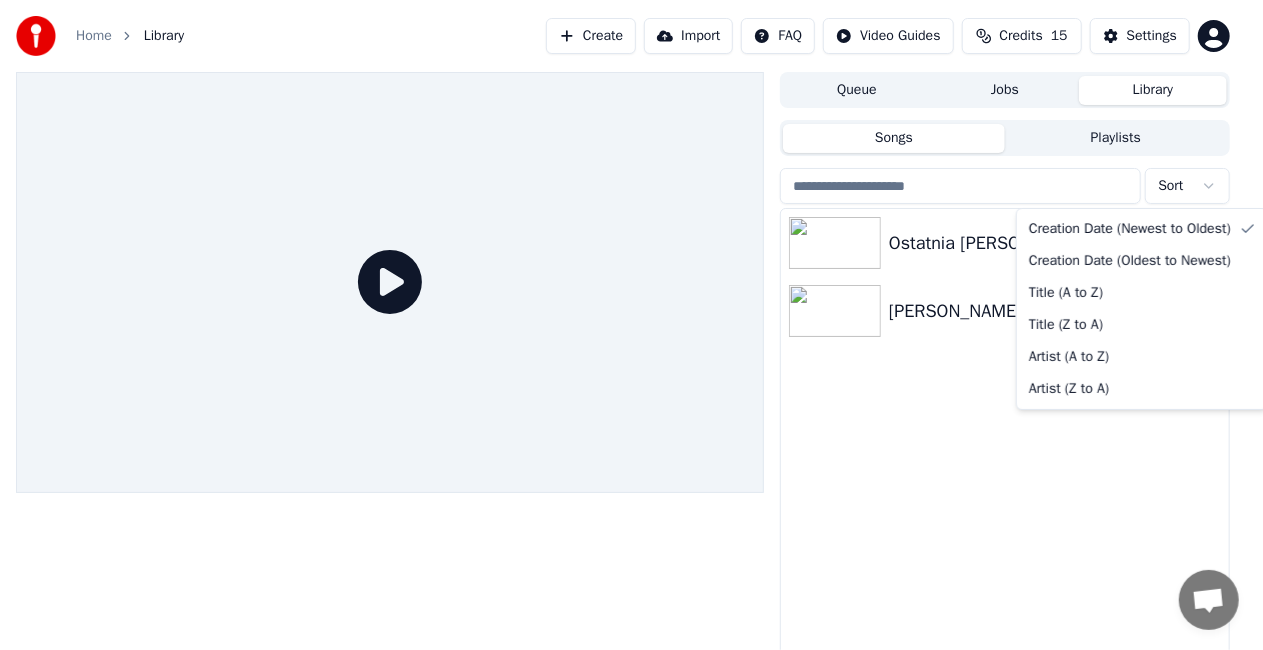 click on "Home Library Create Import FAQ Video Guides Credits 15 Settings Queue Jobs Library Songs Playlists Sort Ostatnia Niedziela Letstikn Shabes ROSY ARANGO - La Bruja #rosyarango #embajadoradelamusicamexicana #diademuertos Creation Date (Newest to Oldest) Creation Date (Oldest to Newest) Title (A to Z) Title (Z to A) Artist (A to Z) Artist (Z to A)" at bounding box center [631, 325] 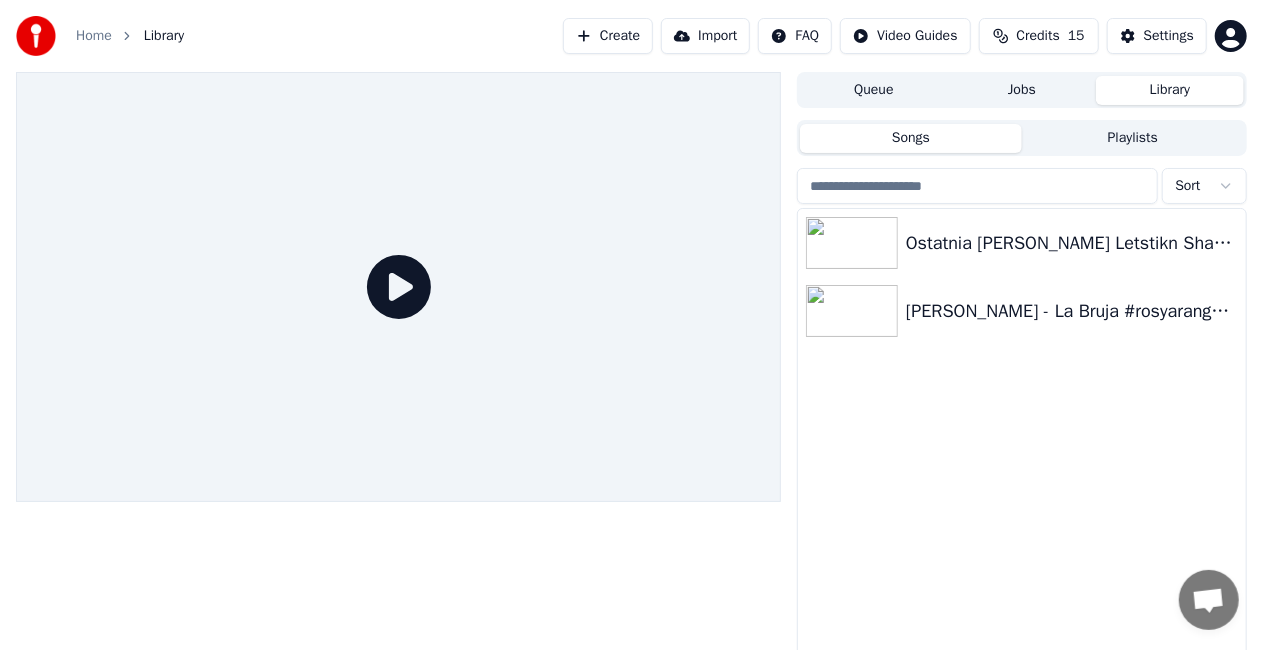 click on "Home Library Create Import FAQ Video Guides Credits 15 Settings Queue Jobs Library Songs Playlists Sort Ostatnia Niedziela Letstikn Shabes ROSY ARANGO - La Bruja #rosyarango #embajadoradelamusicamexicana #diademuertos" at bounding box center (631, 325) 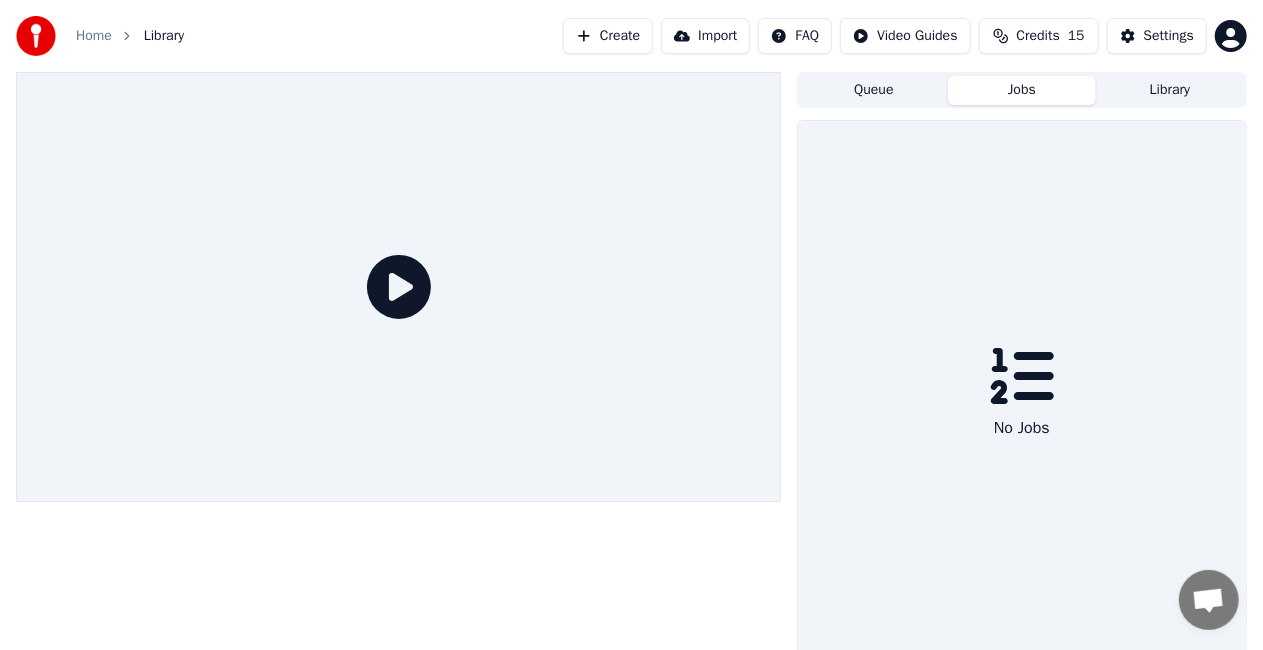 click on "Jobs" at bounding box center (1022, 90) 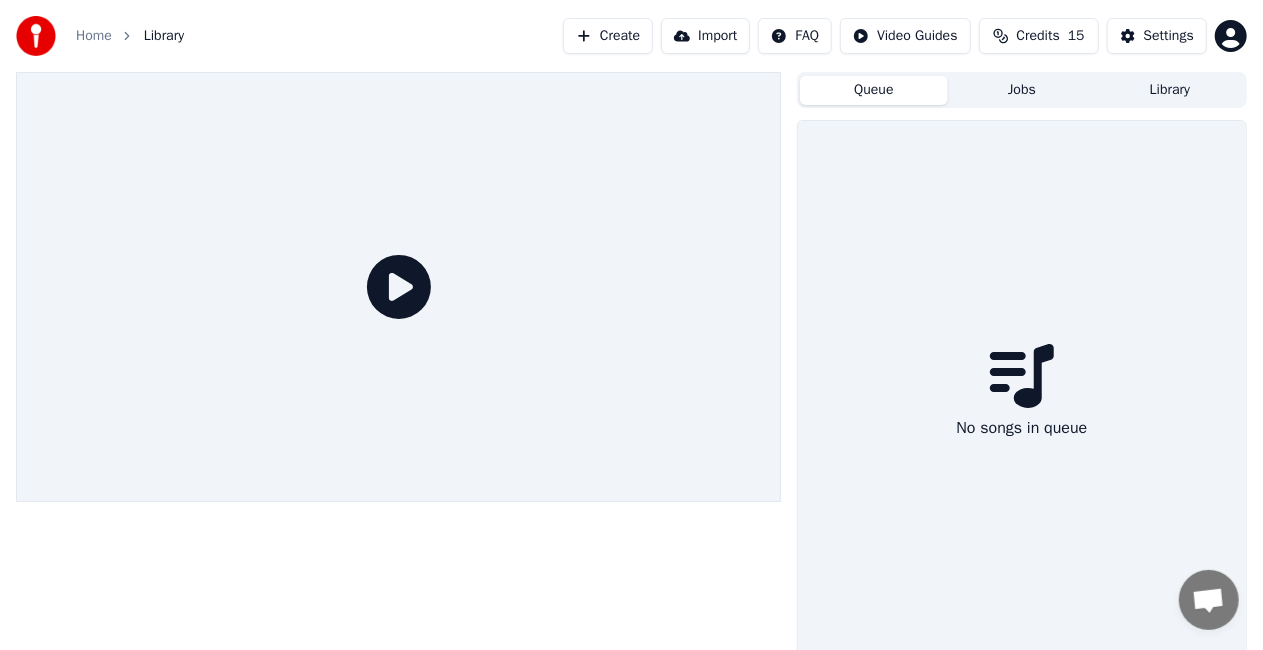 click on "Queue" at bounding box center (874, 90) 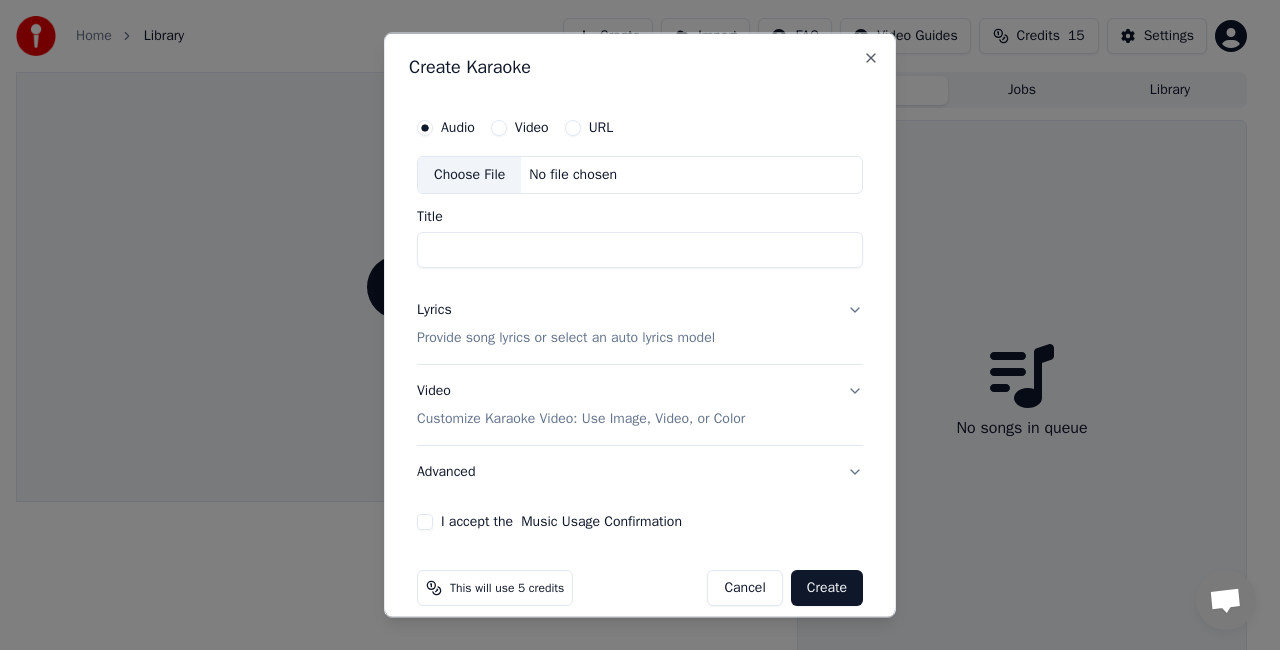 click on "Cancel" at bounding box center (744, 587) 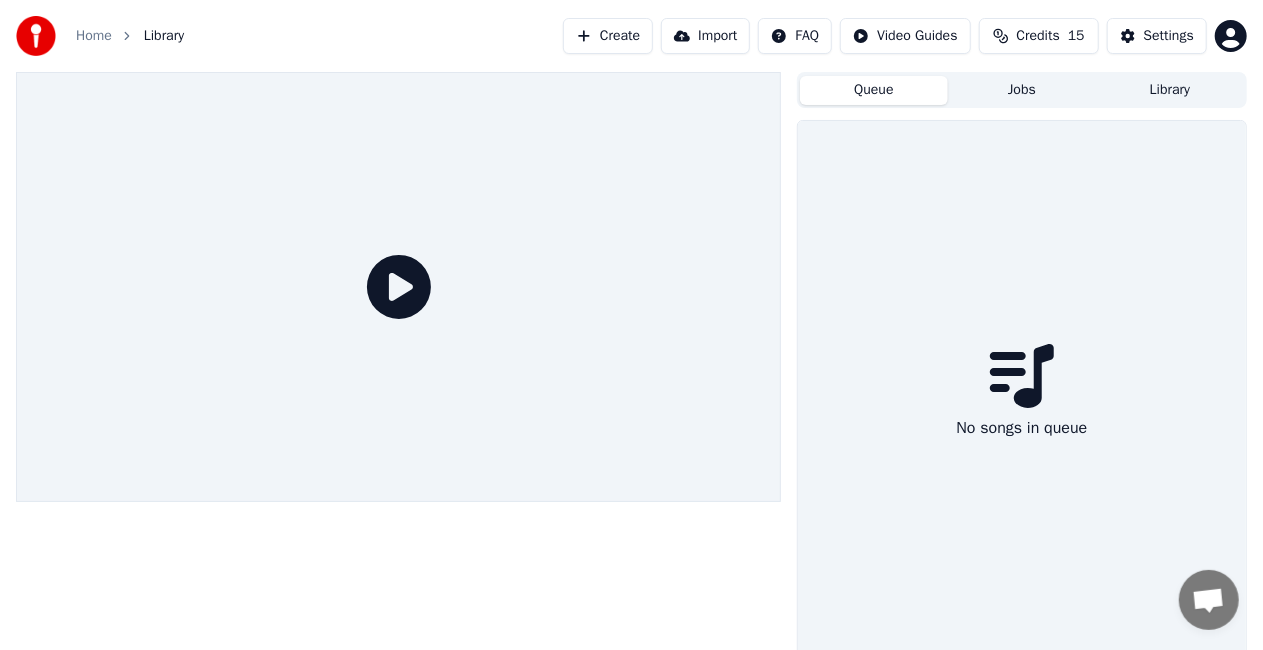 click on "No songs in queue" at bounding box center [1022, 396] 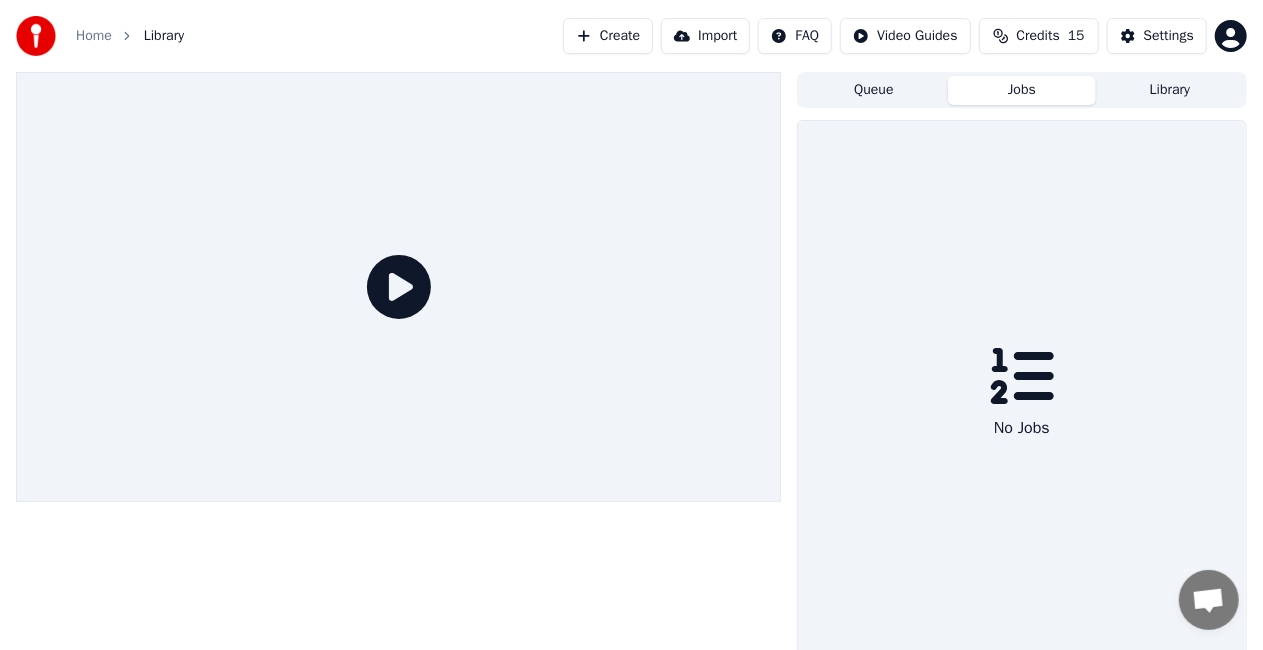 drag, startPoint x: 1015, startPoint y: 99, endPoint x: 1182, endPoint y: 97, distance: 167.01198 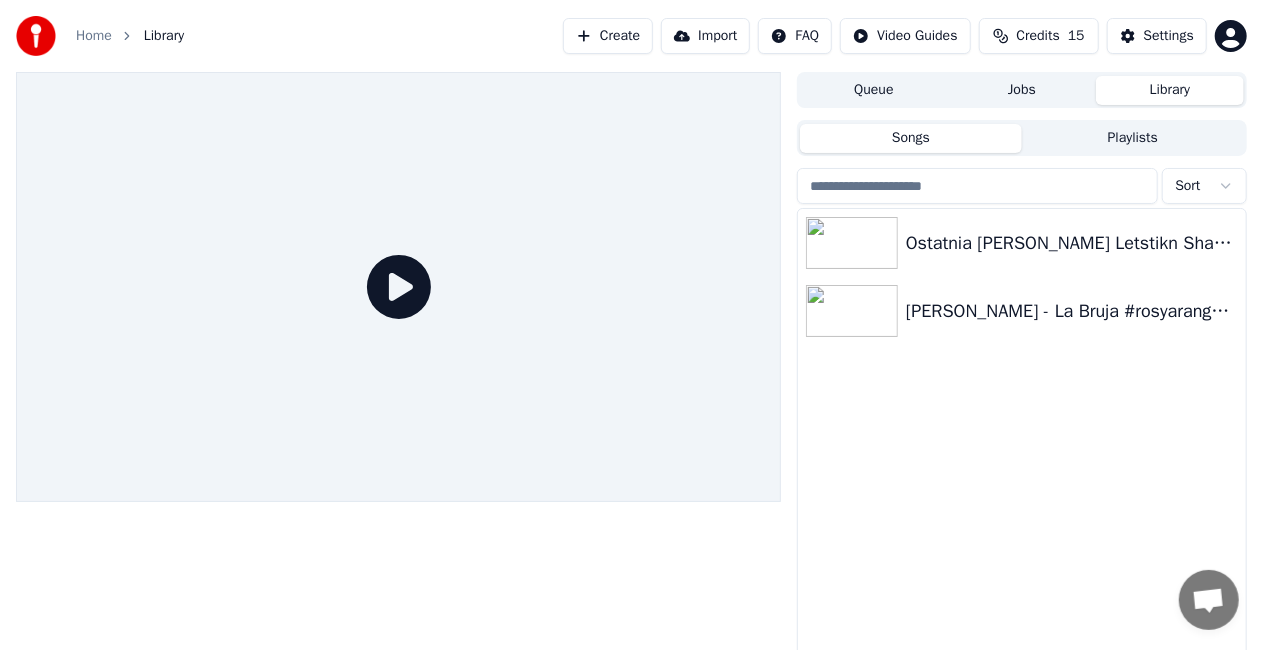 click on "Library" at bounding box center [1170, 90] 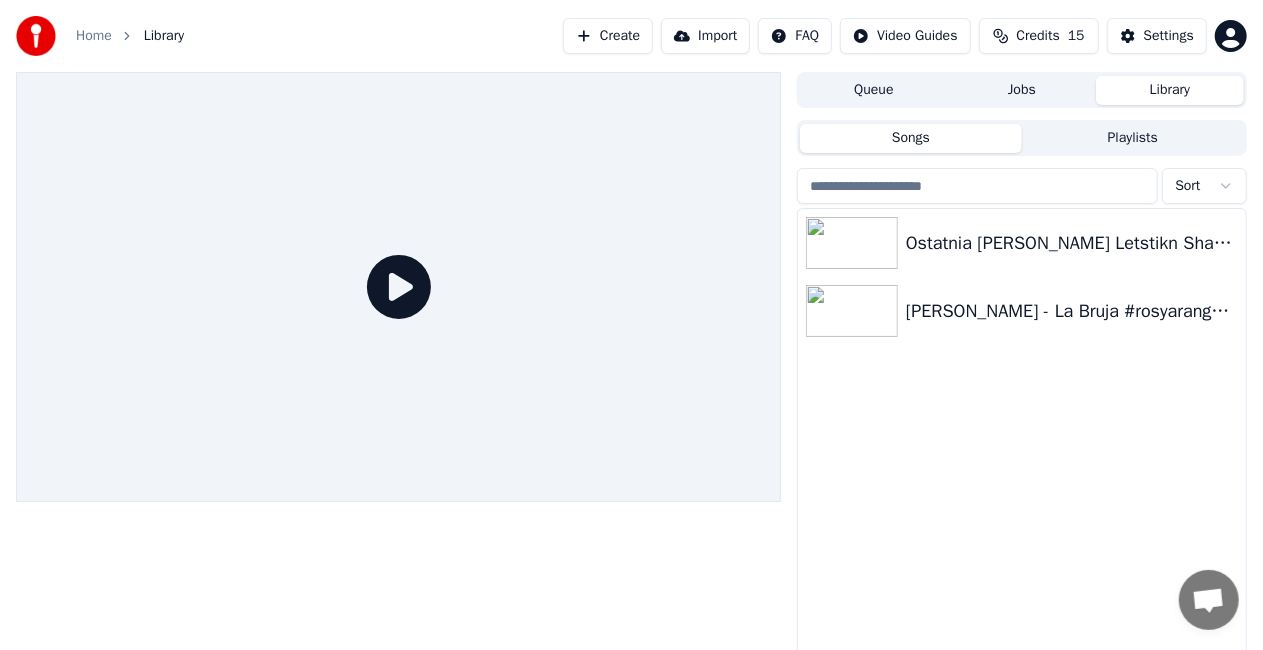 drag, startPoint x: 881, startPoint y: 344, endPoint x: 902, endPoint y: 407, distance: 66.40783 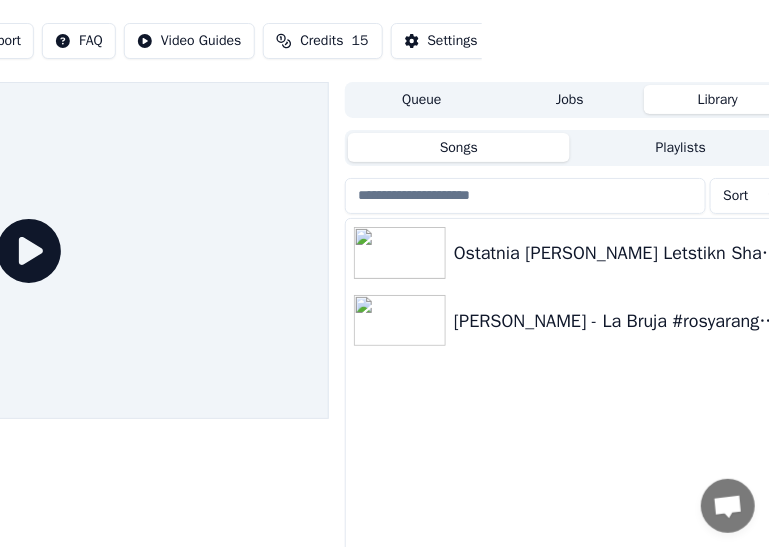 scroll, scrollTop: 0, scrollLeft: 312, axis: horizontal 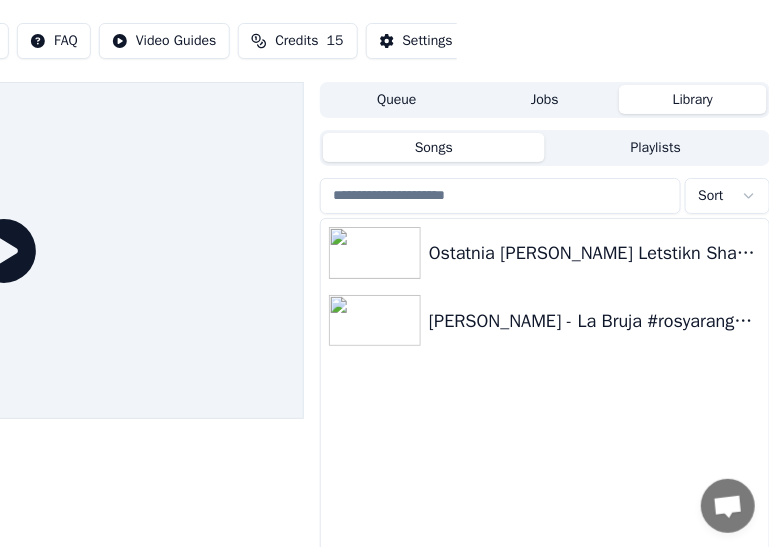 click at bounding box center [500, 196] 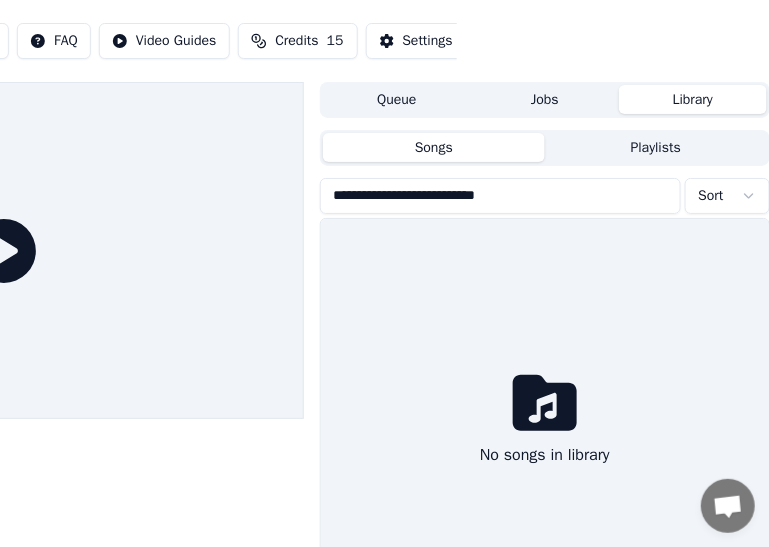 type on "**********" 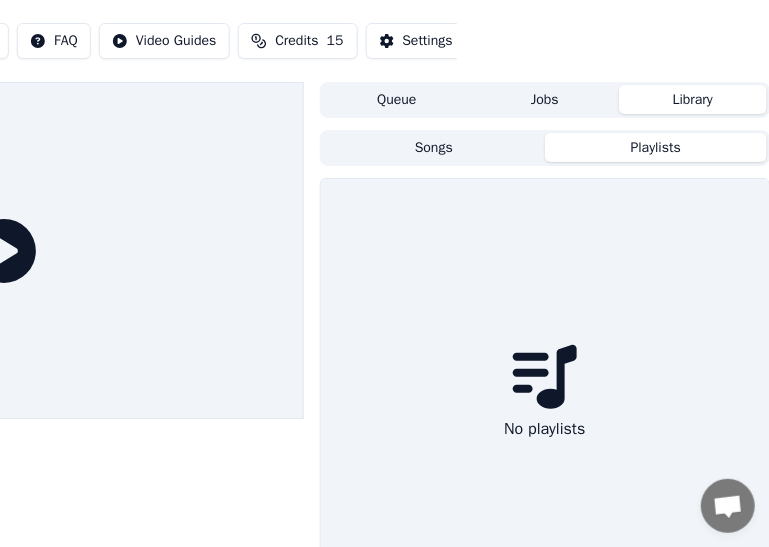 click on "Playlists" at bounding box center [656, 147] 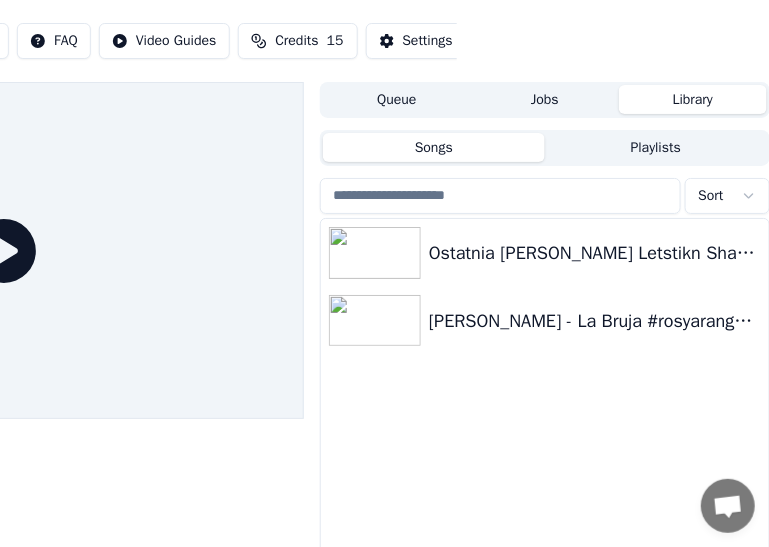 click on "Songs" at bounding box center (434, 147) 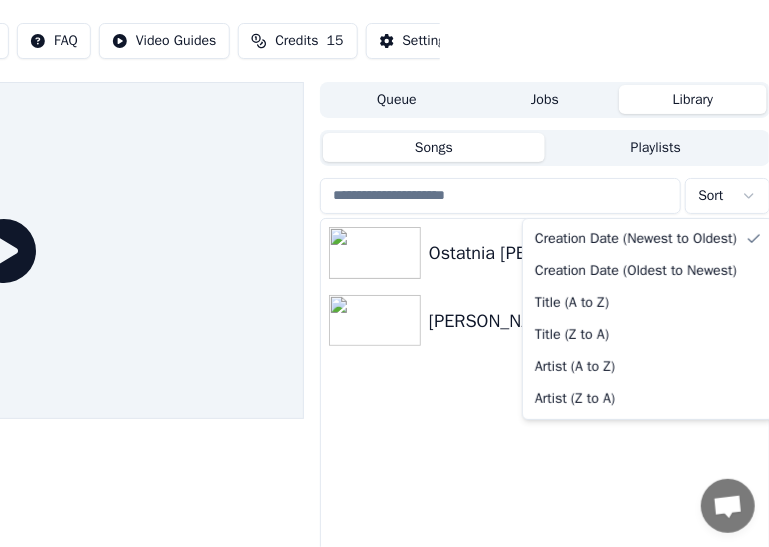 scroll, scrollTop: 0, scrollLeft: 296, axis: horizontal 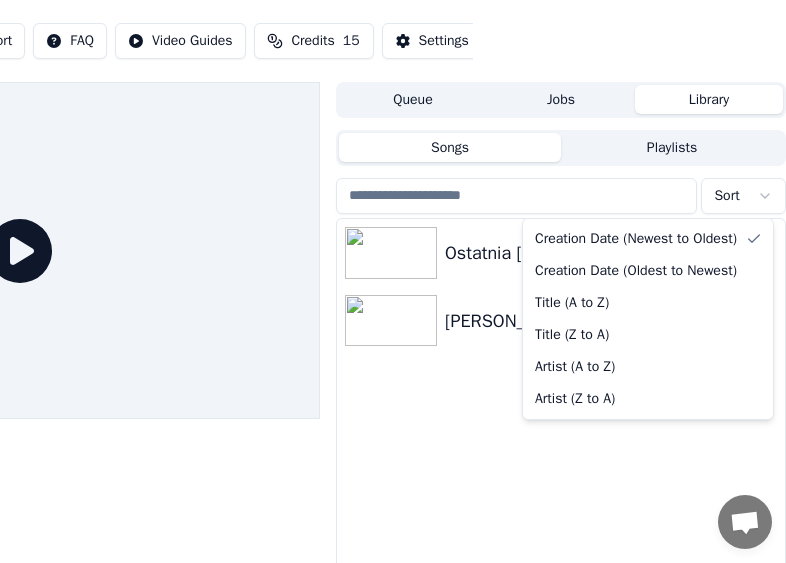 click on "Home Library Create Import FAQ Video Guides Credits 15 Settings Queue Jobs Library Songs Playlists Sort Ostatnia Niedziela Letstikn Shabes ROSY ARANGO - La Bruja #rosyarango #embajadoradelamusicamexicana #diademuertos Creation Date (Newest to Oldest) Creation Date (Oldest to Newest) Title (A to Z) Title (Z to A) Artist (A to Z) Artist (Z to A)" at bounding box center (97, 281) 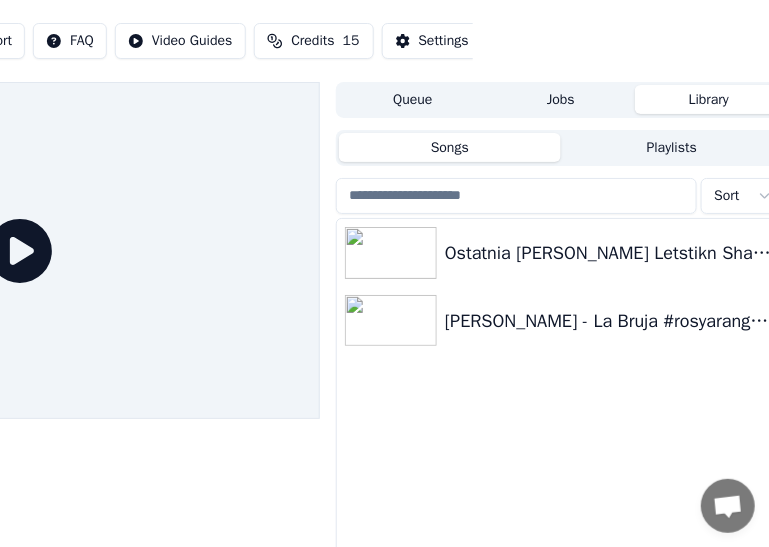click on "Home Library Create Import FAQ Video Guides Credits 15 Settings Queue Jobs Library Songs Playlists Sort Ostatnia Niedziela Letstikn Shabes ROSY ARANGO - La Bruja #rosyarango #embajadoradelamusicamexicana #diademuertos" at bounding box center [88, 273] 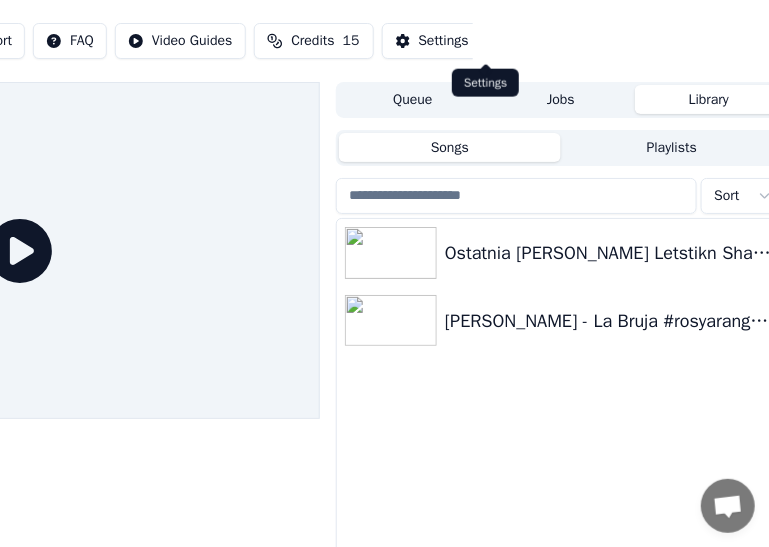 click on "Settings" at bounding box center (432, 41) 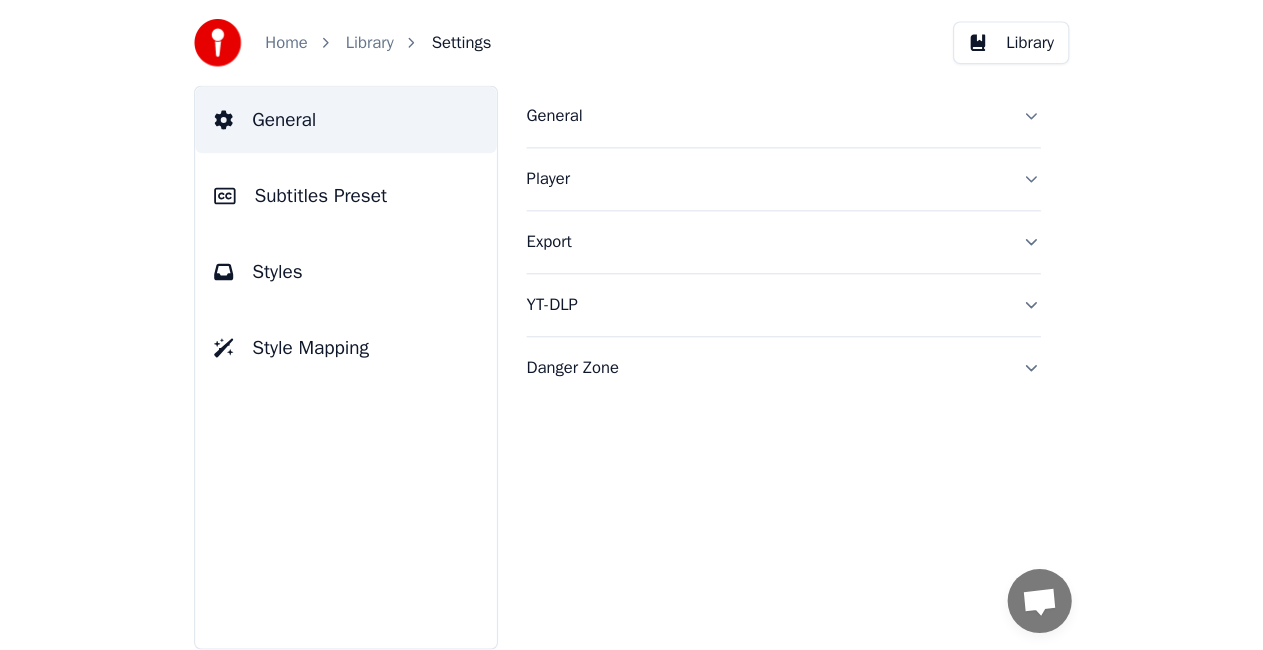 scroll, scrollTop: 0, scrollLeft: 0, axis: both 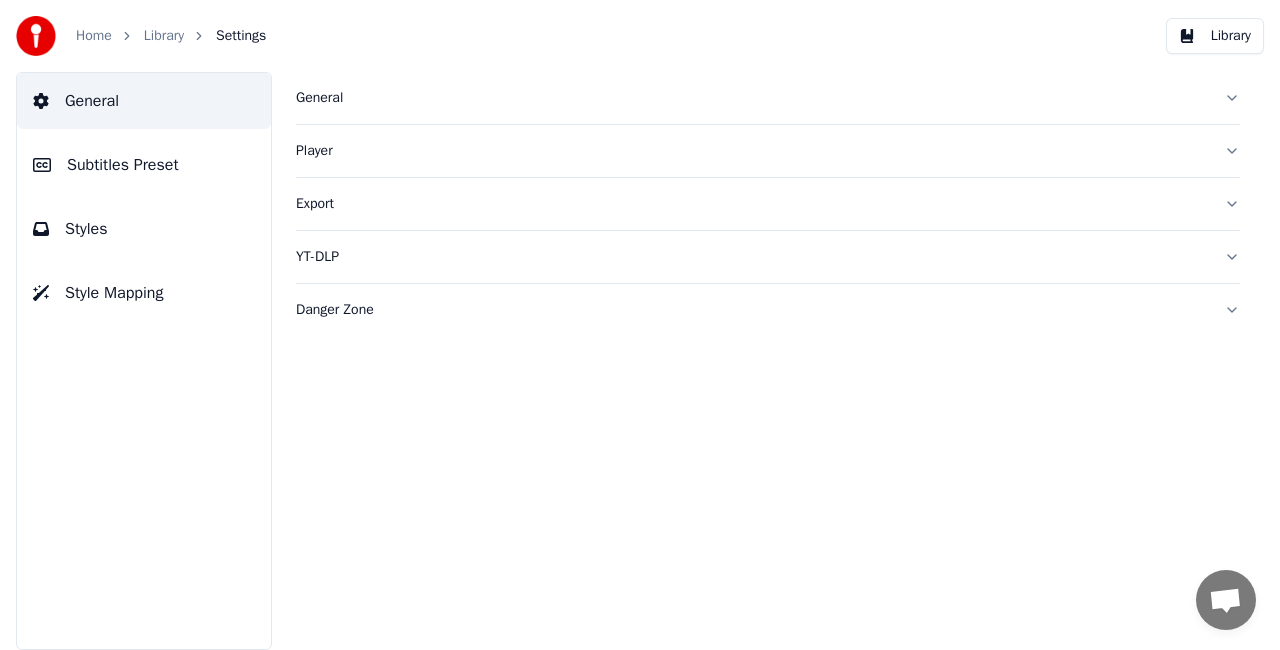 click on "Library" at bounding box center [1215, 36] 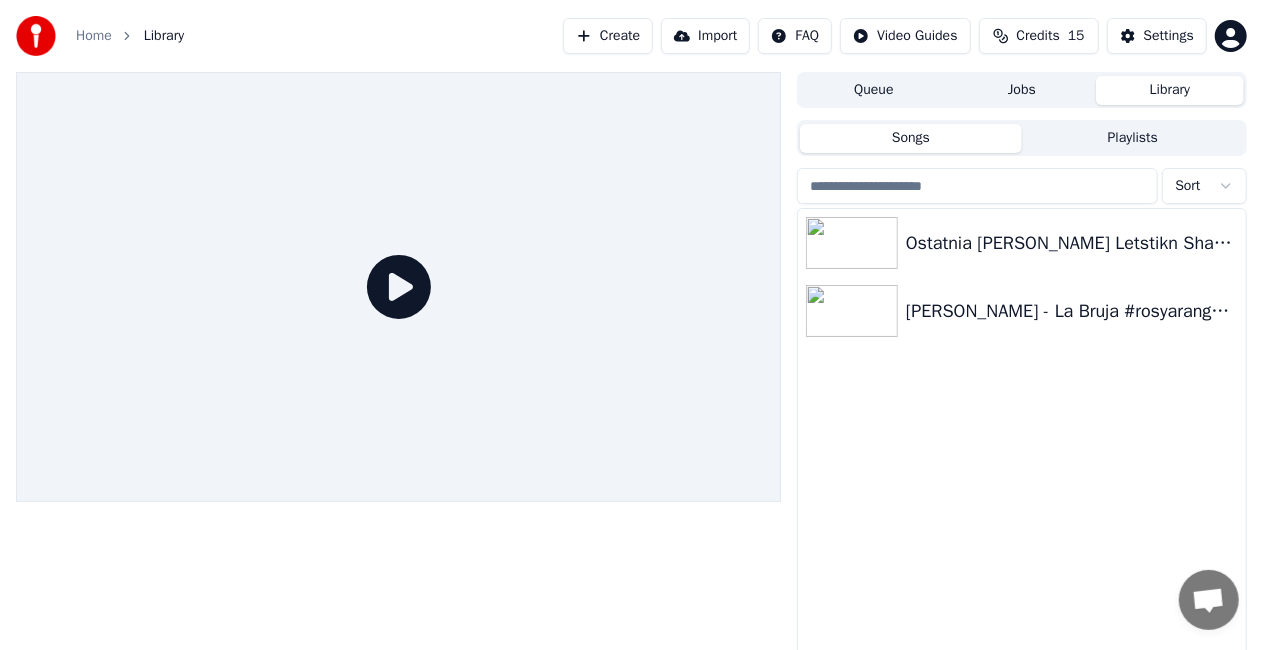 click on "Import" at bounding box center (705, 36) 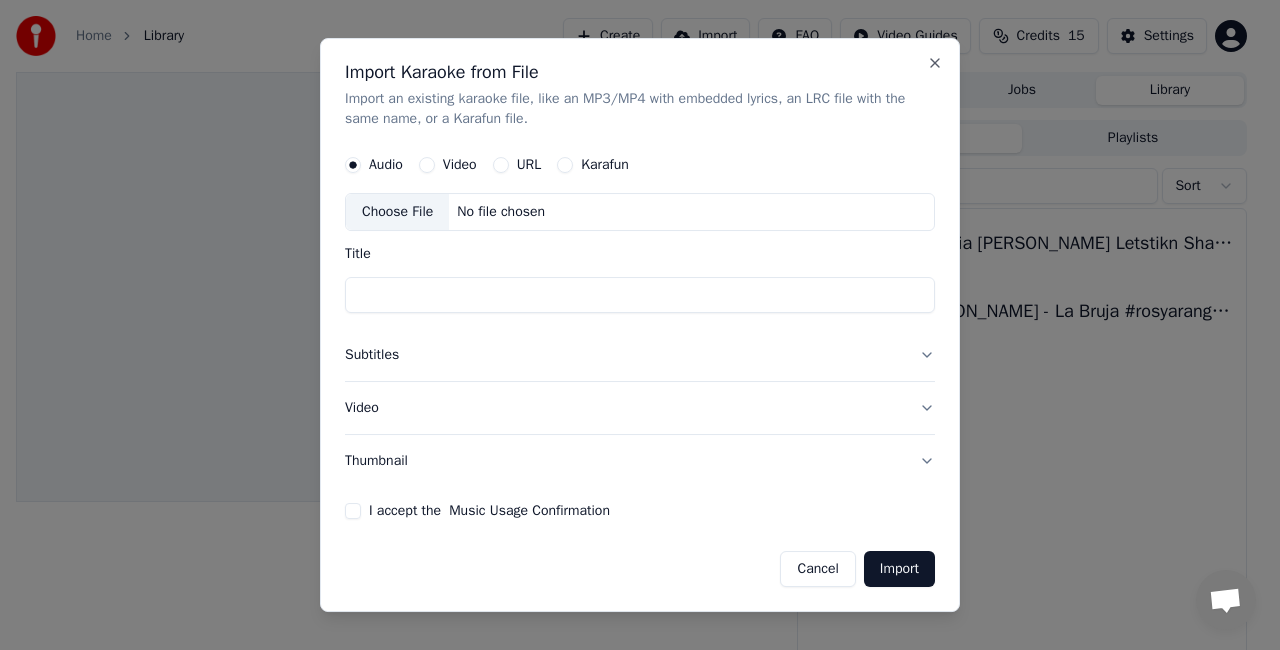 click on "Title" at bounding box center [640, 295] 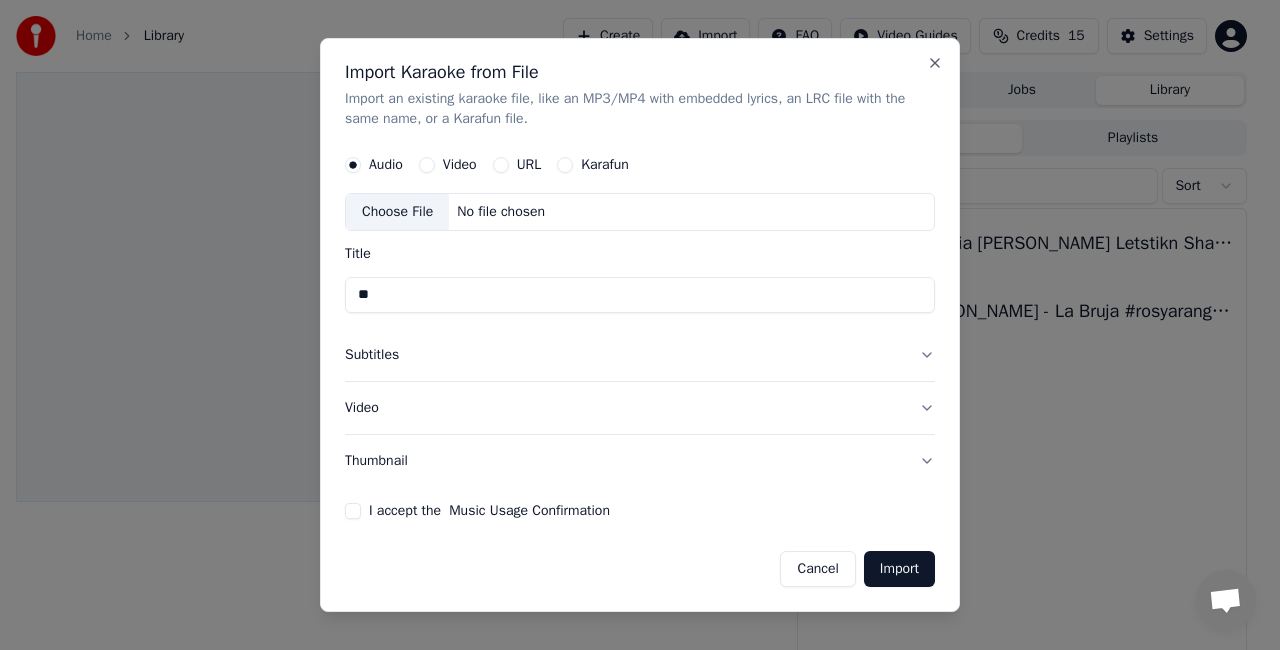 type on "*" 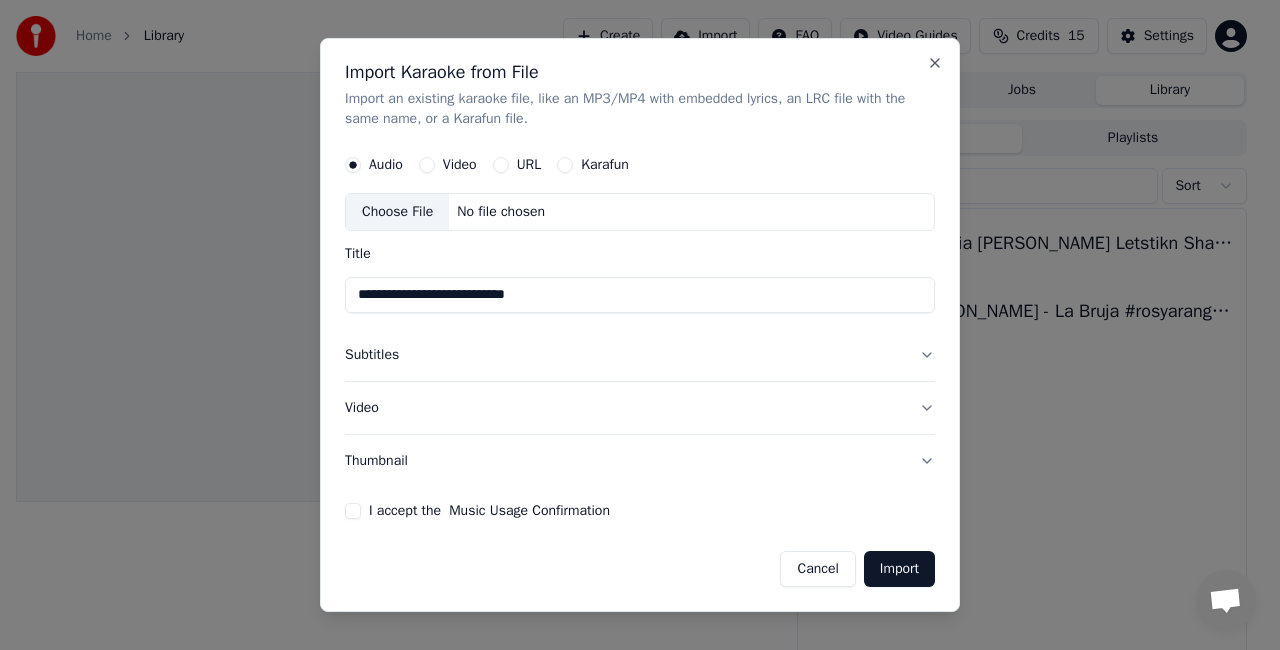 click on "Music Usage Confirmation" at bounding box center [529, 511] 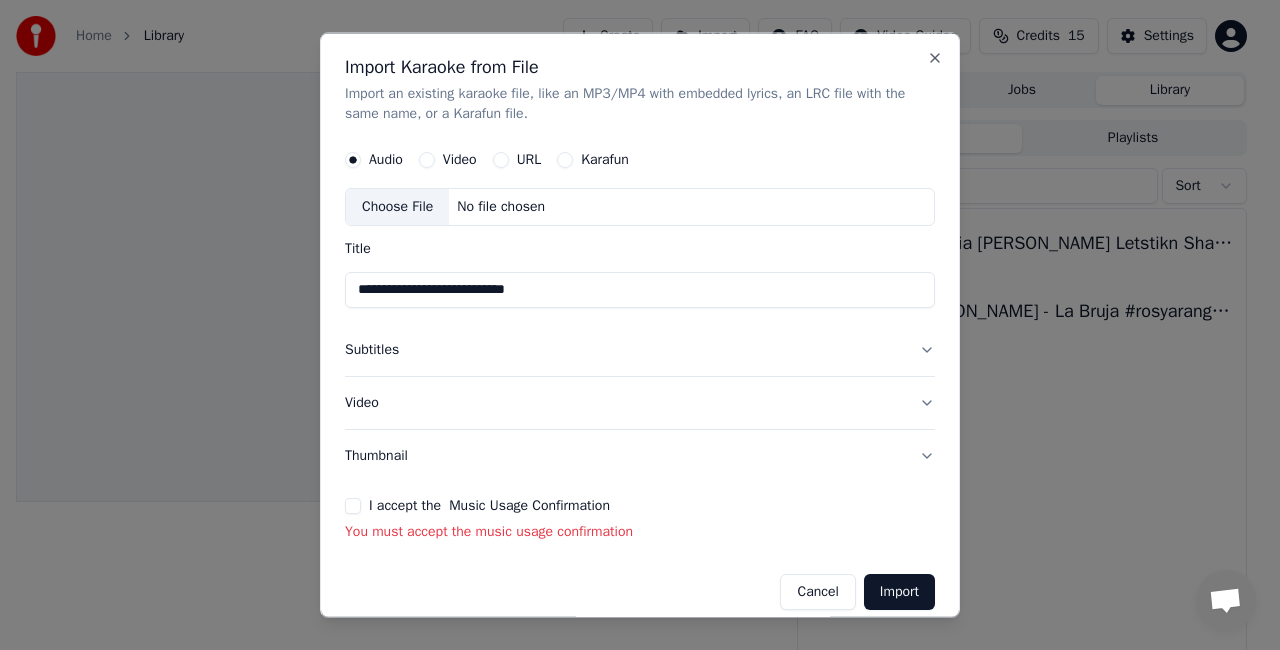 click on "**********" at bounding box center (640, 289) 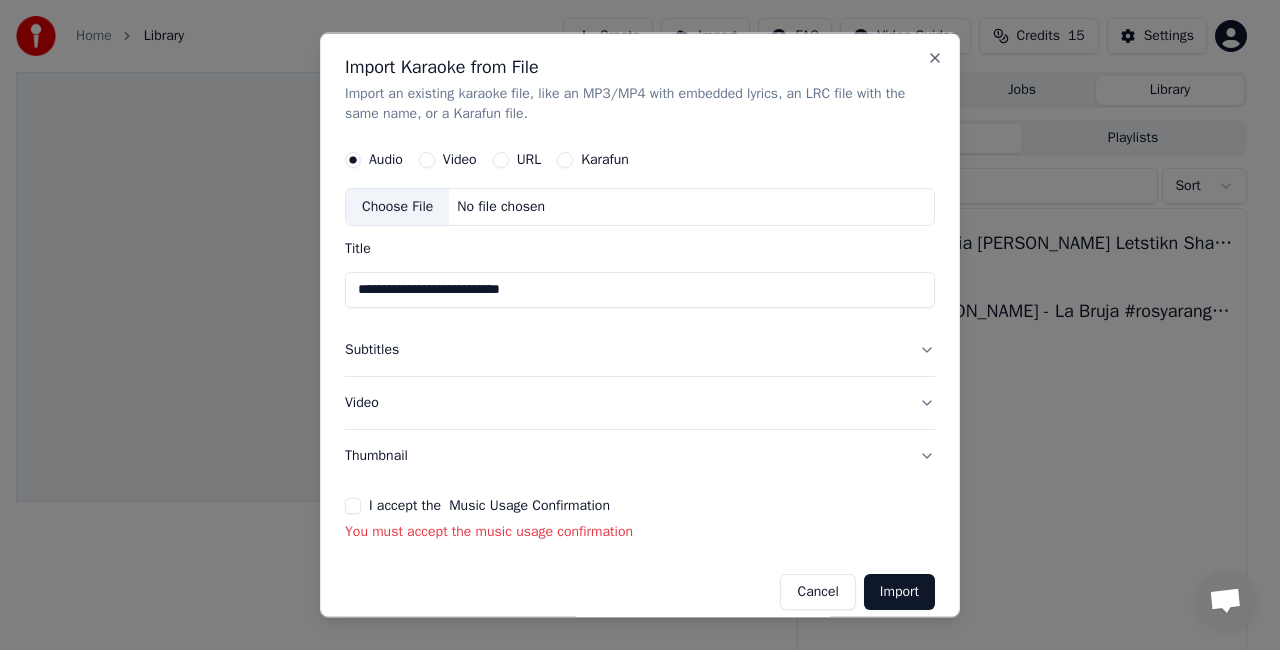 type on "**********" 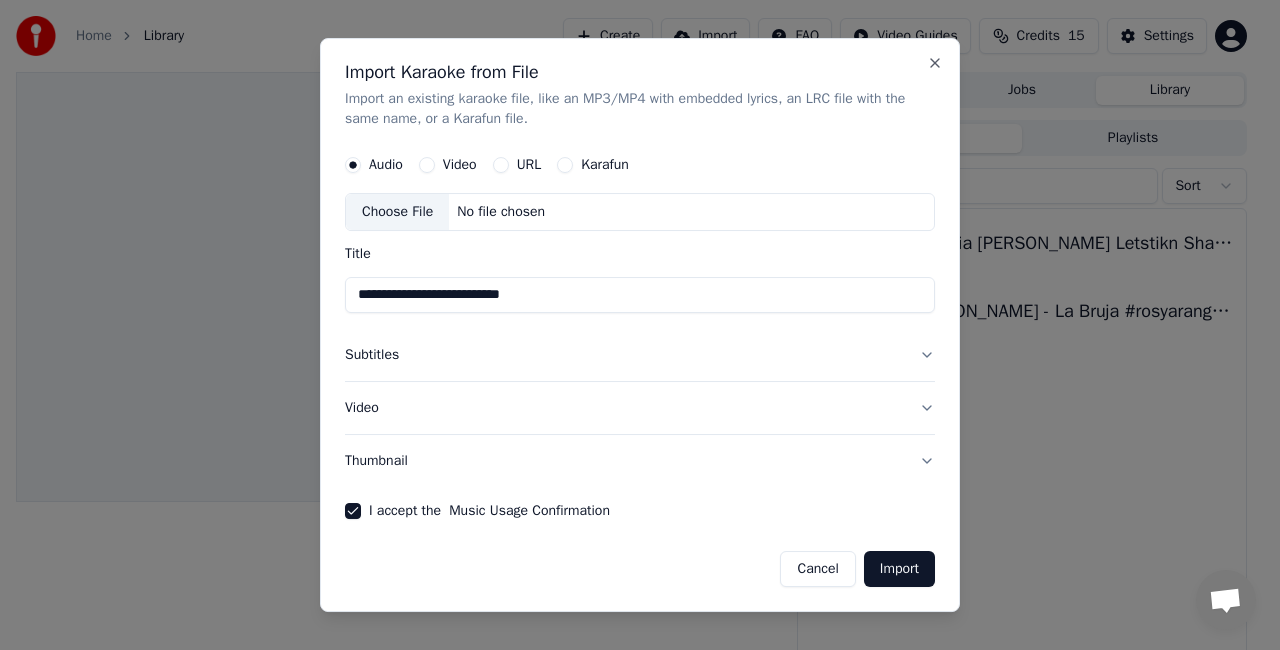 click on "Import" at bounding box center [899, 569] 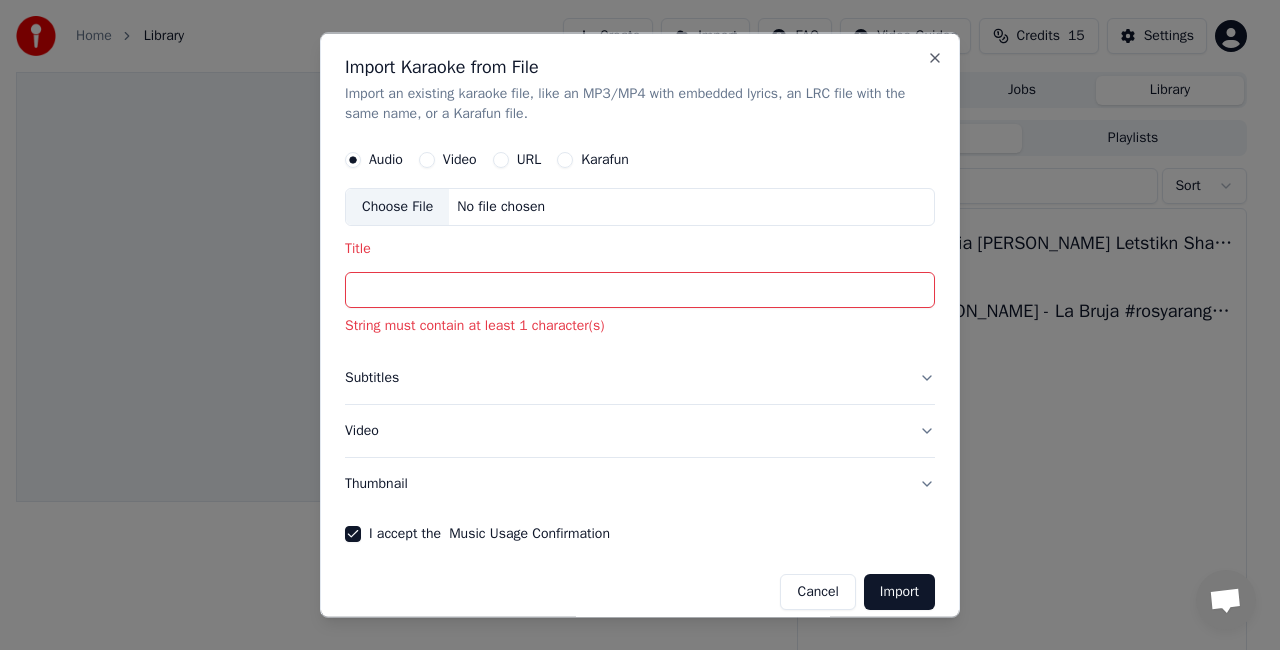 click on "Choose File" at bounding box center (397, 206) 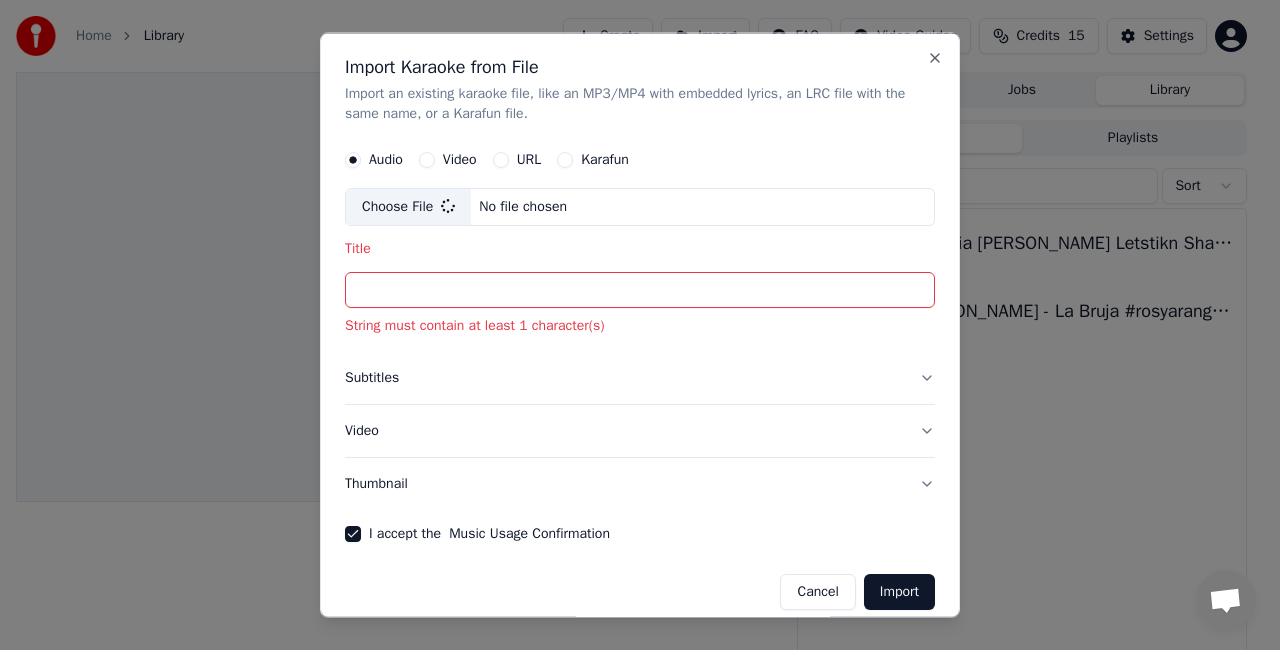 type on "**********" 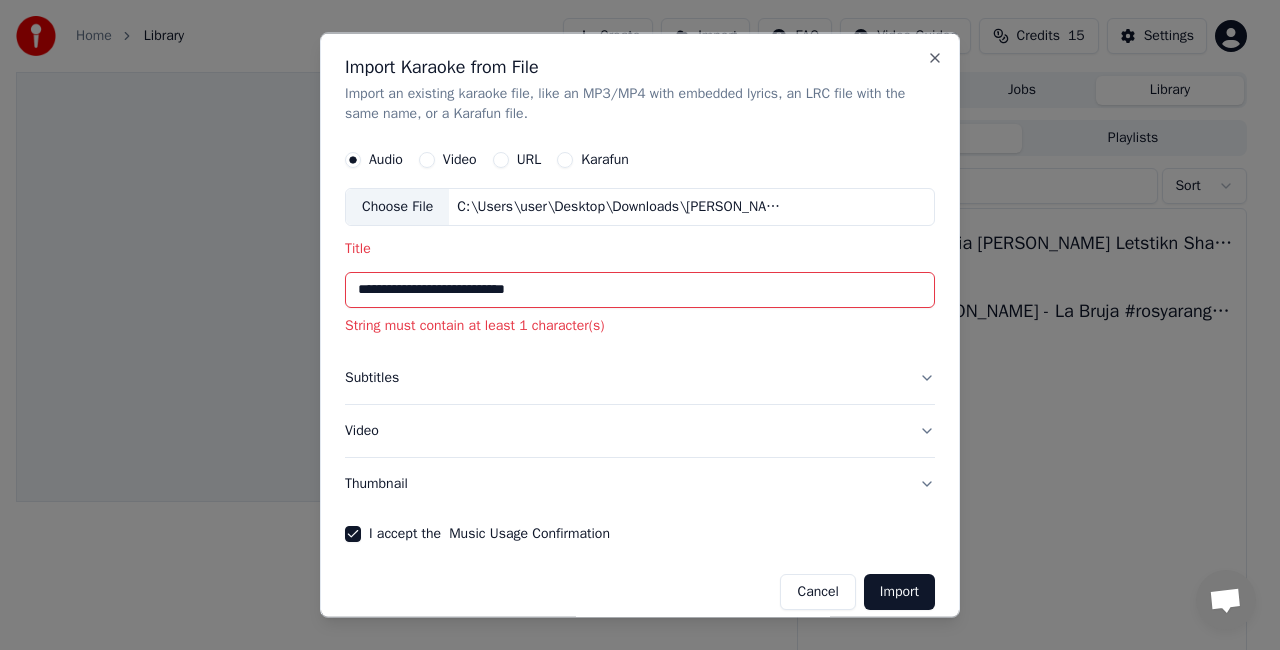 click on "Import" at bounding box center (899, 591) 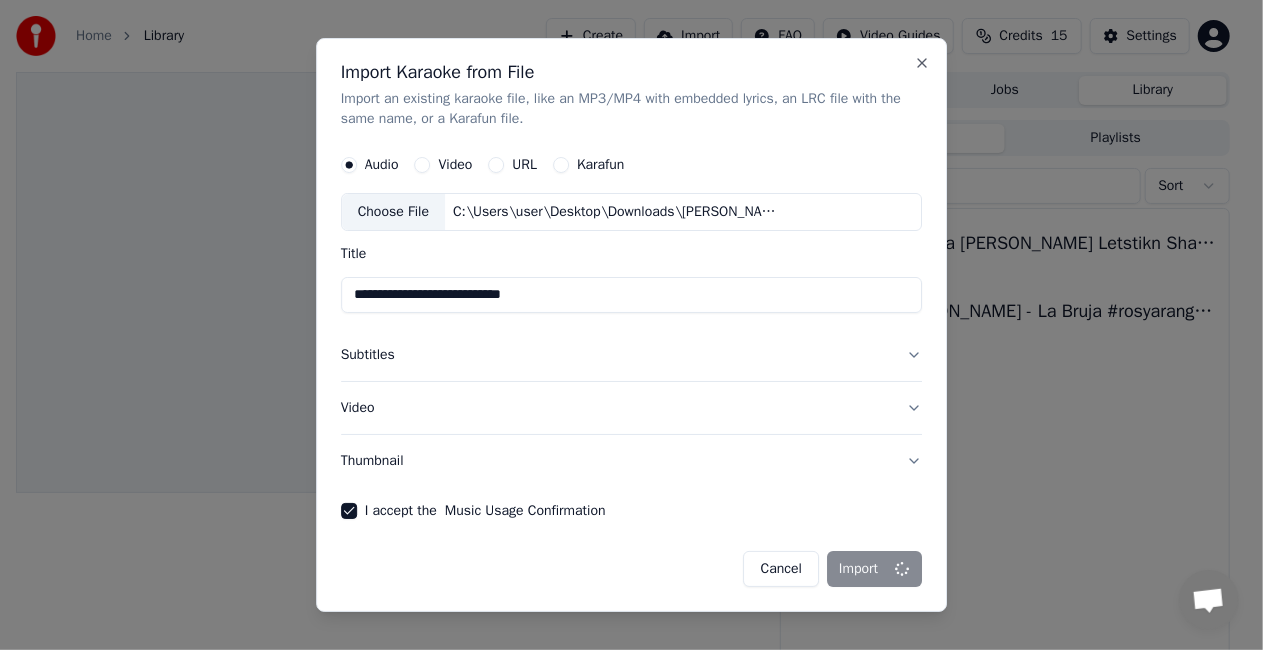 type 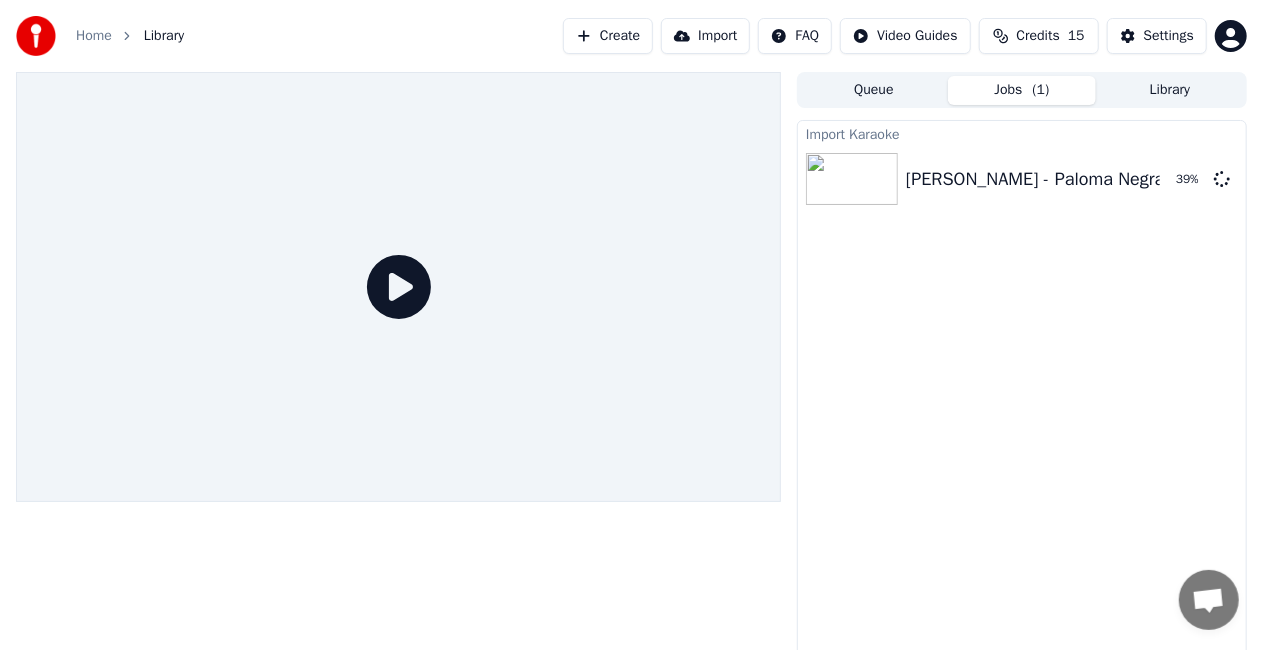 click 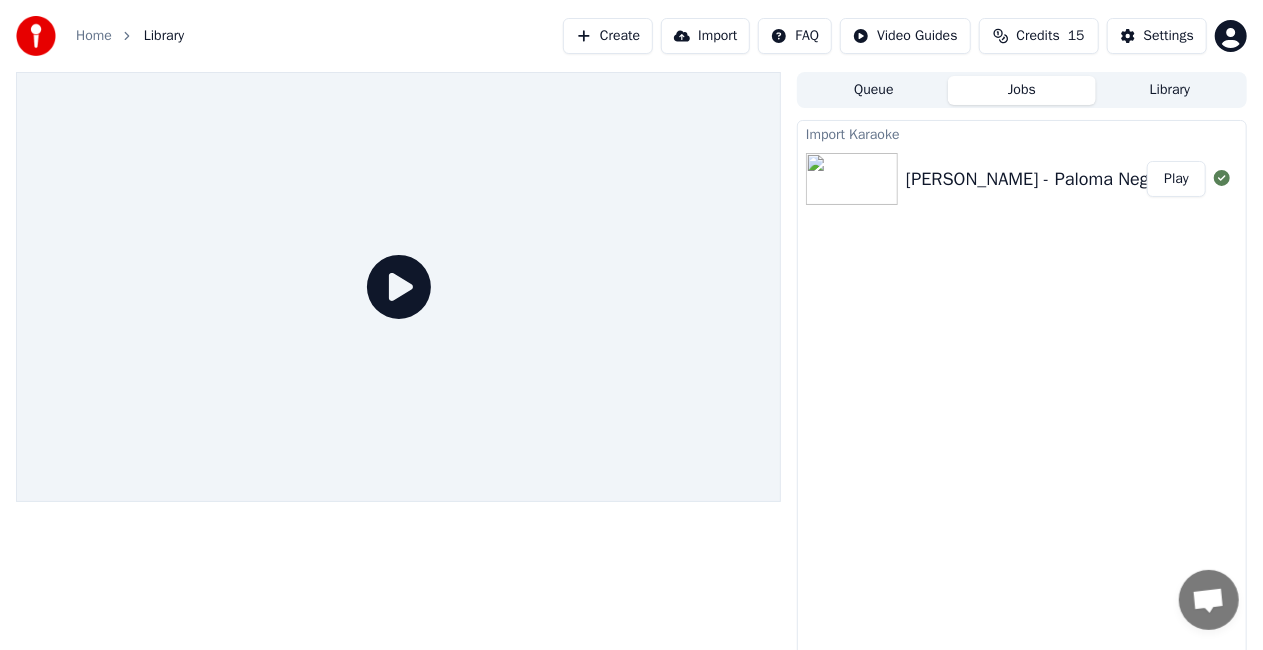 click 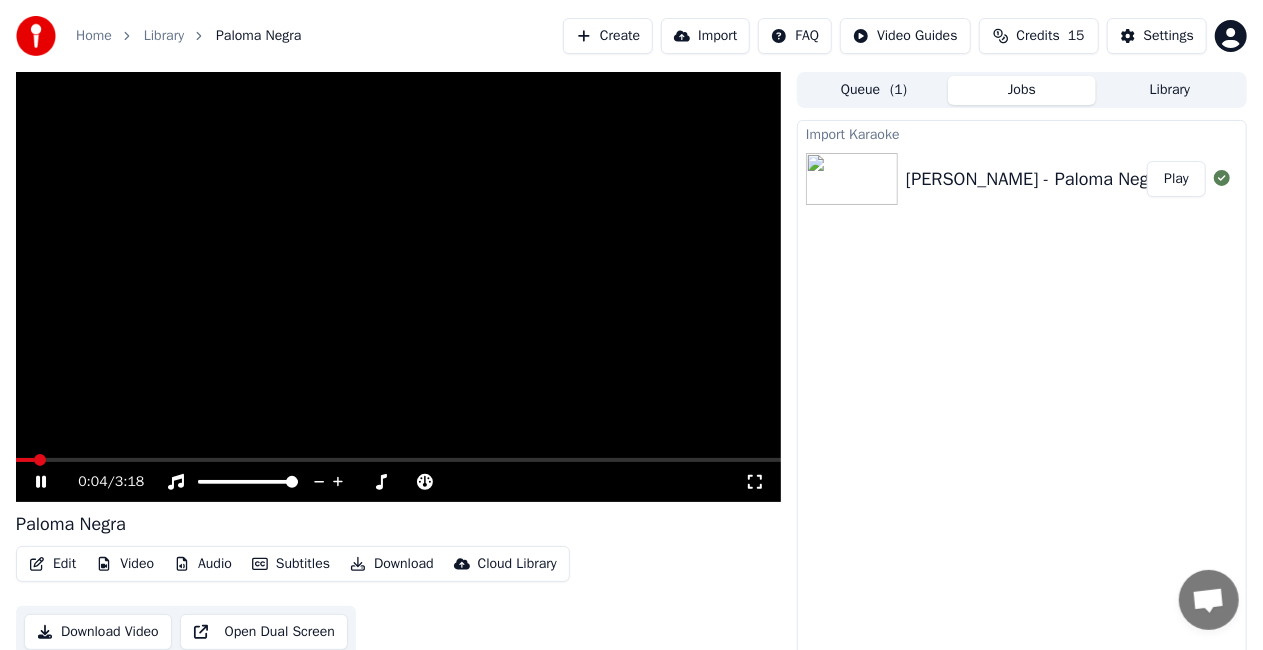 click at bounding box center (398, 287) 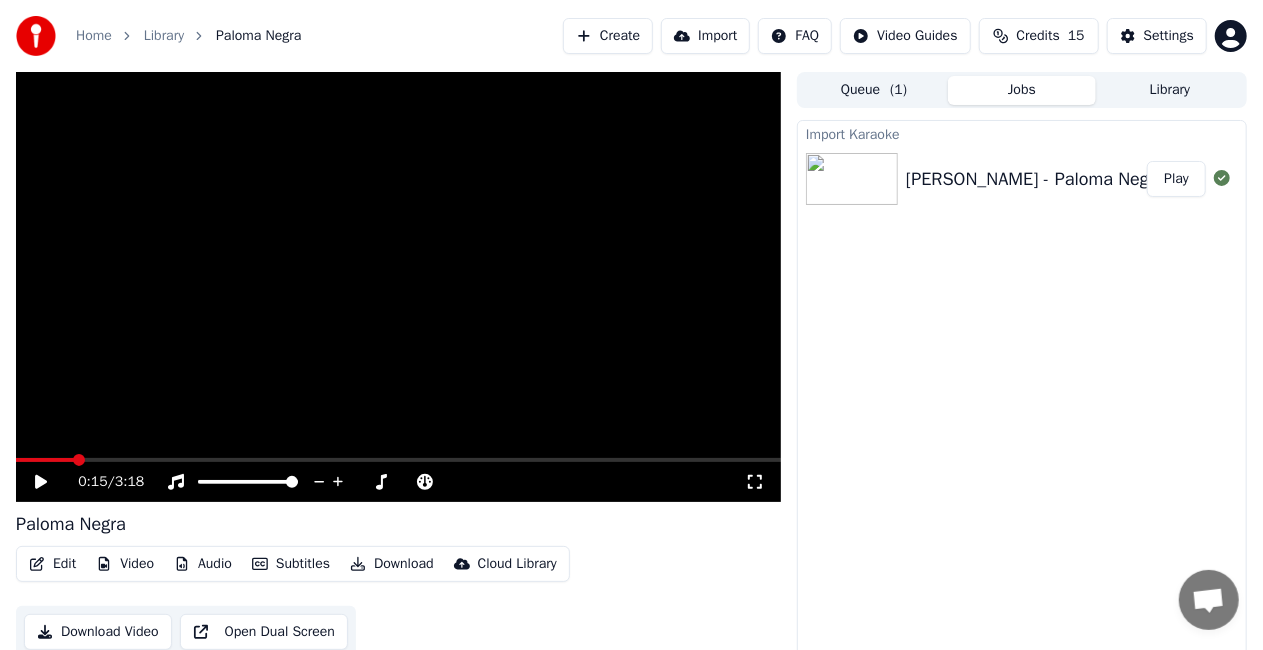 click at bounding box center [398, 460] 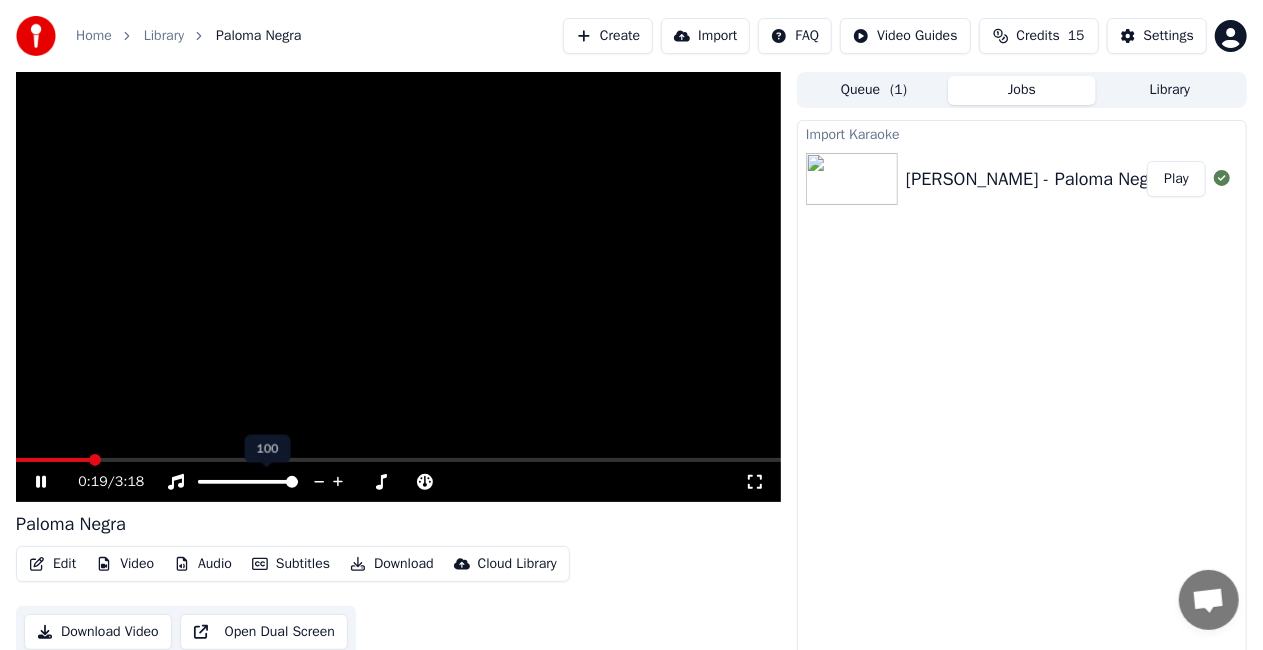 click at bounding box center [266, 482] 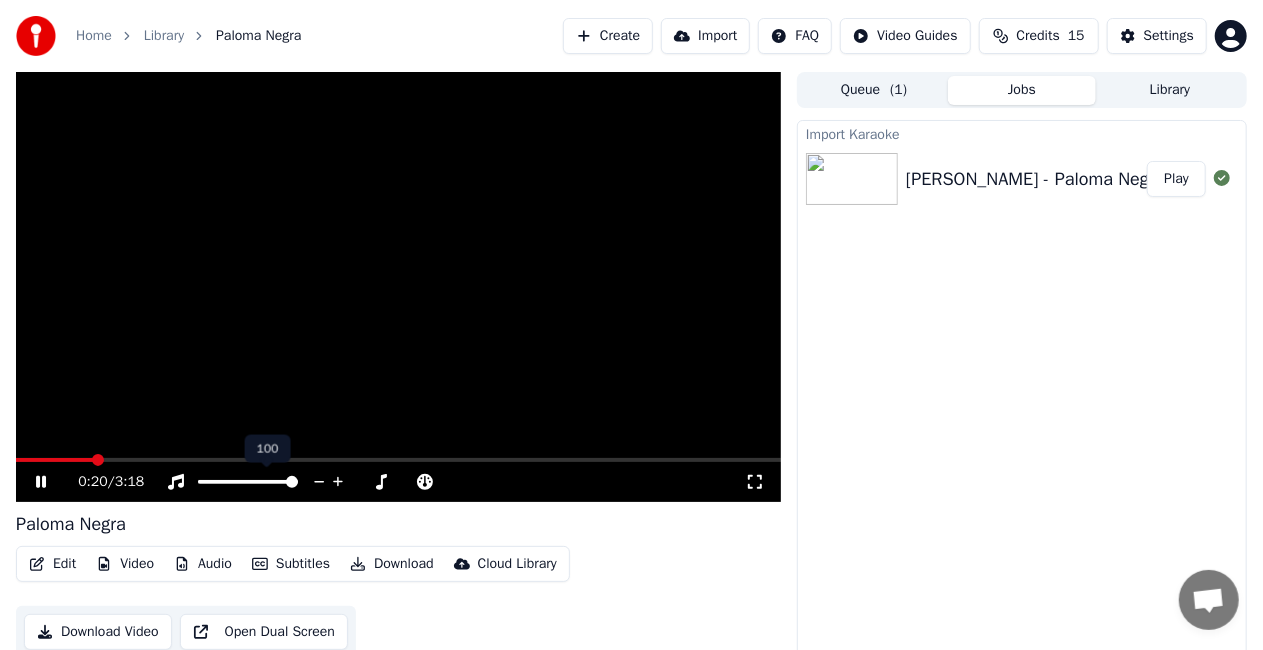 click at bounding box center (248, 482) 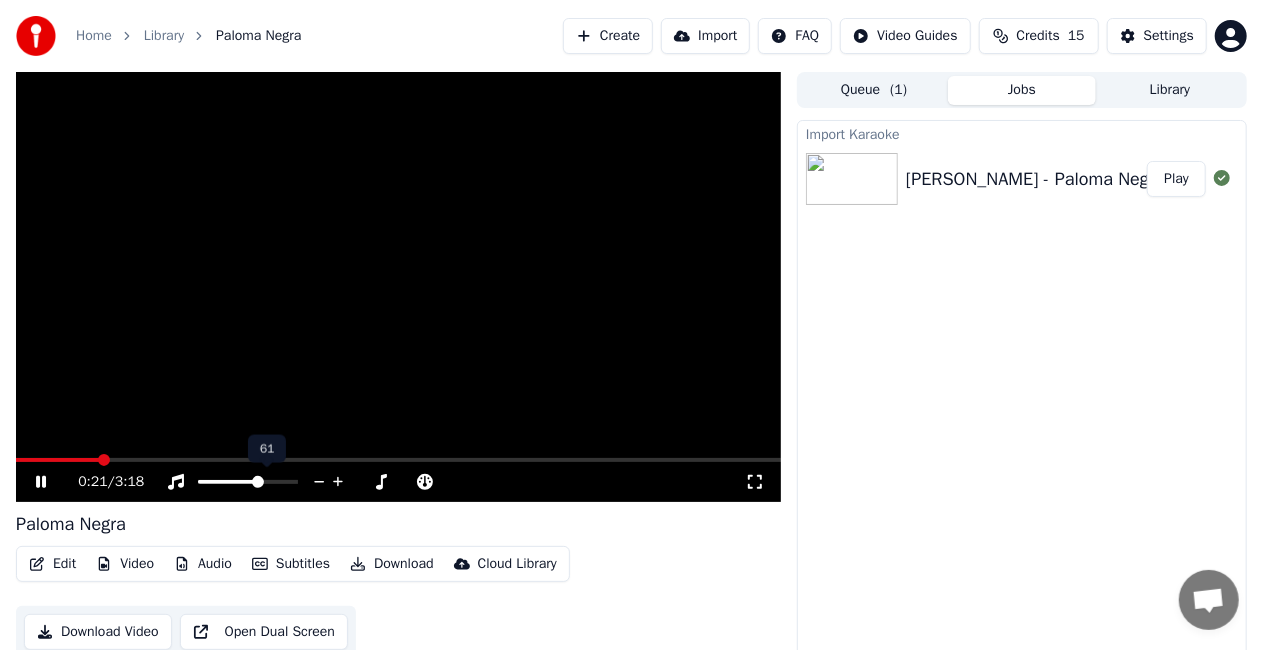click at bounding box center (258, 482) 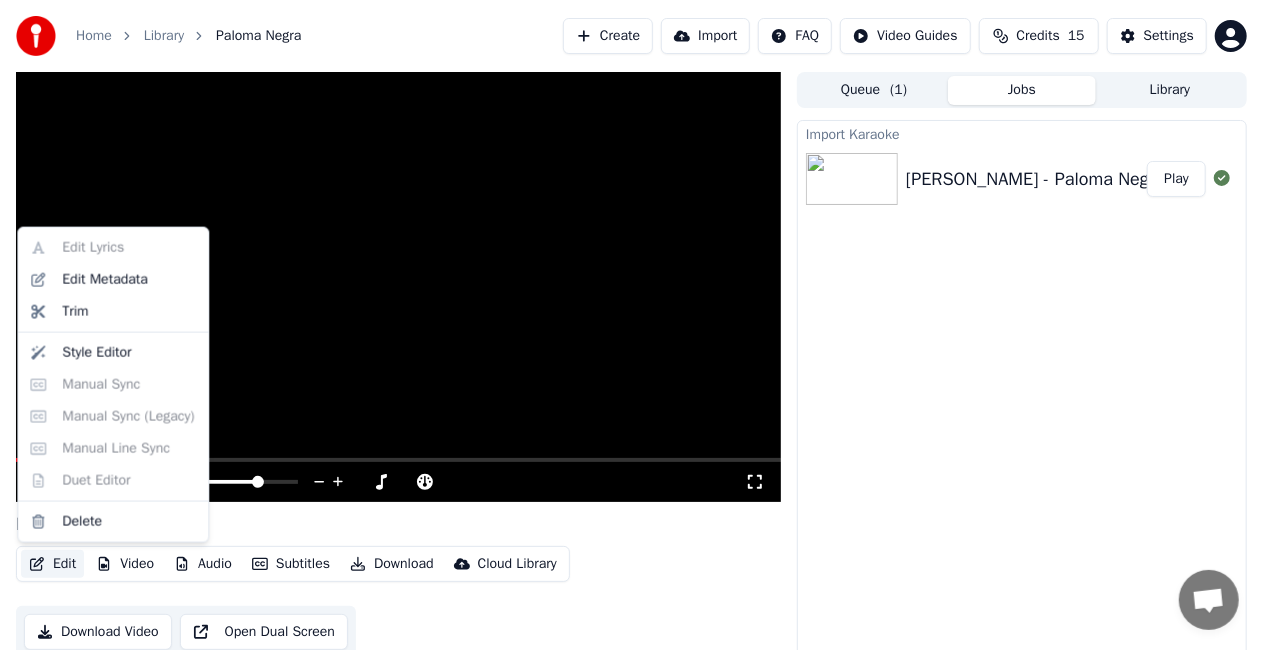 click on "Edit" at bounding box center [52, 564] 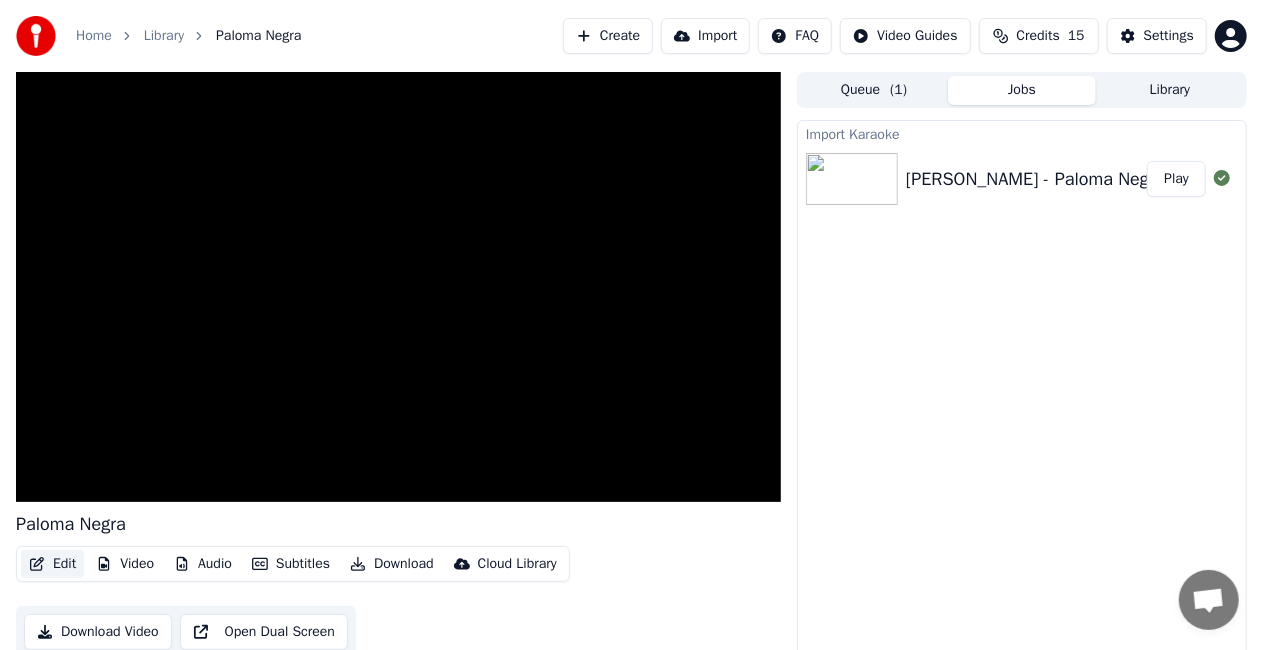 click on "Edit" at bounding box center (52, 564) 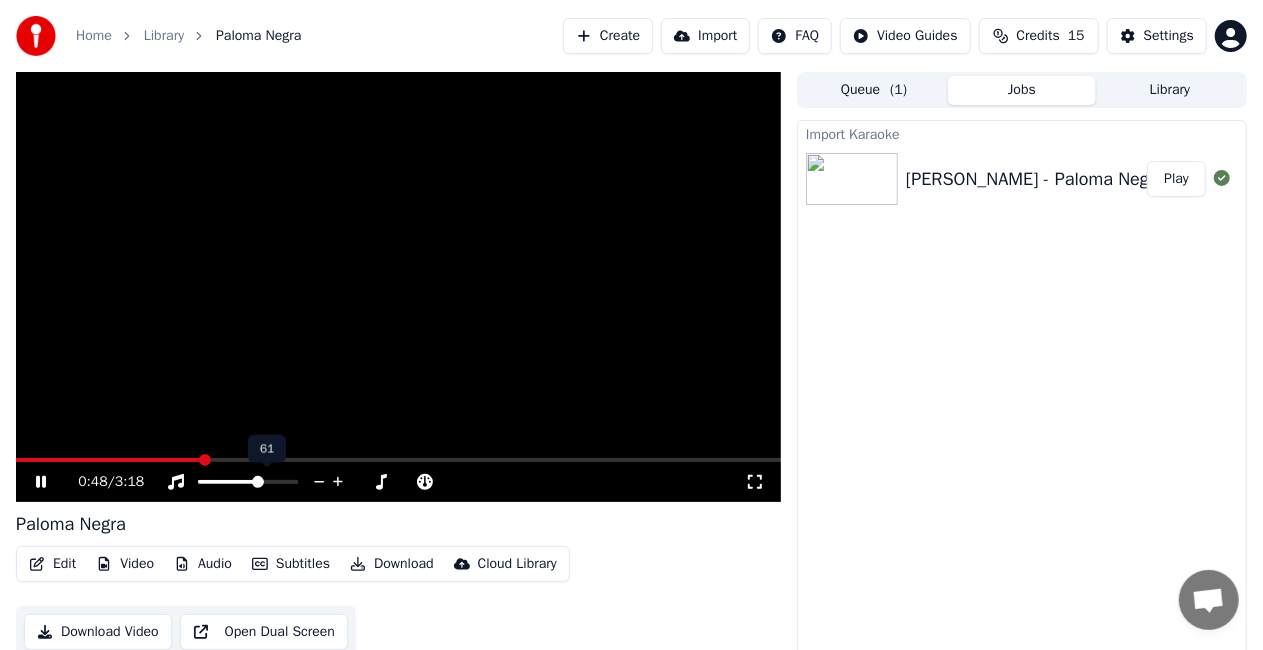 click 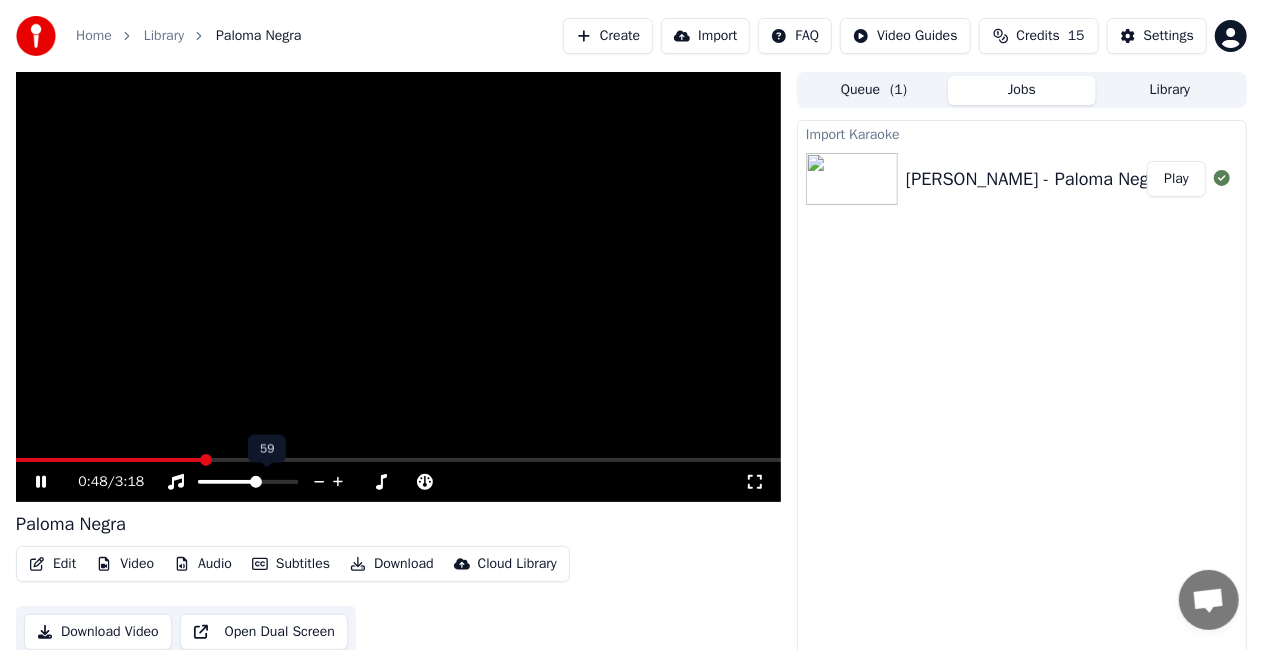click 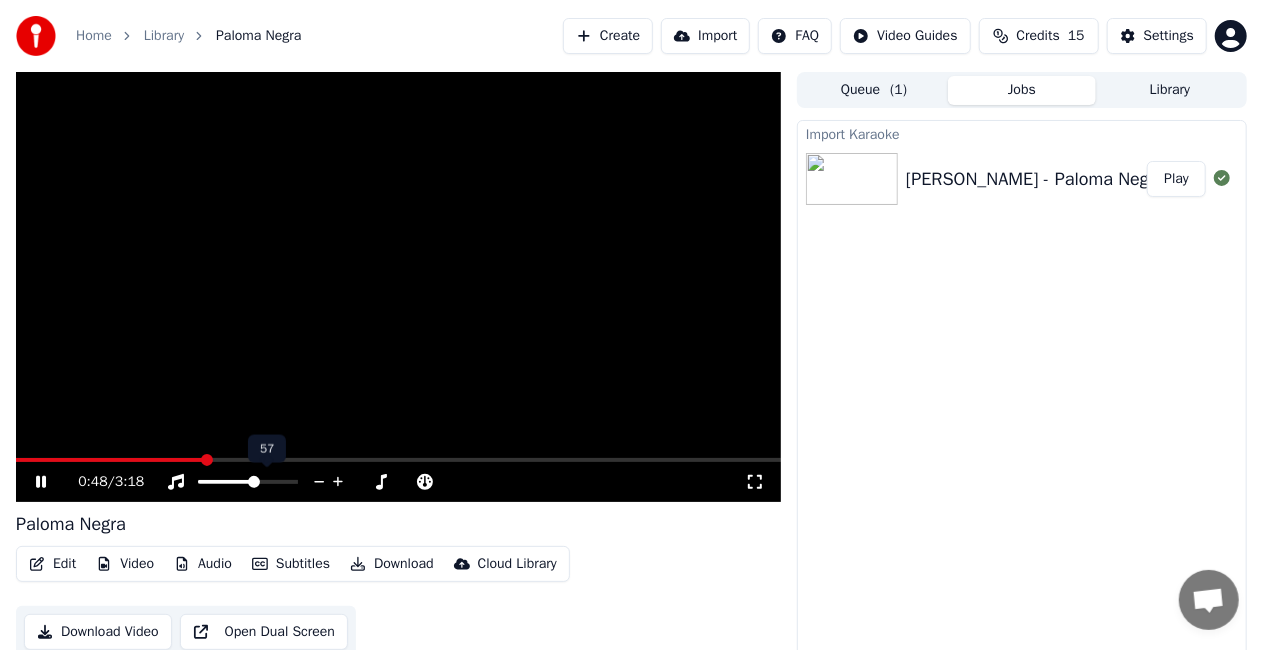 click 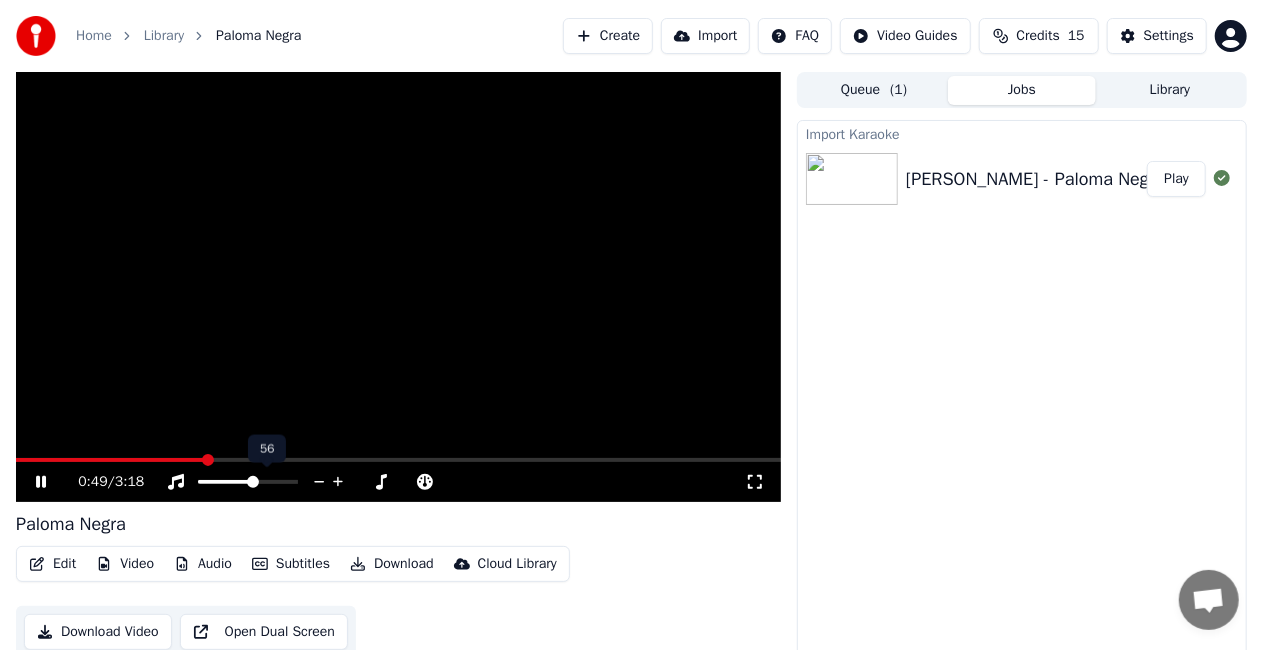 click 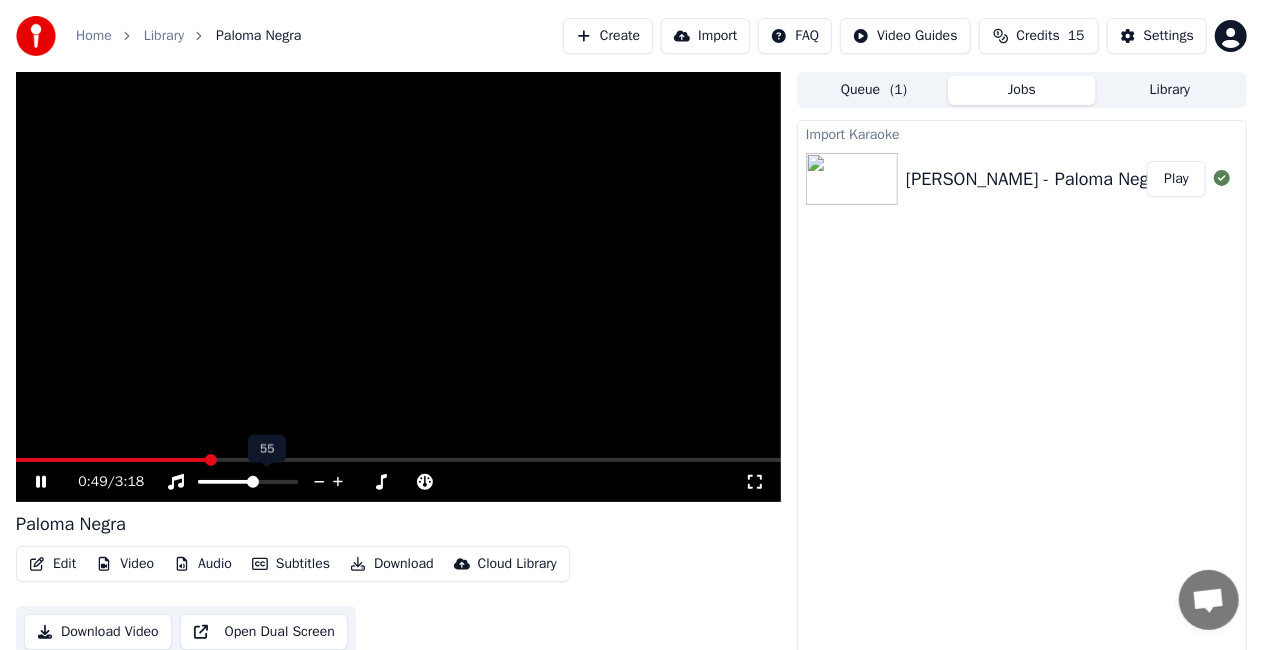 click 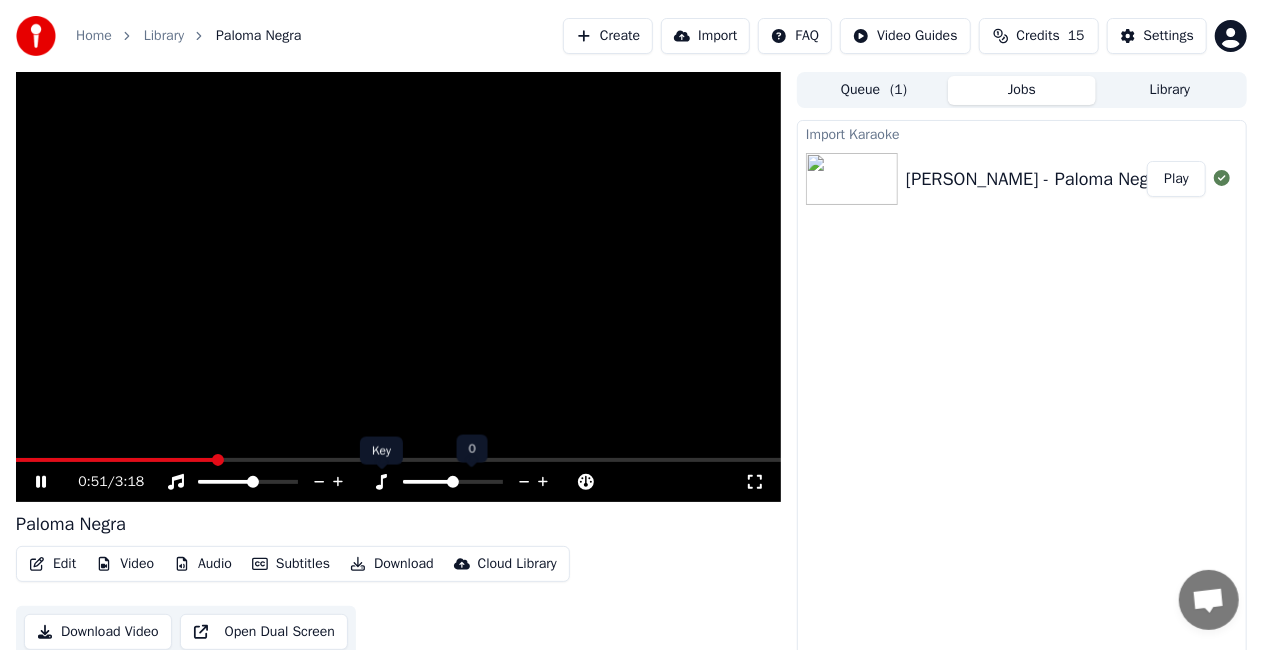 drag, startPoint x: 337, startPoint y: 482, endPoint x: 379, endPoint y: 480, distance: 42.047592 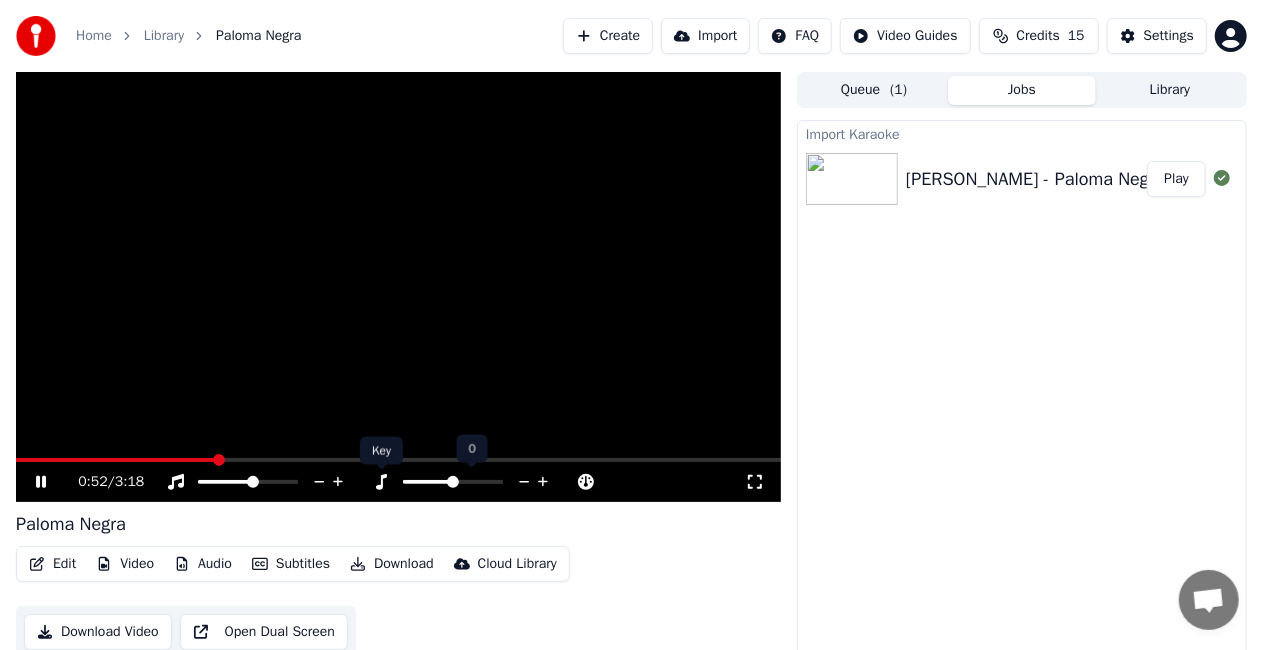 click 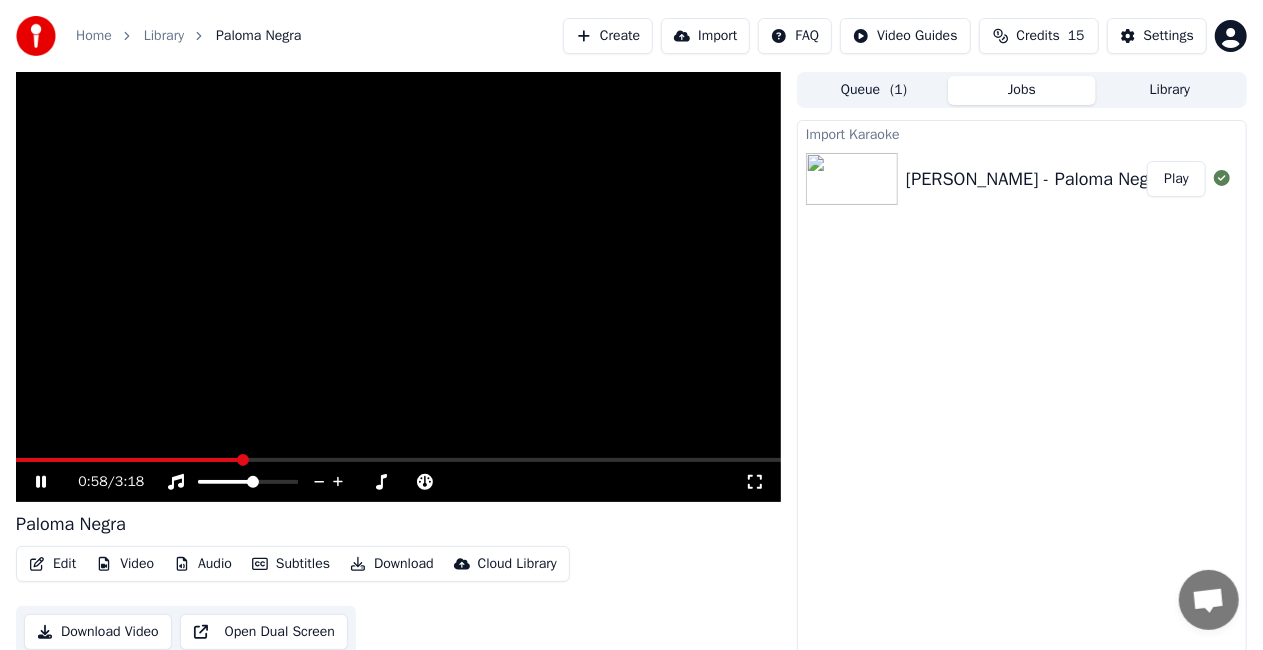 click 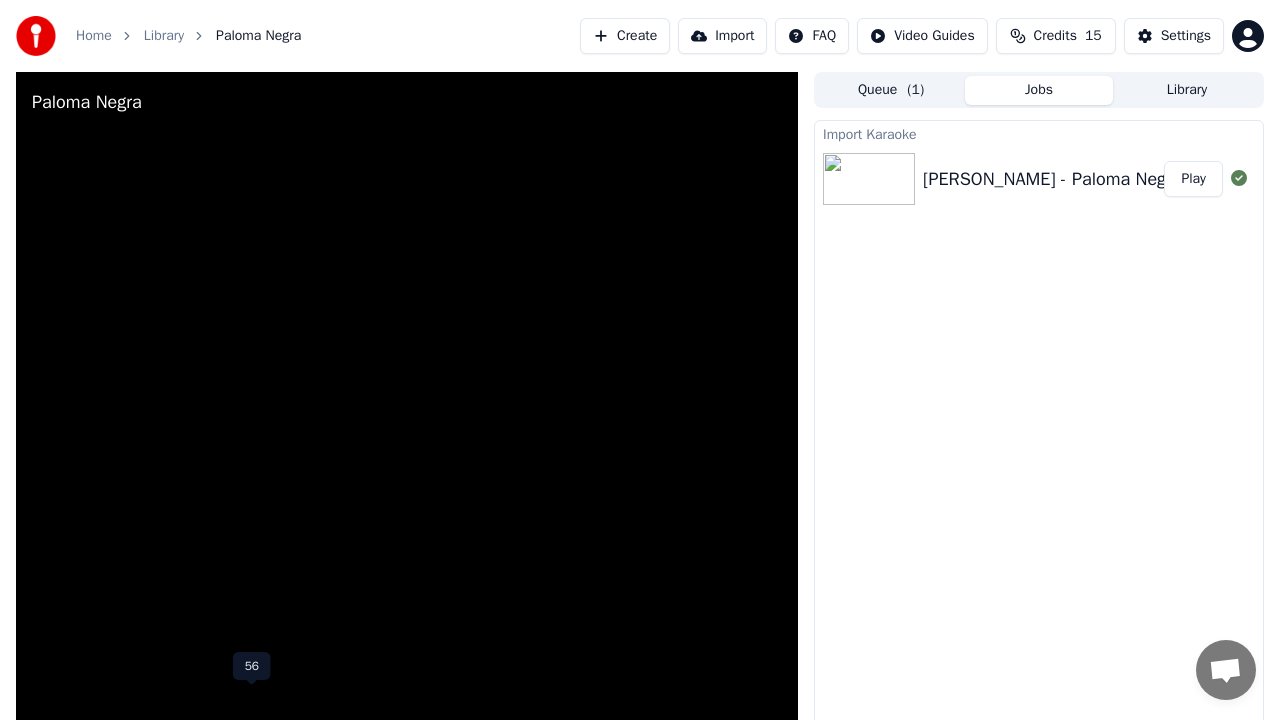 click 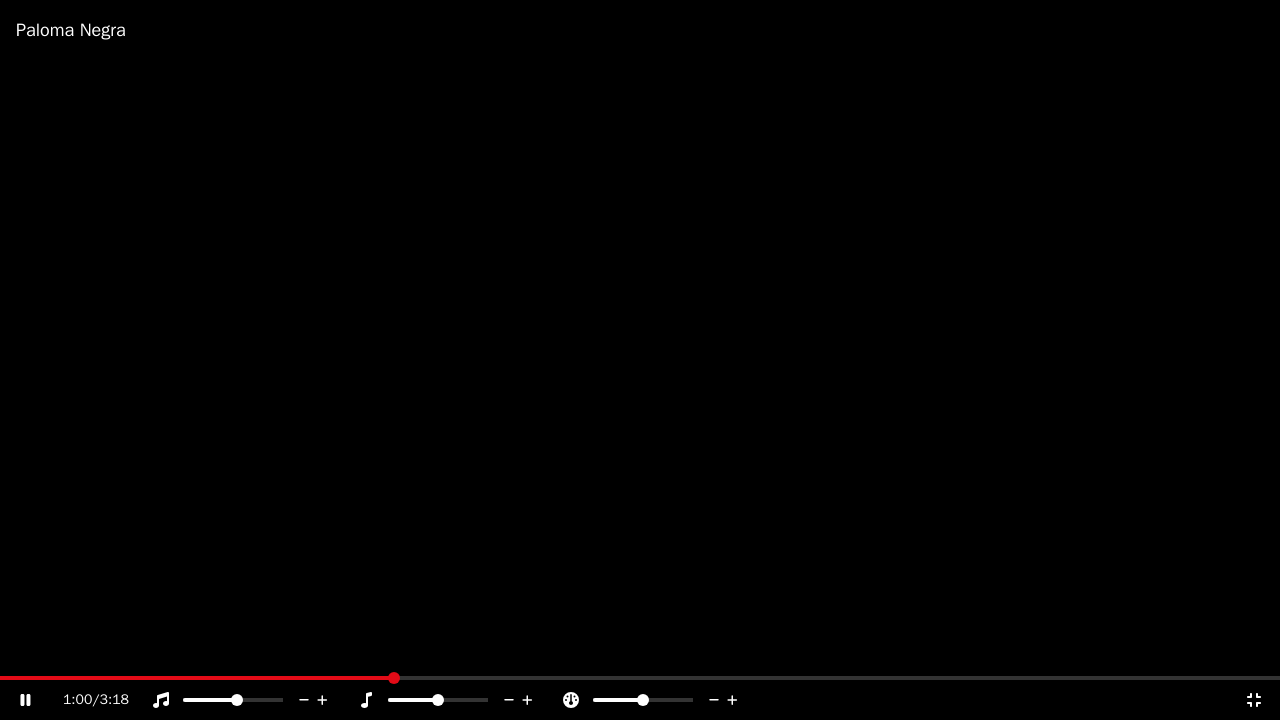click 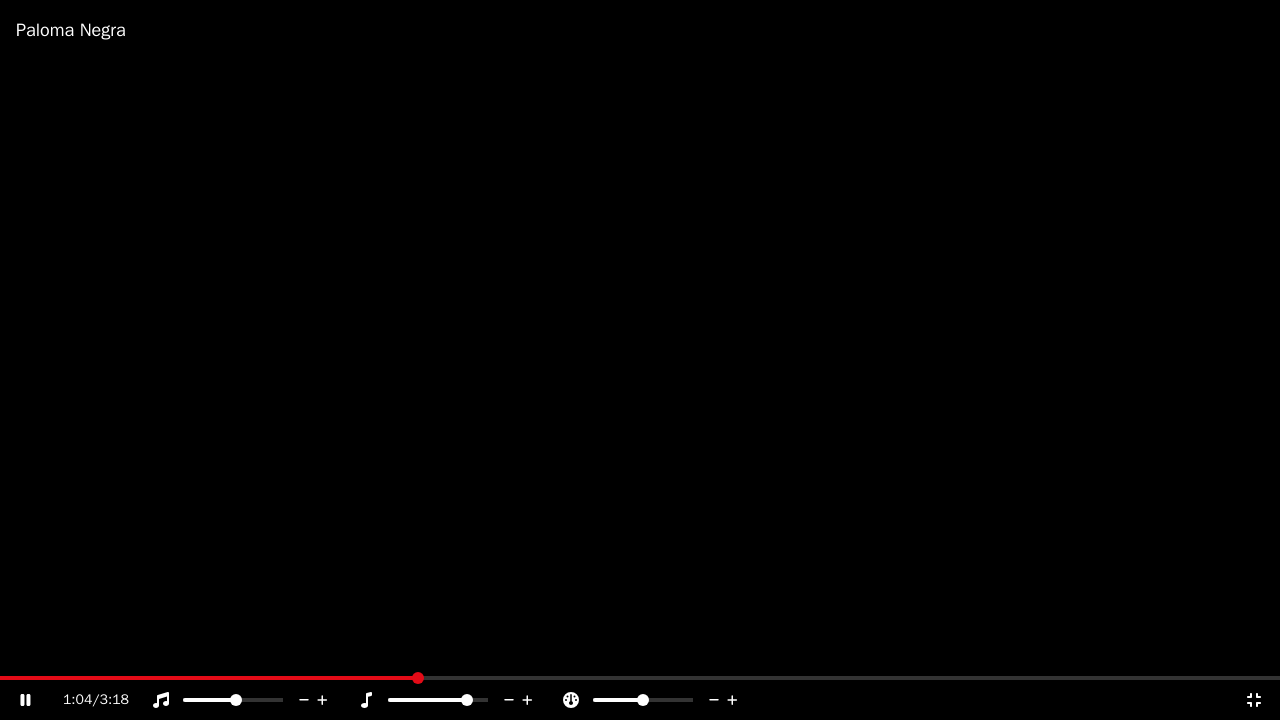 click at bounding box center [467, 700] 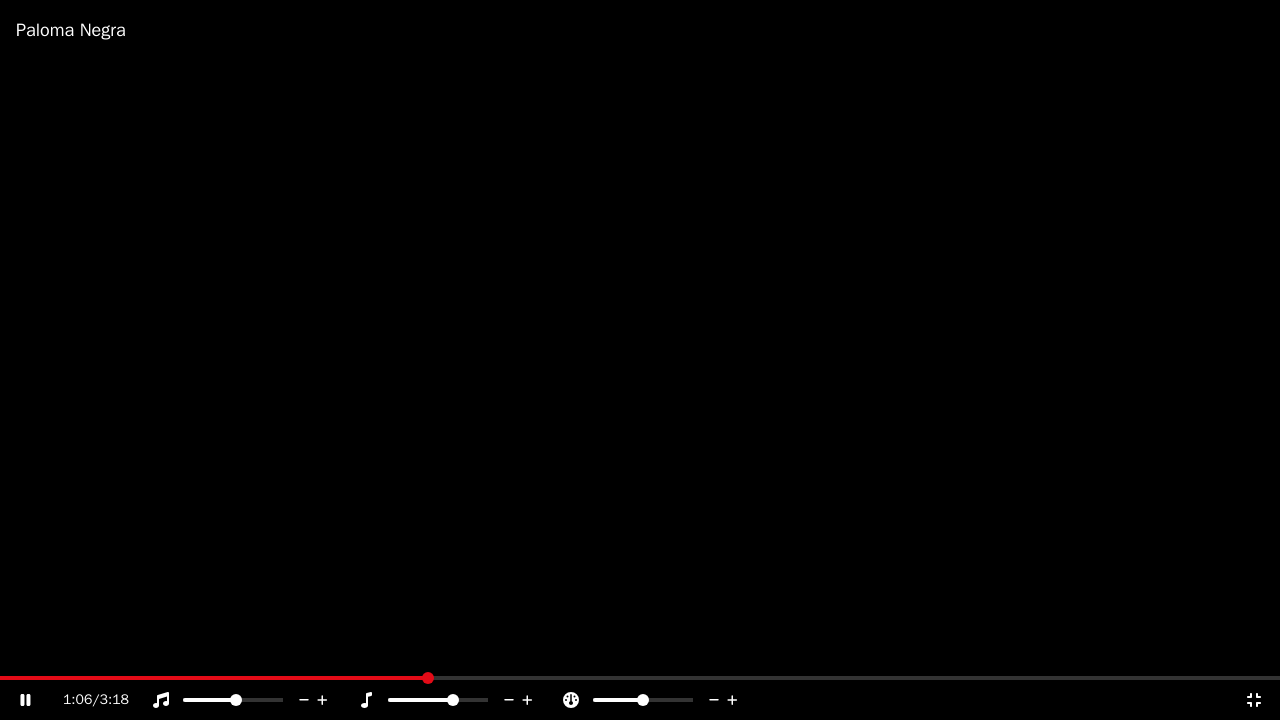 click at bounding box center [453, 700] 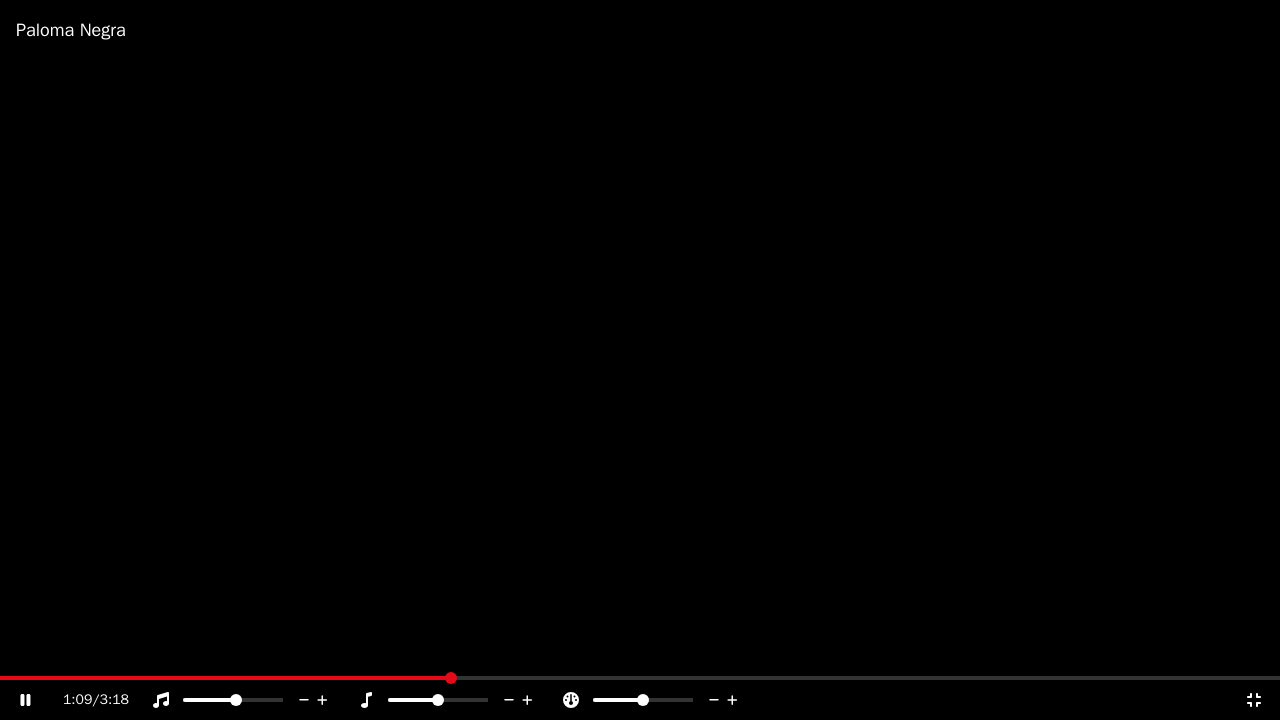 click at bounding box center [438, 700] 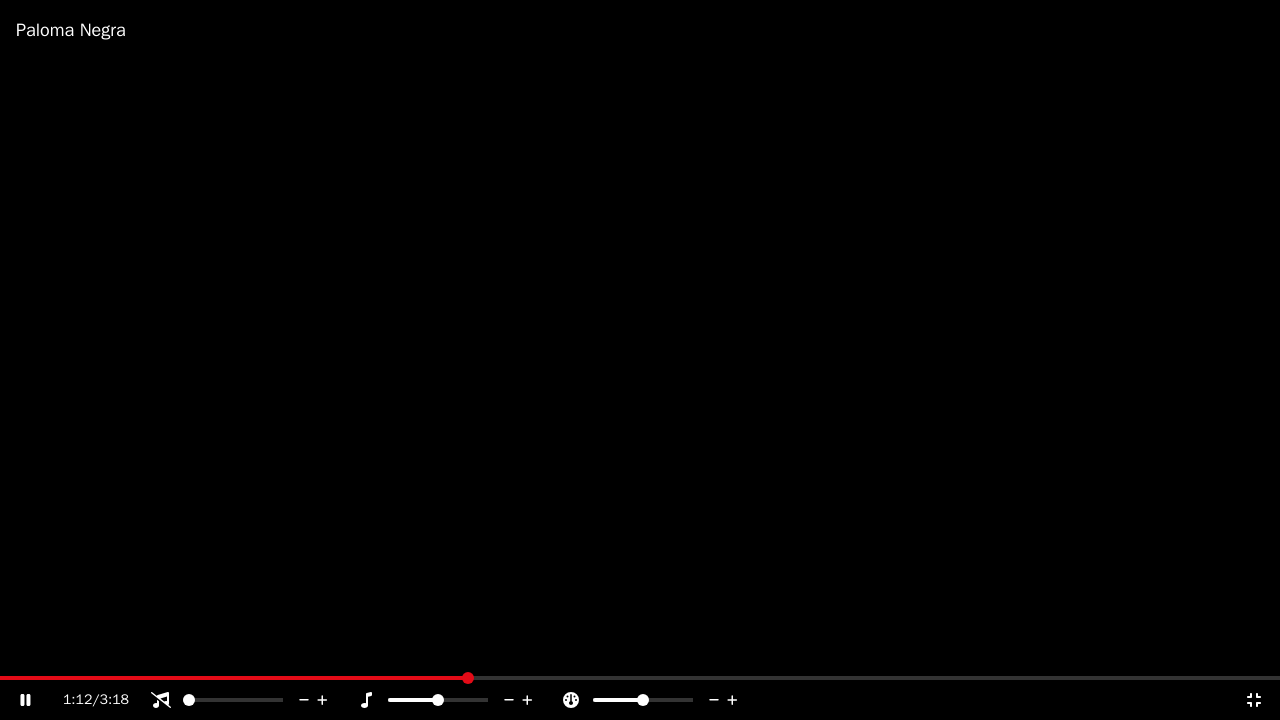 click at bounding box center (183, 700) 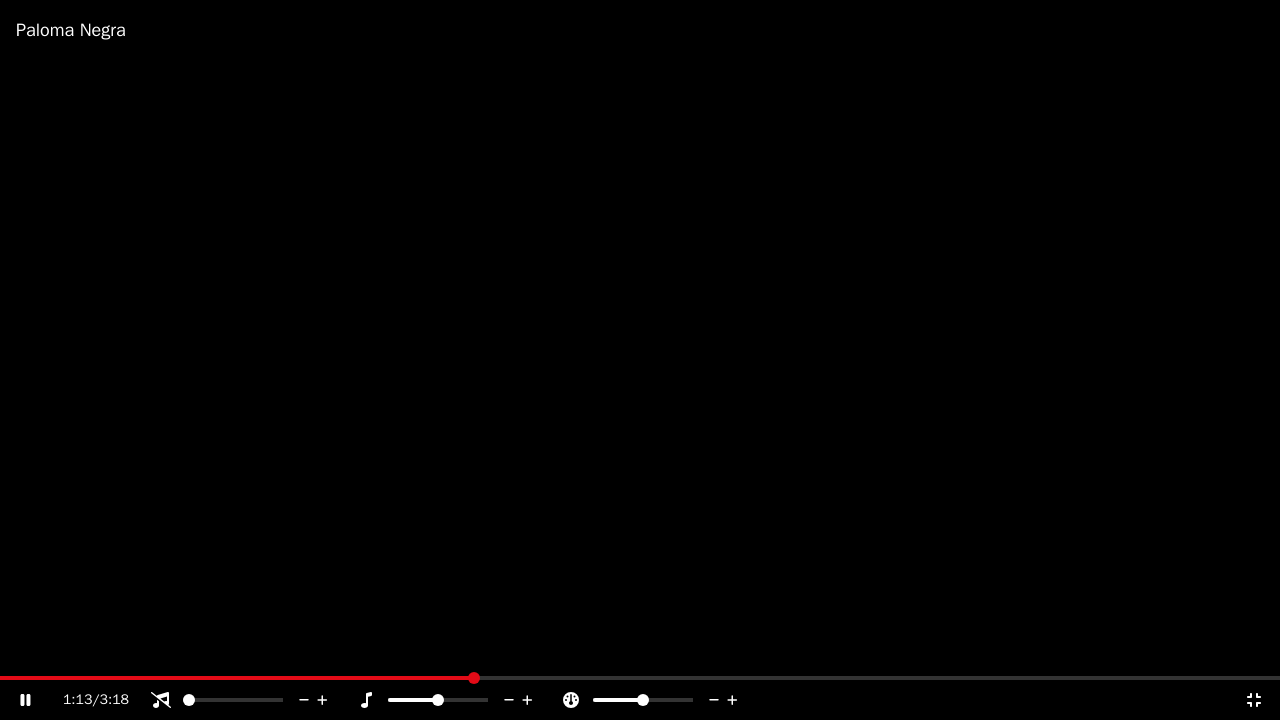 click 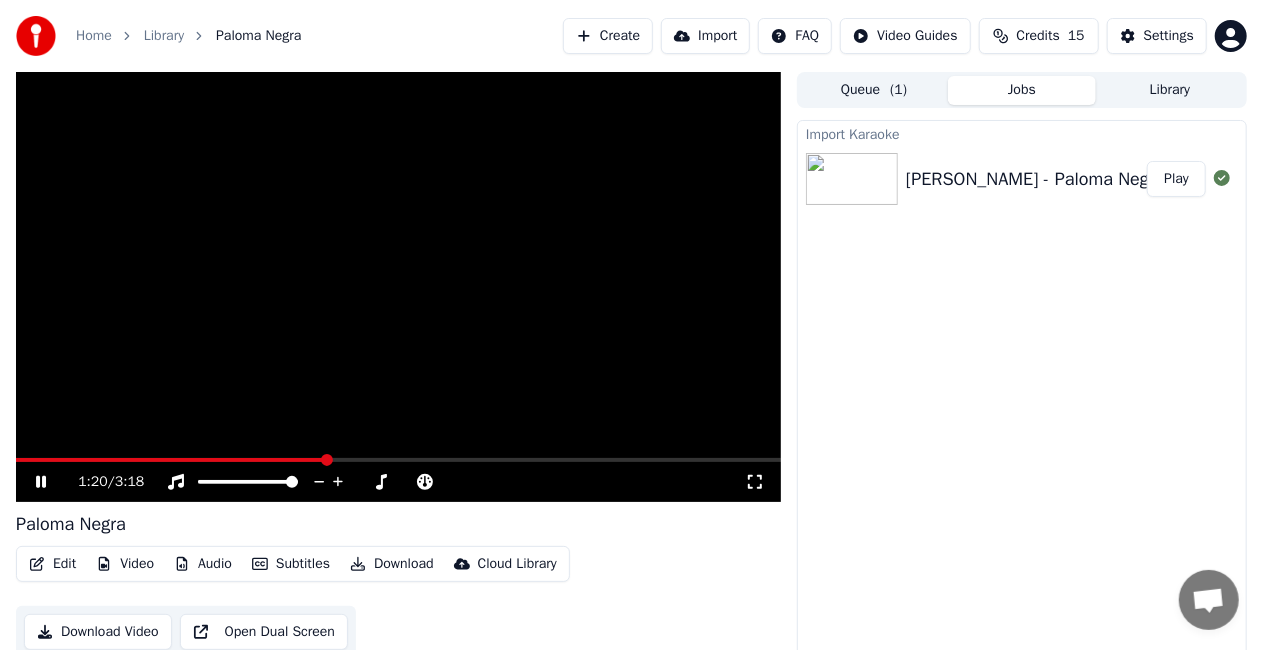 scroll, scrollTop: 22, scrollLeft: 0, axis: vertical 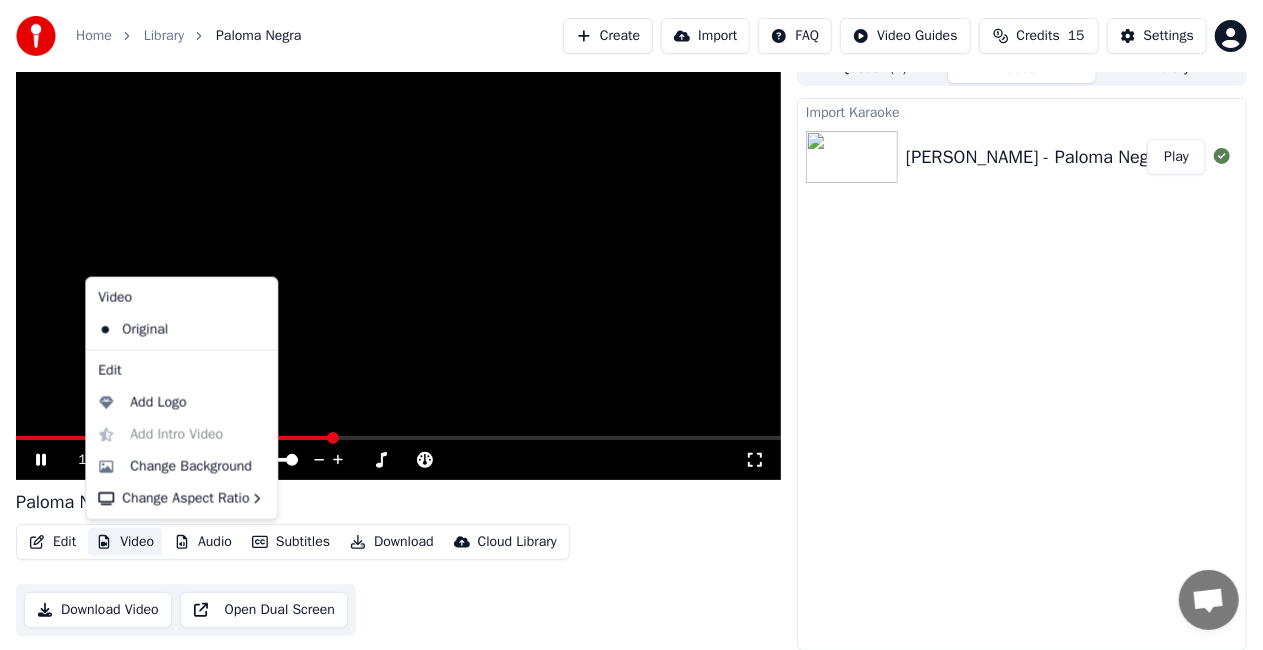 click on "Video" at bounding box center (125, 542) 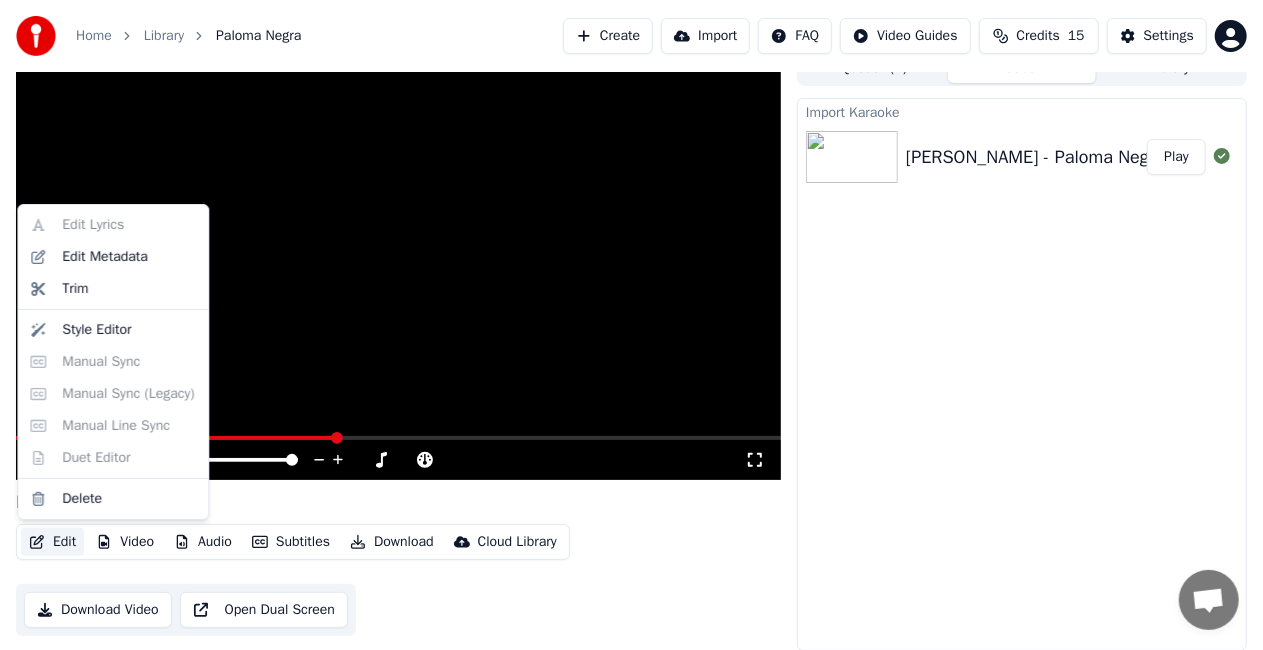 click on "Edit" at bounding box center (52, 542) 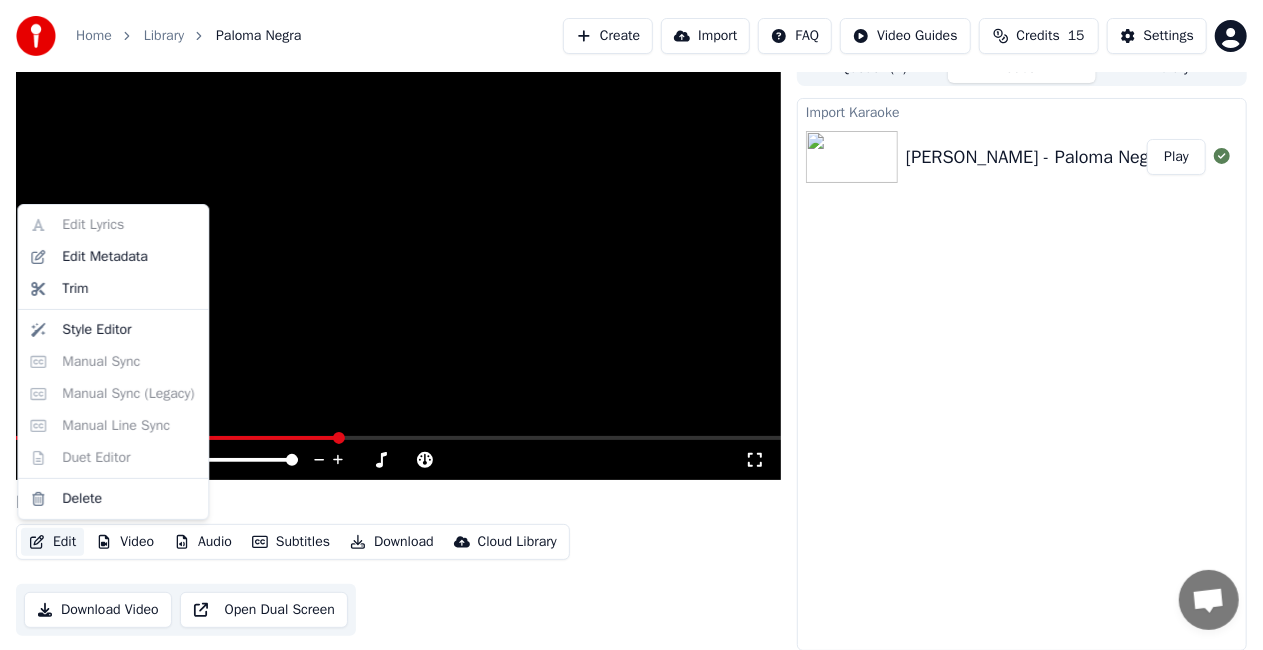 click on "Edit" at bounding box center (52, 542) 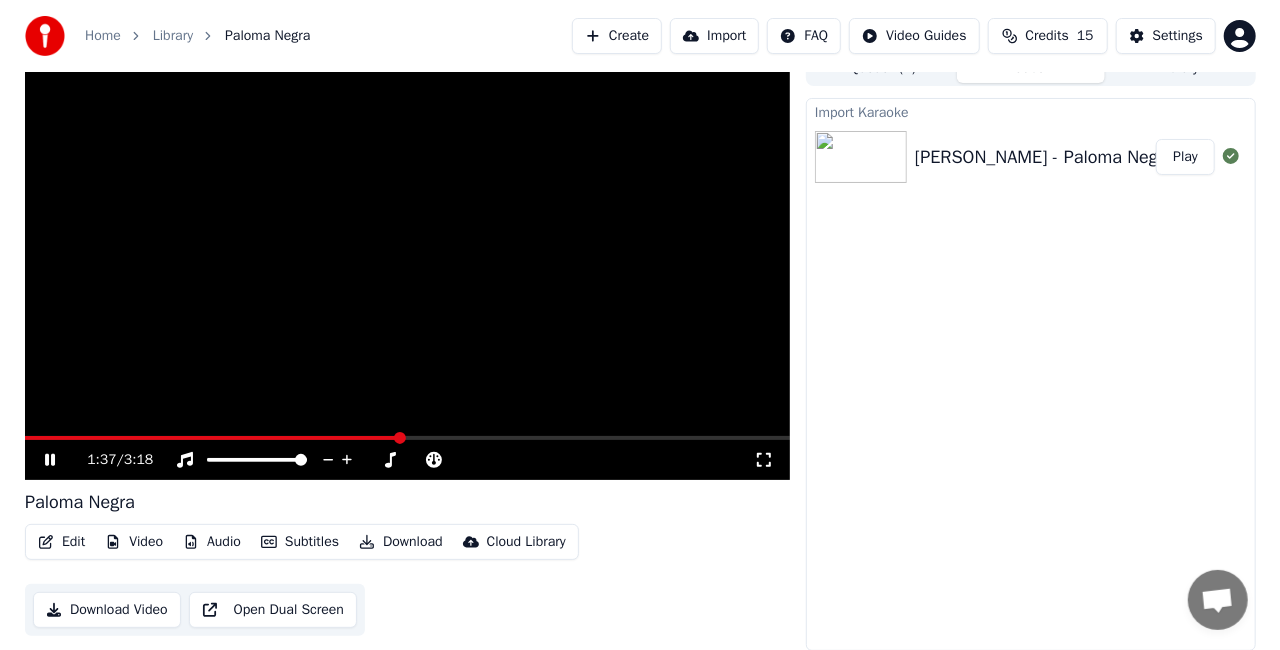 scroll, scrollTop: 0, scrollLeft: 0, axis: both 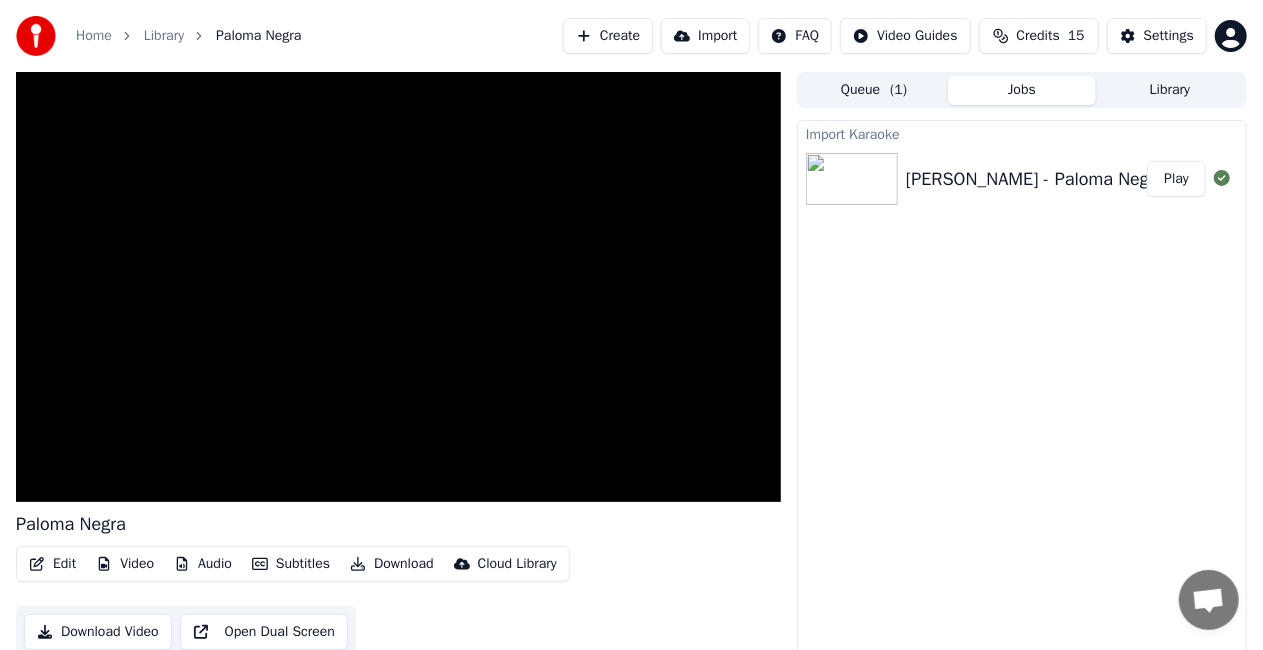 click at bounding box center [1222, 179] 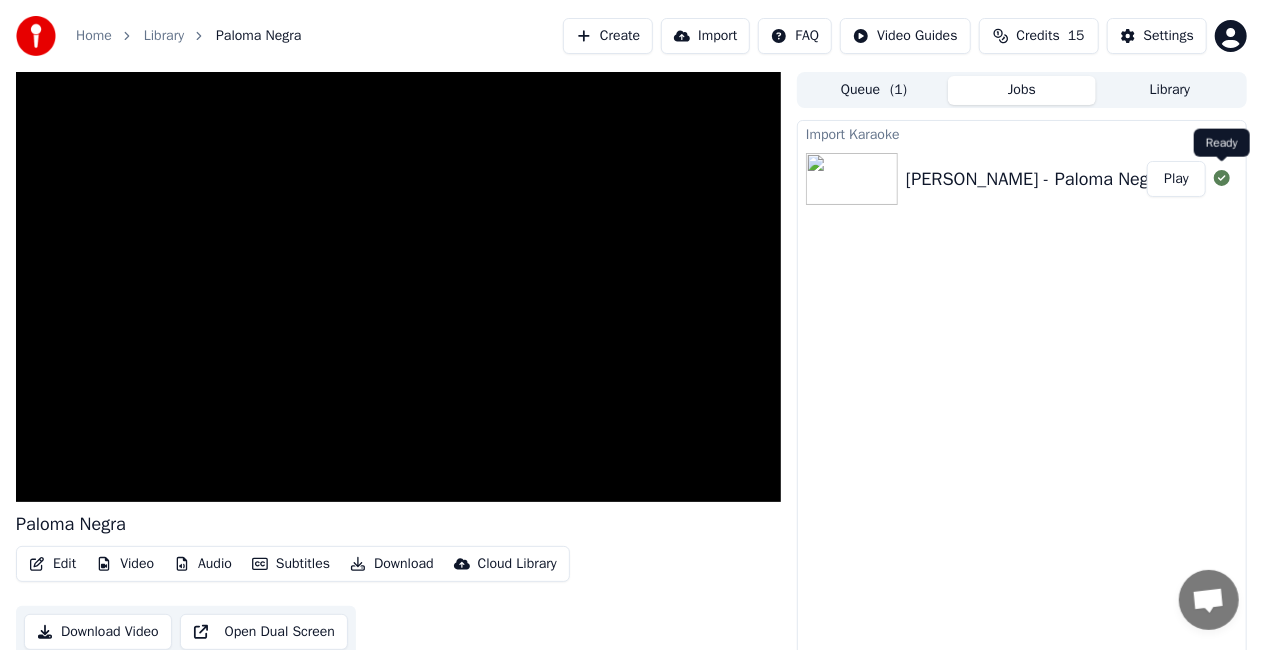 click 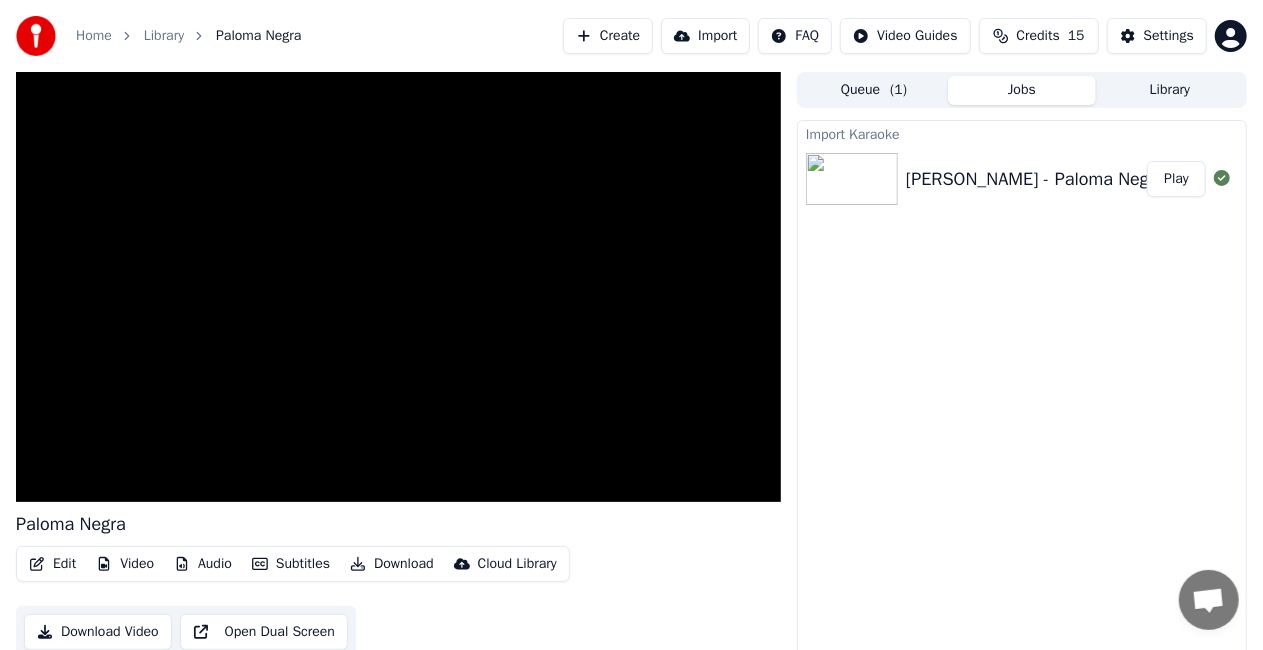 click on "Chavela Vargas - Paloma Negra" at bounding box center (1035, 179) 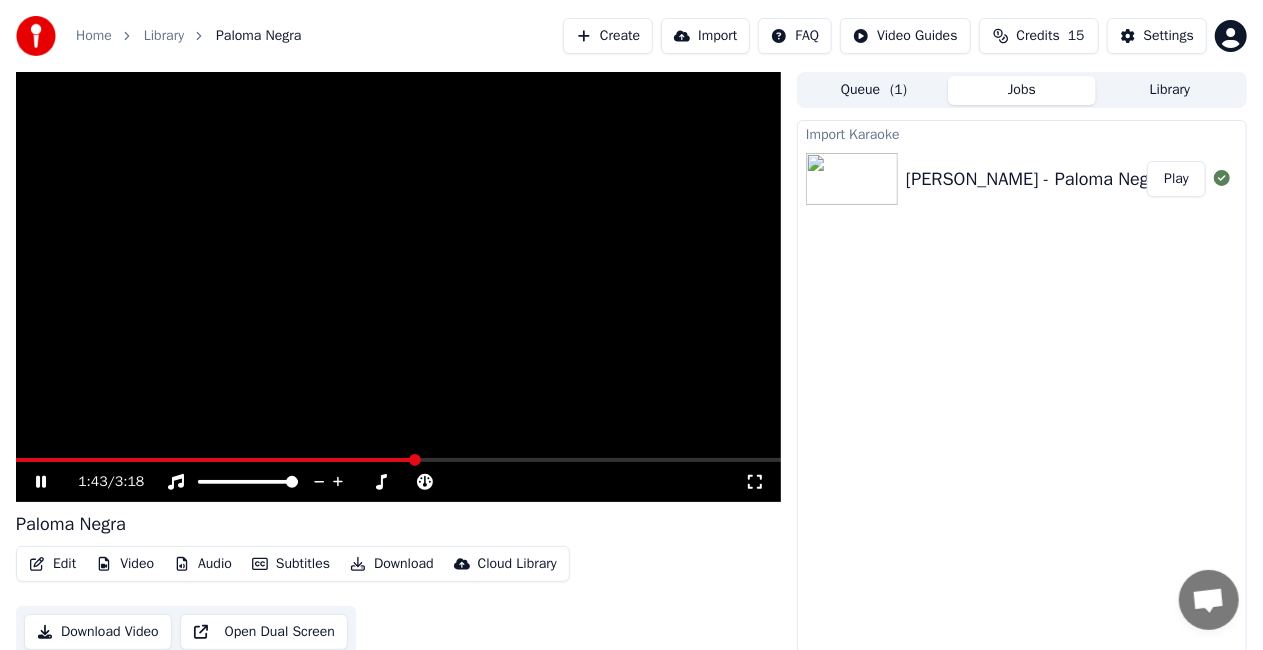 click at bounding box center (398, 287) 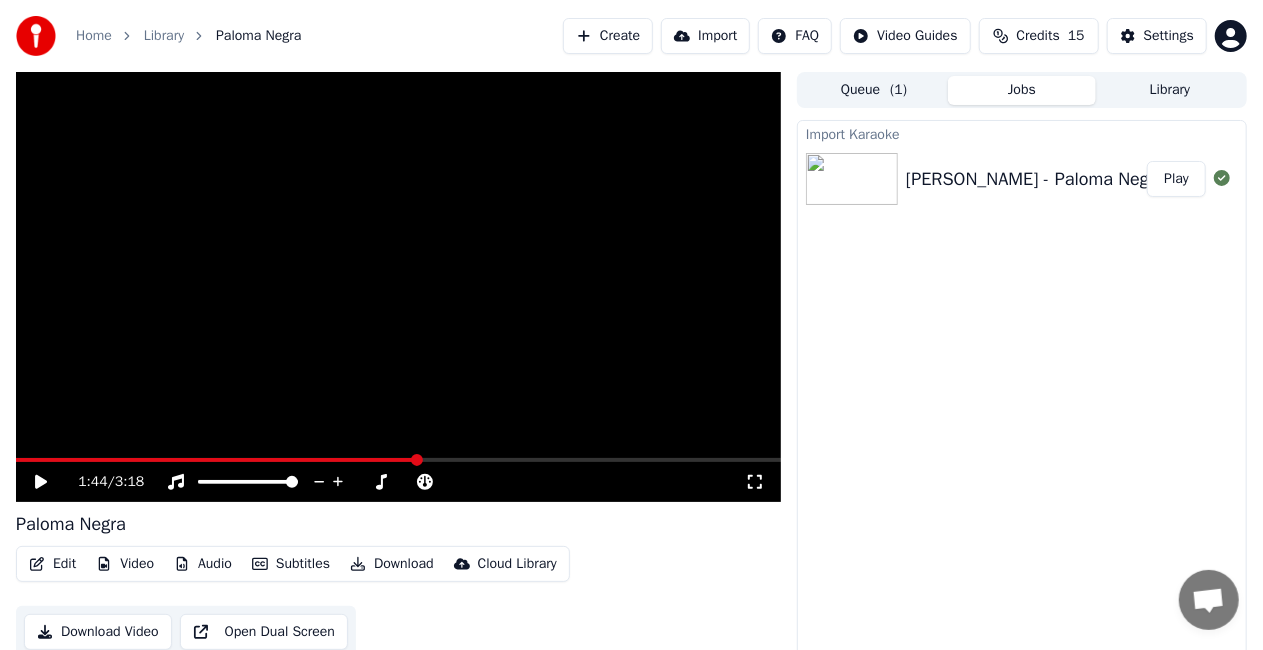 click on "Create" at bounding box center (608, 36) 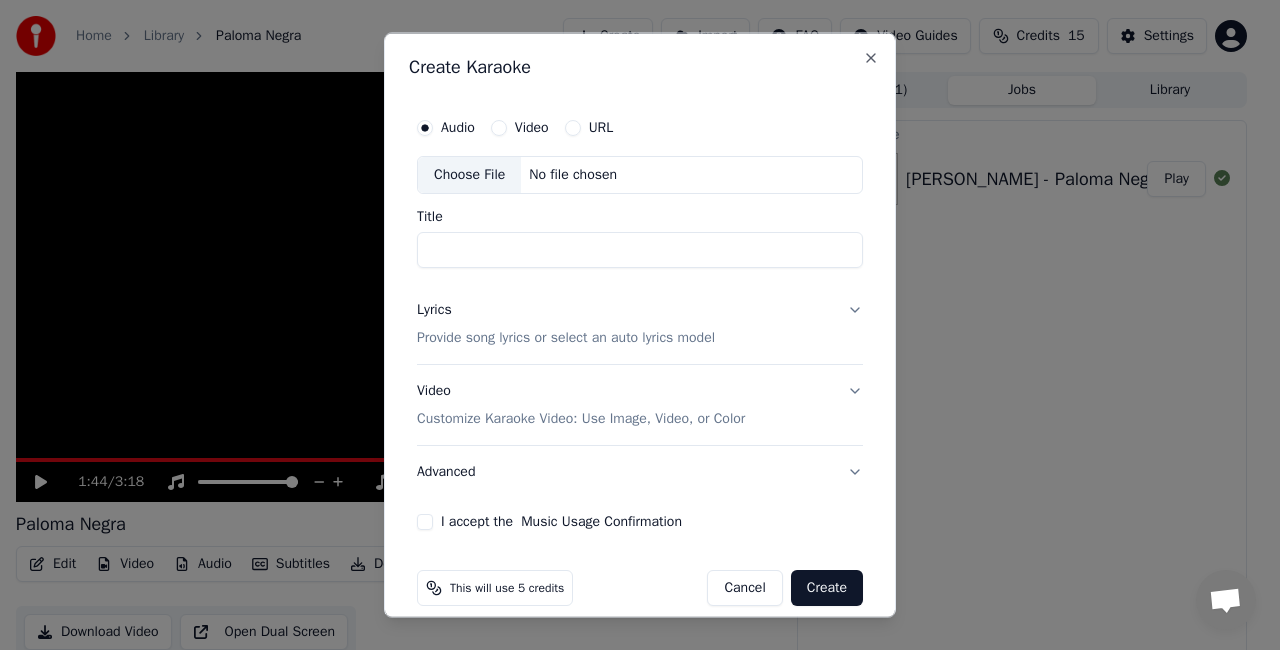 click on "Lyrics Provide song lyrics or select an auto lyrics model" at bounding box center [640, 323] 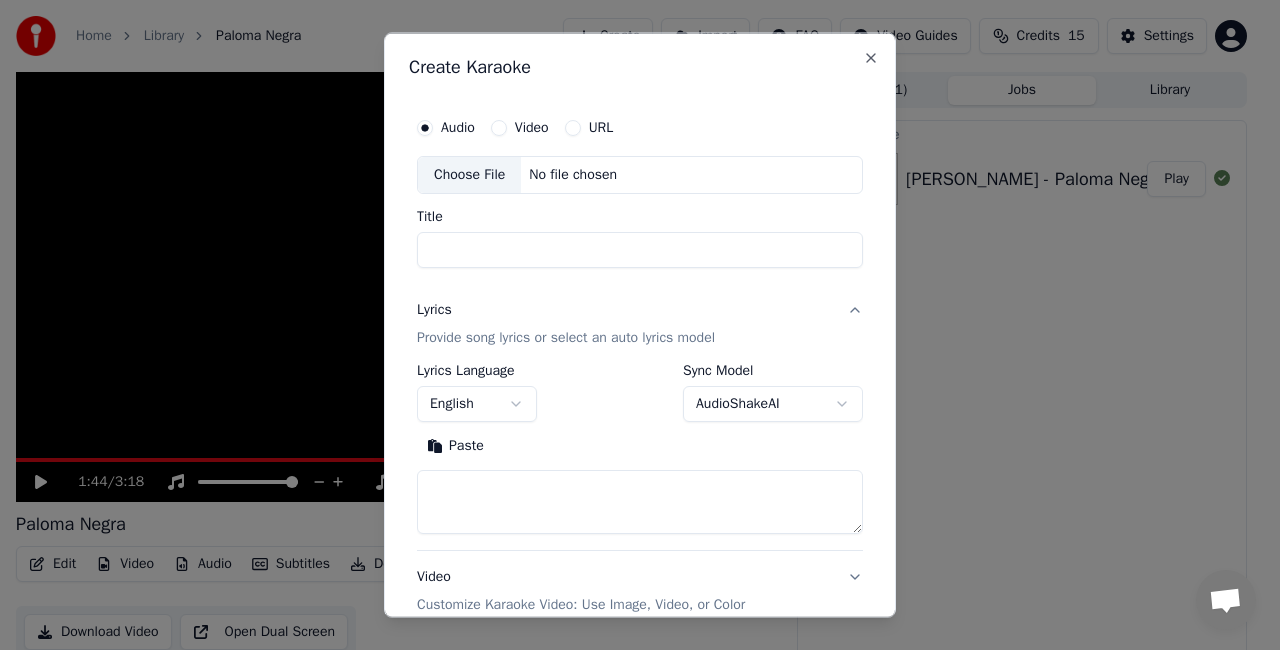 click on "Lyrics Provide song lyrics or select an auto lyrics model" at bounding box center (640, 323) 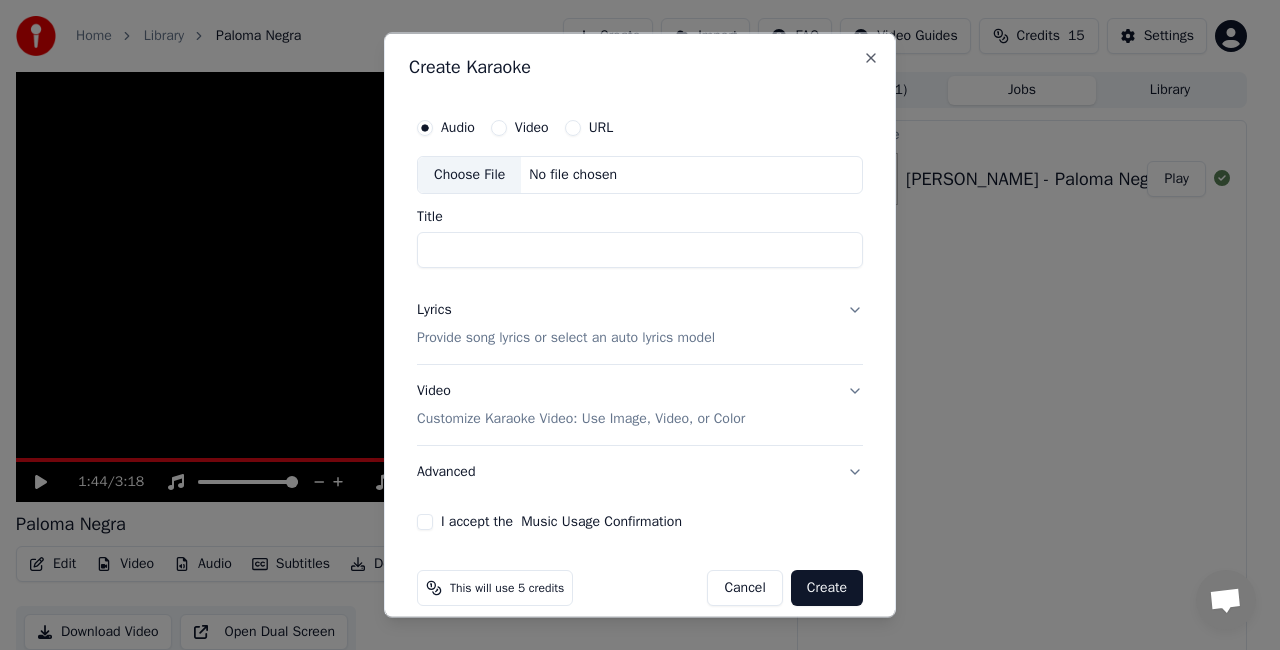 click on "Video Customize Karaoke Video: Use Image, Video, or Color" at bounding box center [640, 404] 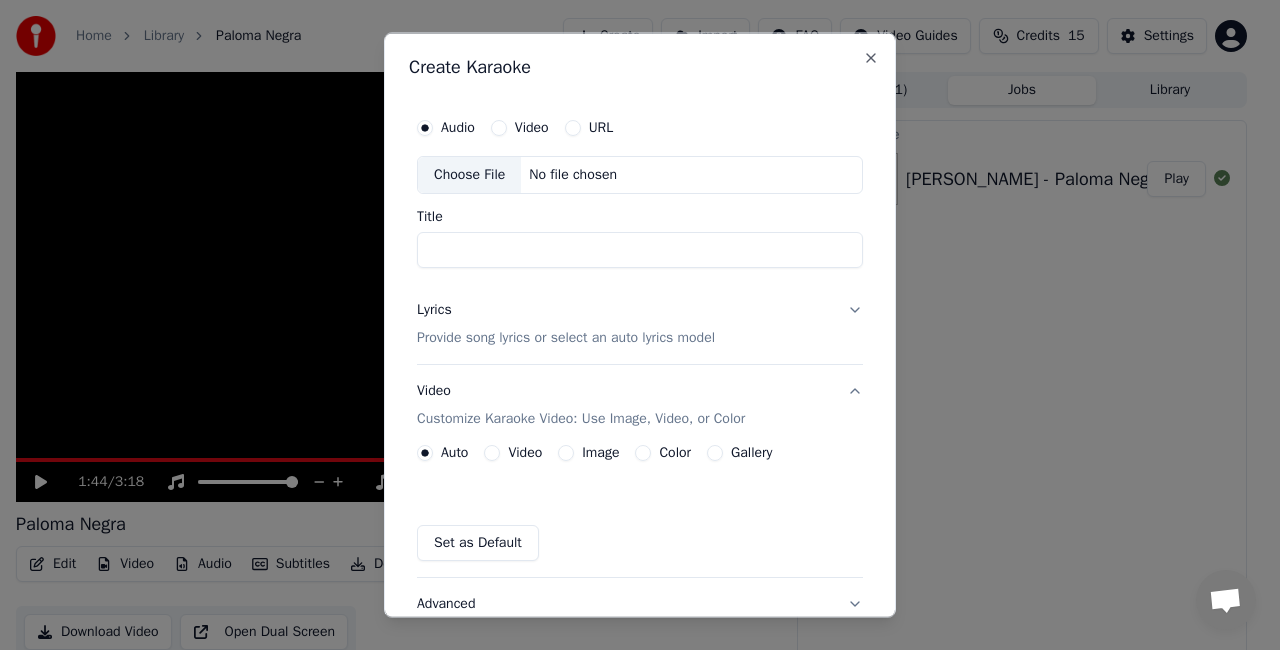 click on "Video Customize Karaoke Video: Use Image, Video, or Color" at bounding box center [640, 404] 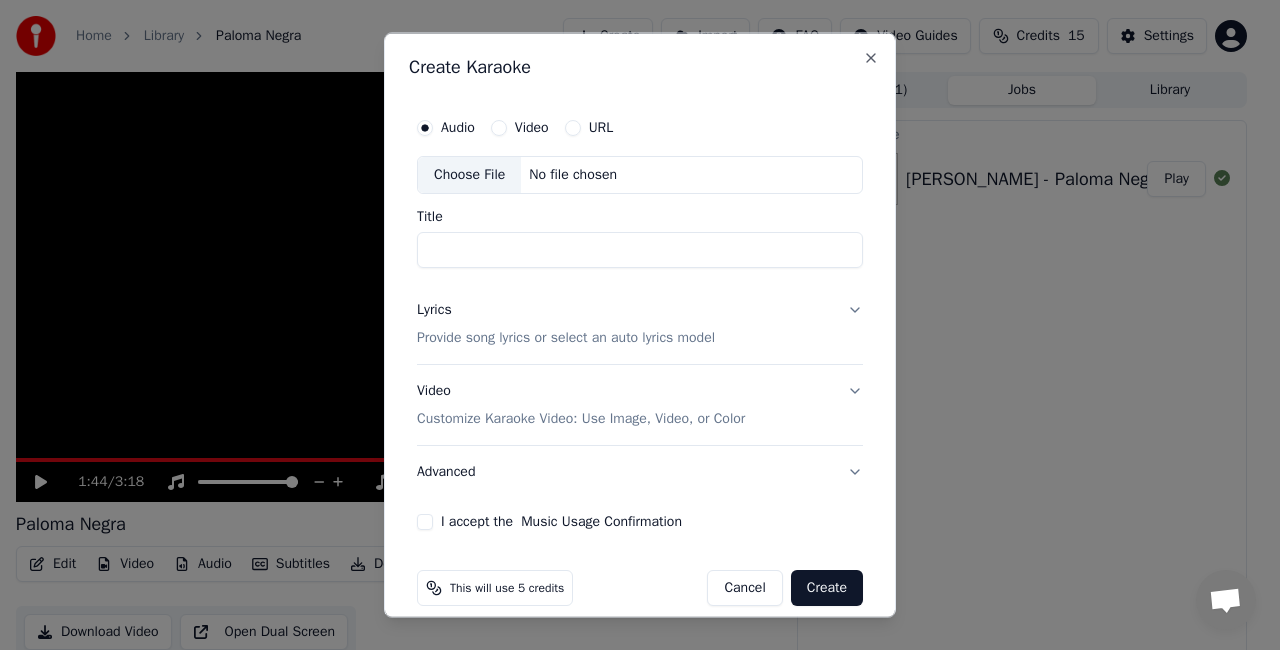 scroll, scrollTop: 20, scrollLeft: 0, axis: vertical 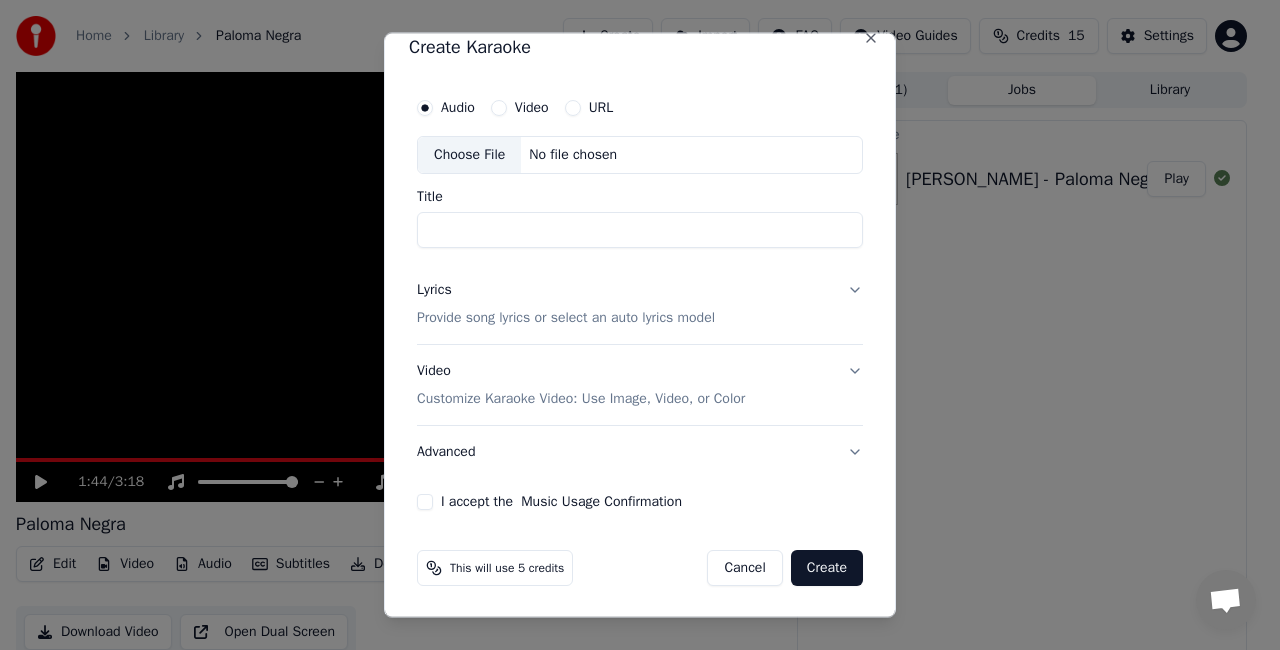 click on "Cancel" at bounding box center [744, 567] 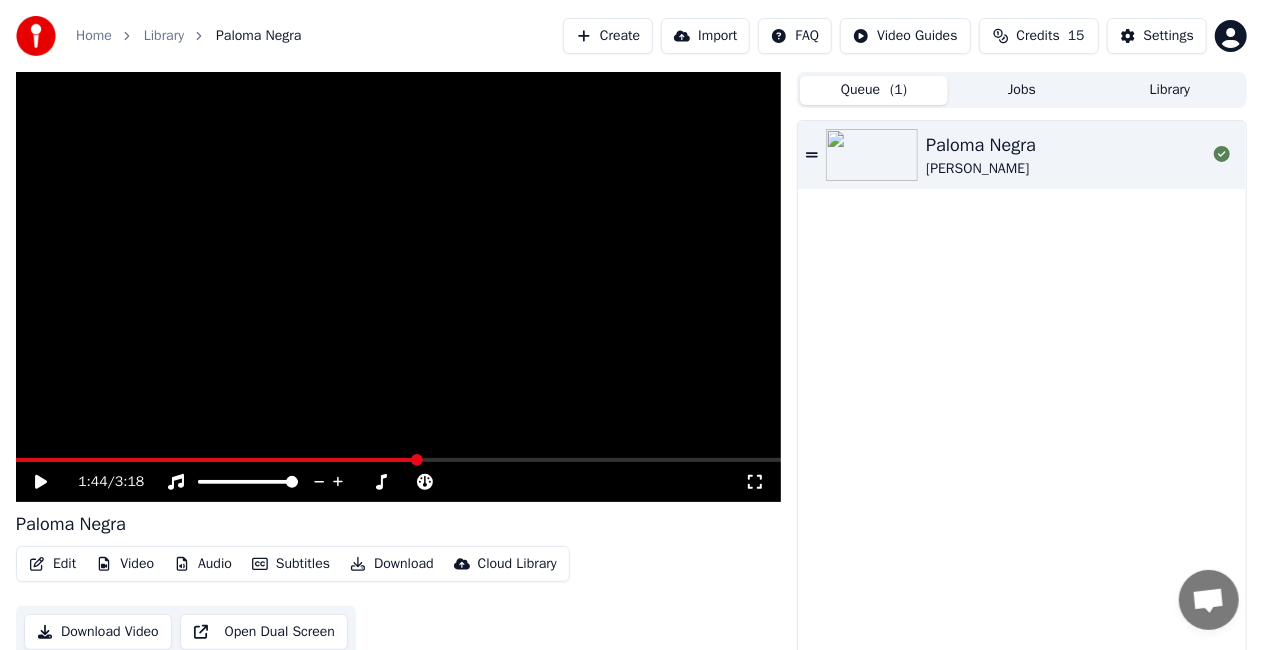 click on "Queue ( 1 )" at bounding box center (874, 90) 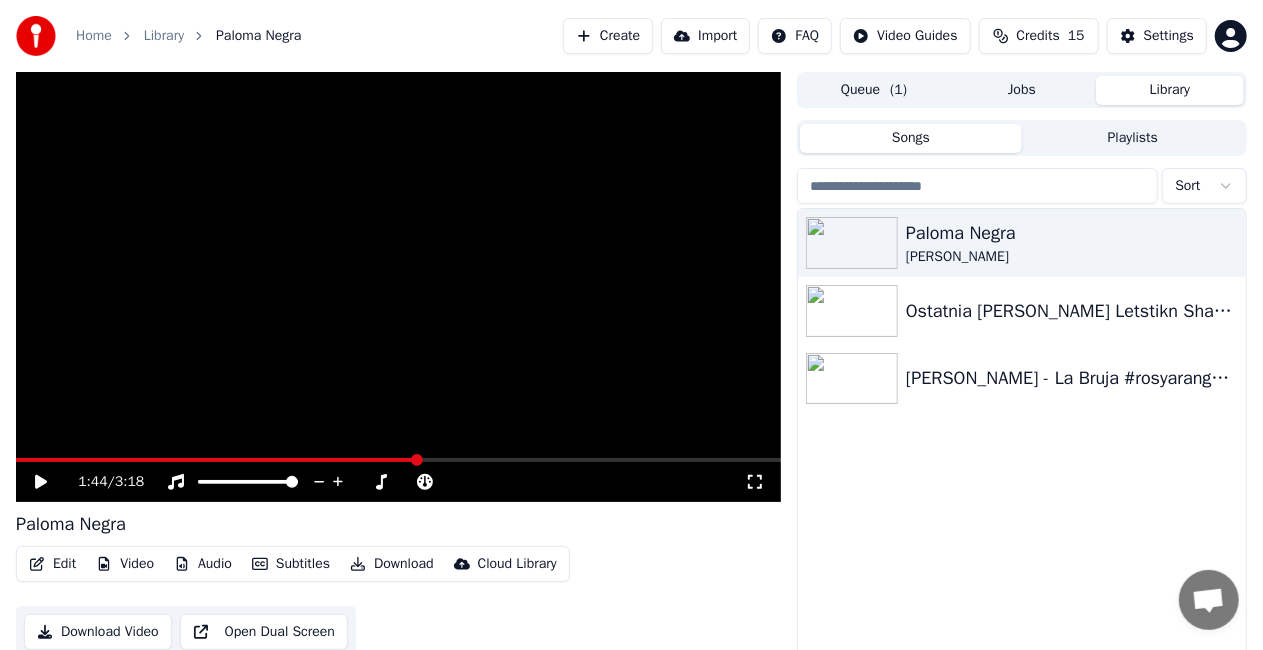 click on "Library" at bounding box center (1170, 90) 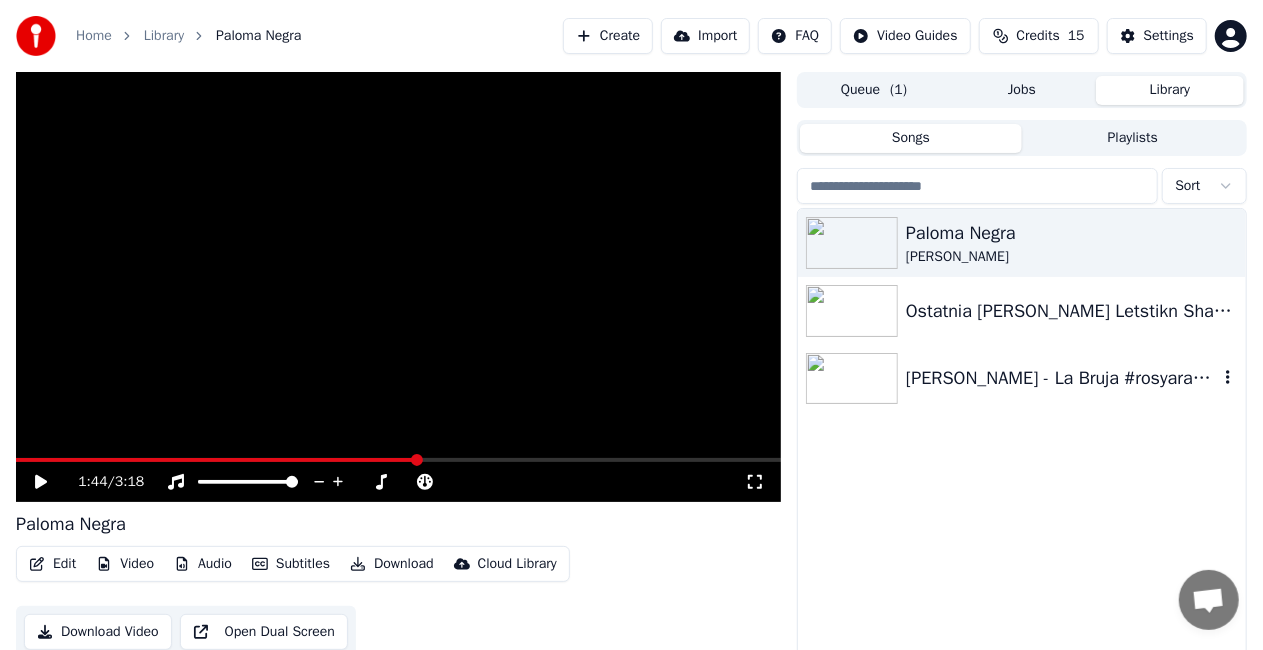 click on "[PERSON_NAME] - La Bruja #rosyarango #embajadoradelamusicamexicana #diademuertos" at bounding box center [1062, 378] 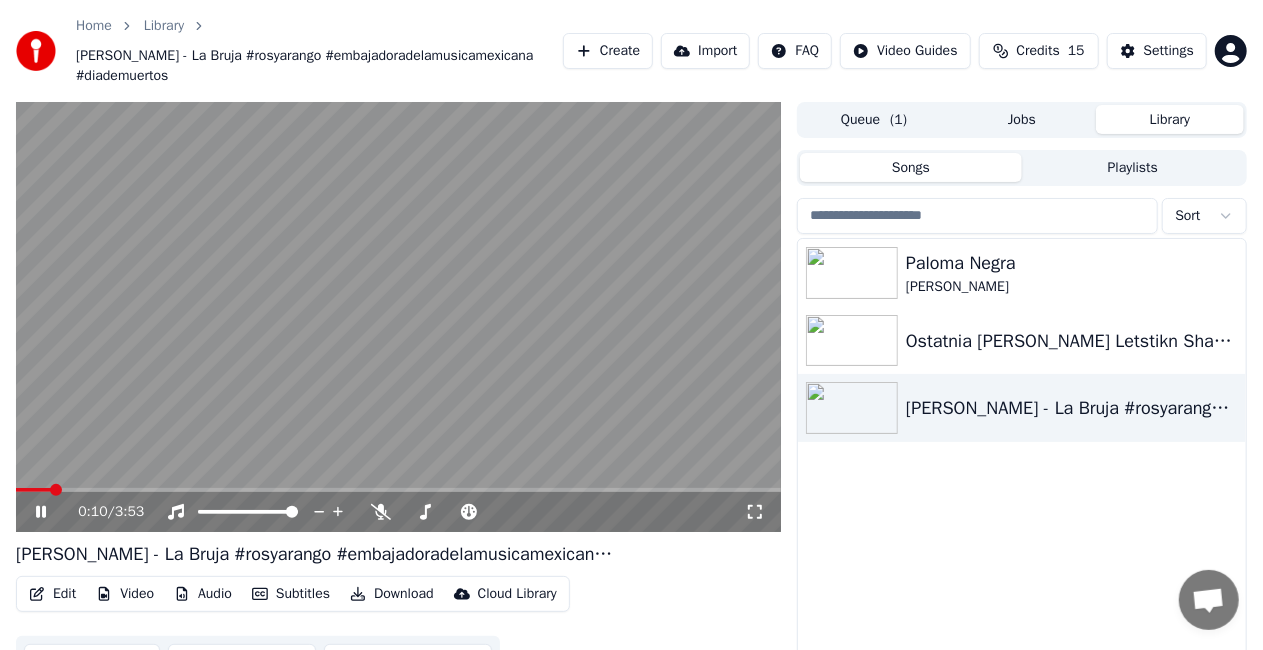 click on "Edit" at bounding box center [52, 594] 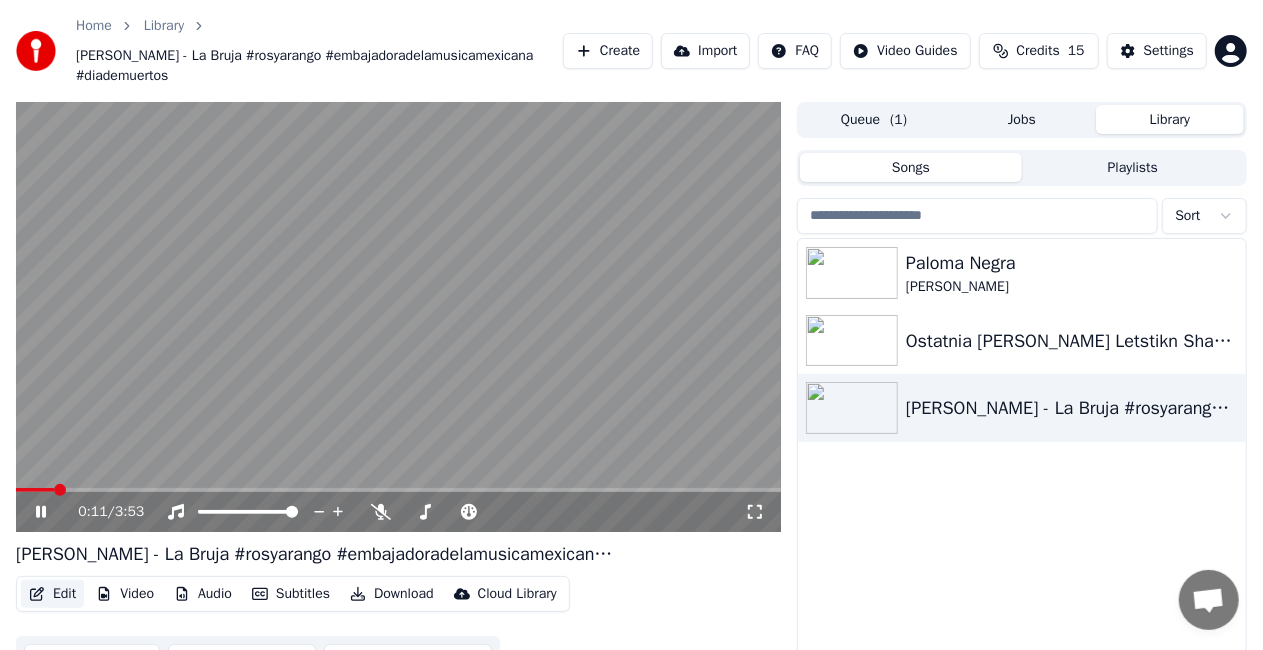 click on "Edit" at bounding box center (52, 594) 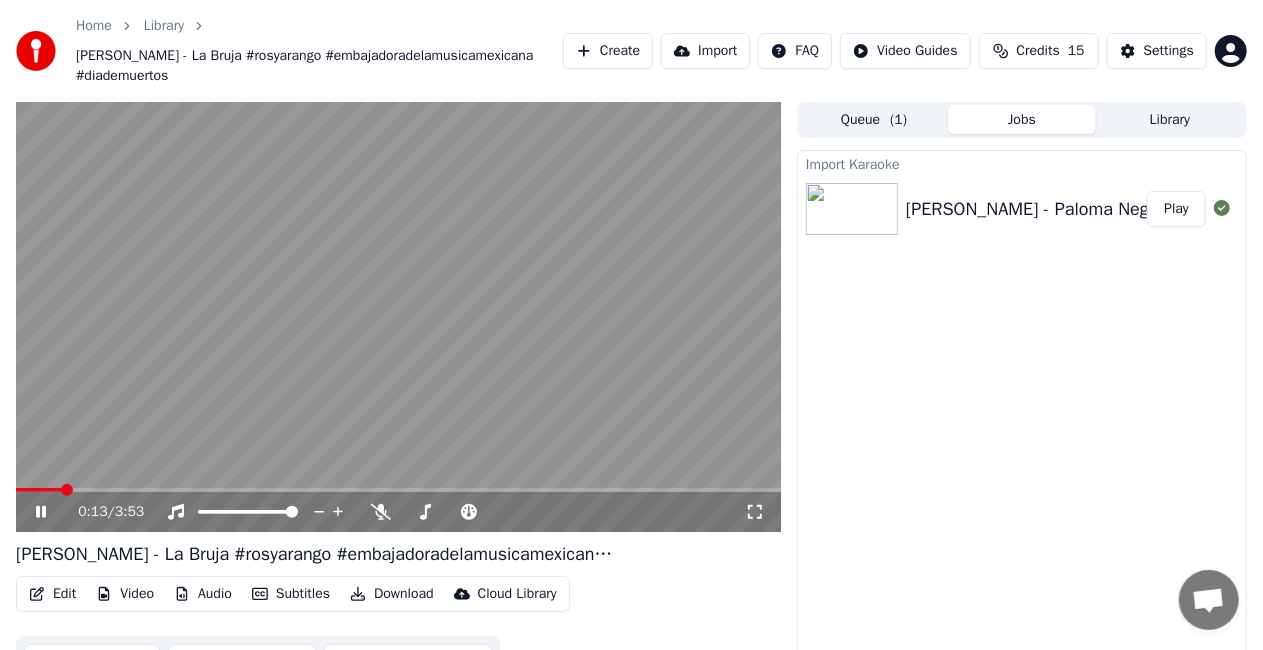 click on "Jobs" at bounding box center [1022, 119] 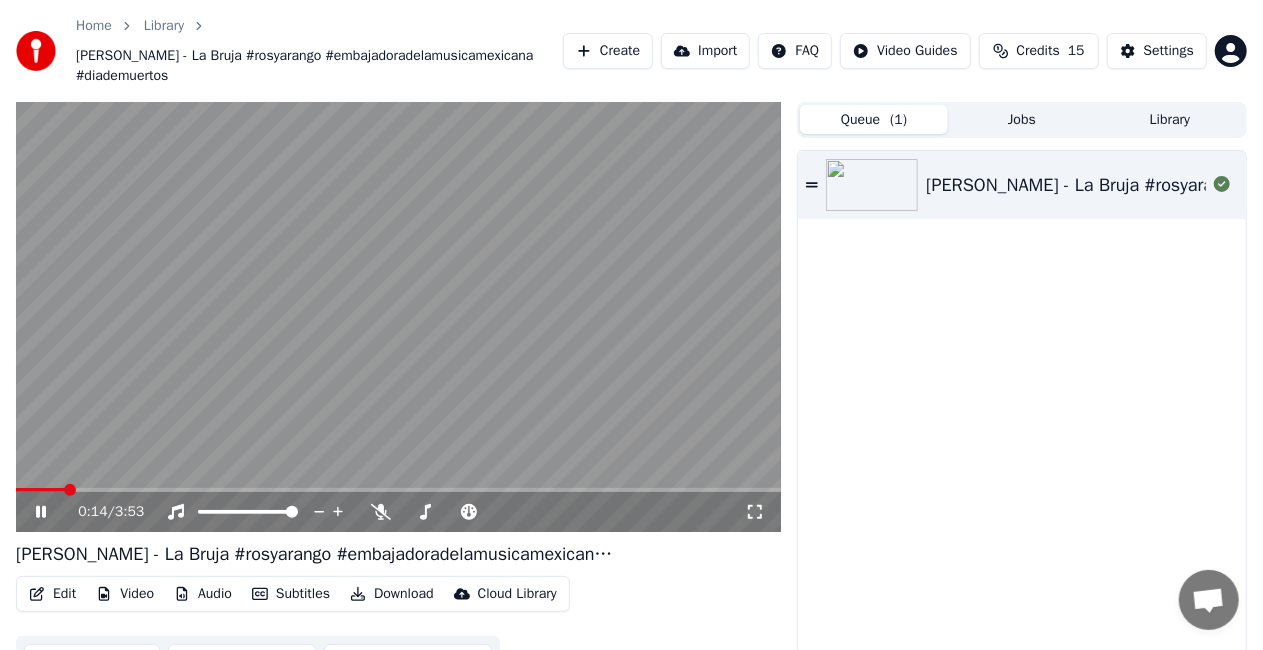 click on "Queue ( 1 )" at bounding box center [874, 119] 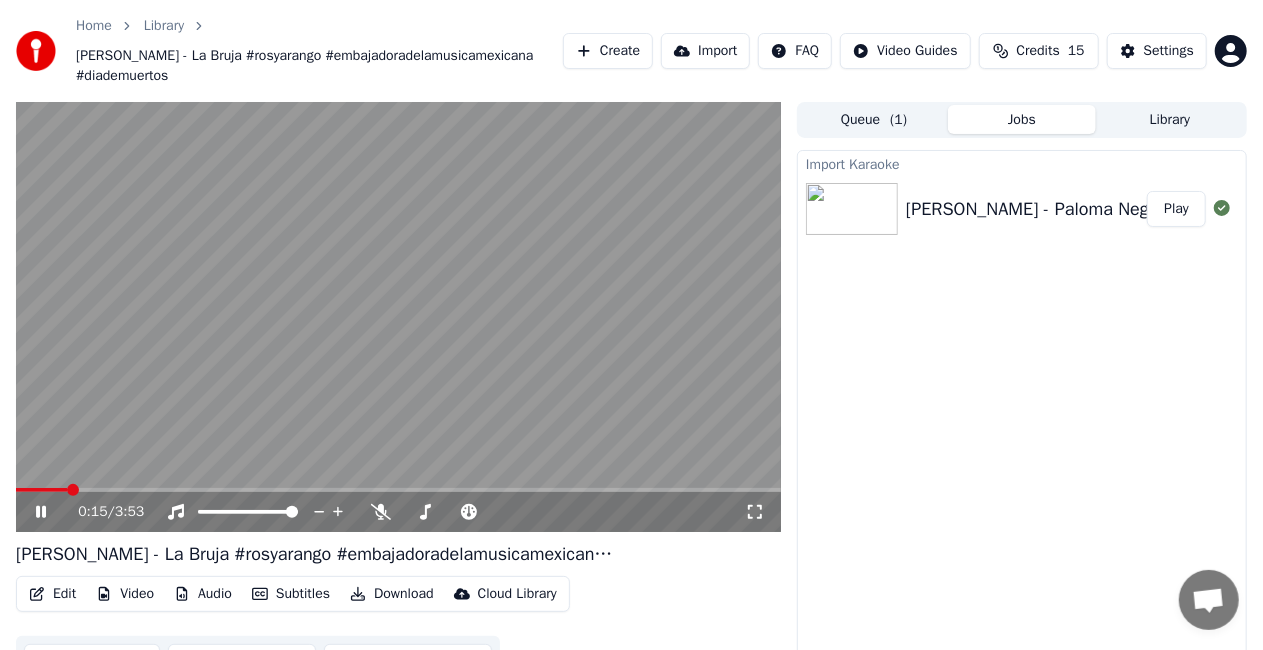 click on "Jobs" at bounding box center (1022, 119) 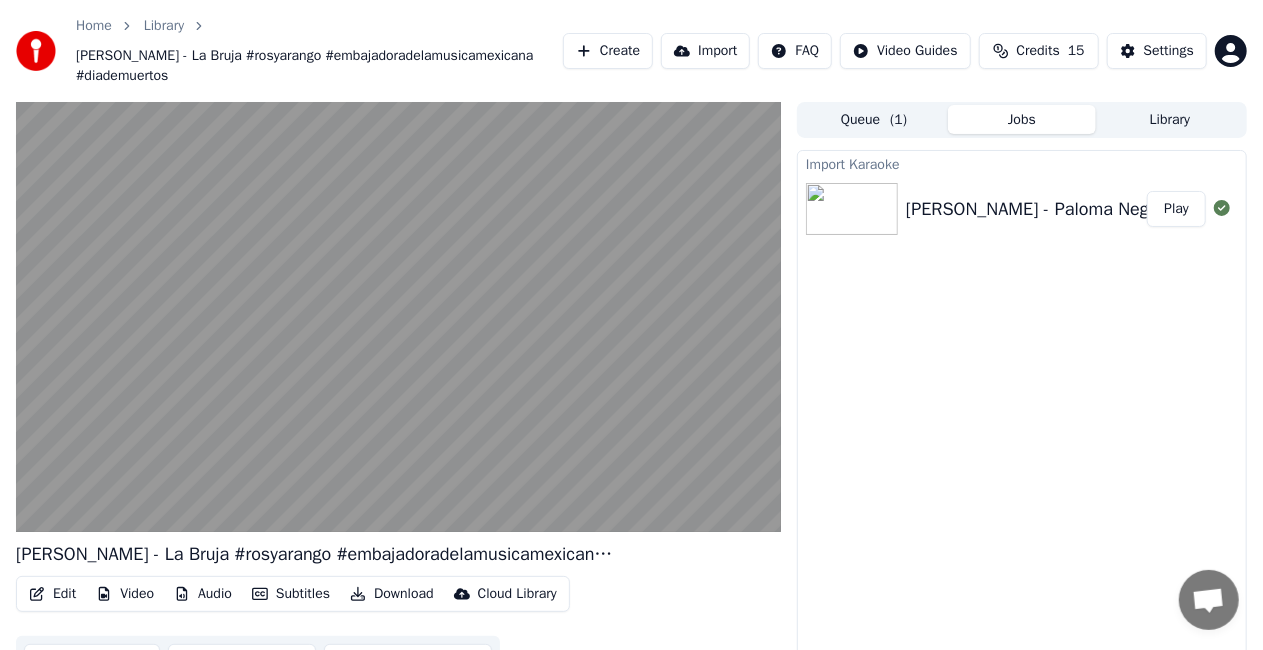 click on "Chavela Vargas - Paloma Negra" at bounding box center [1035, 209] 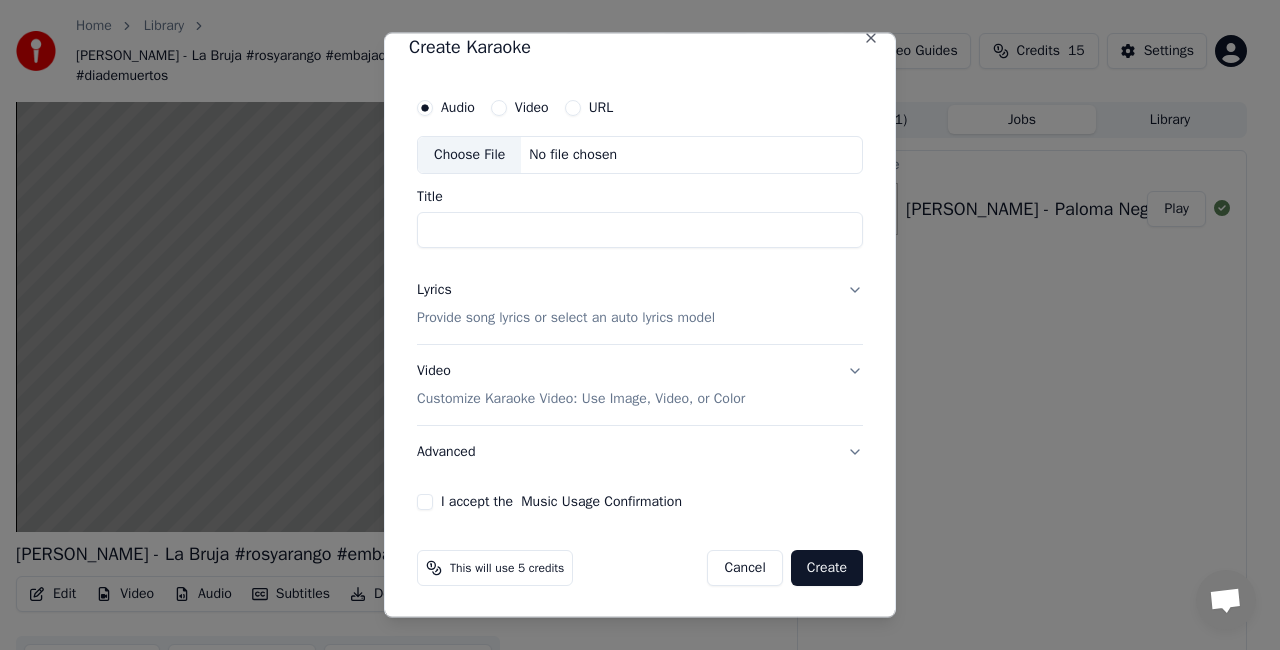 scroll, scrollTop: 0, scrollLeft: 0, axis: both 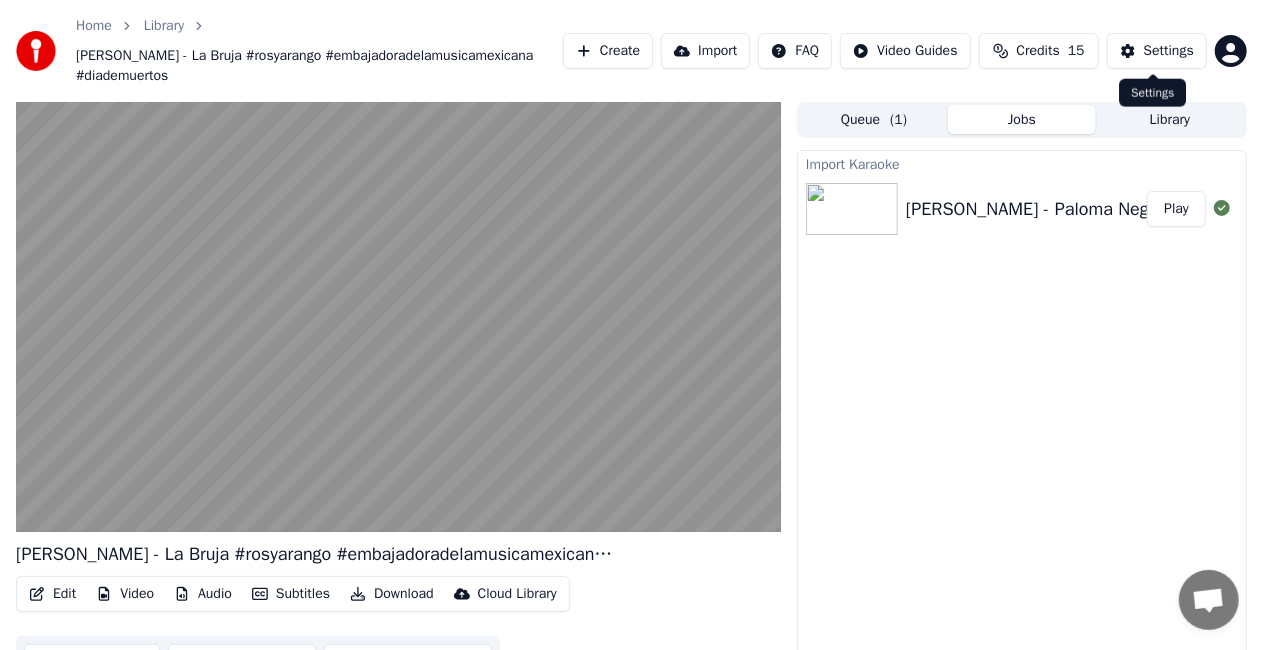 click on "Settings" at bounding box center [1169, 51] 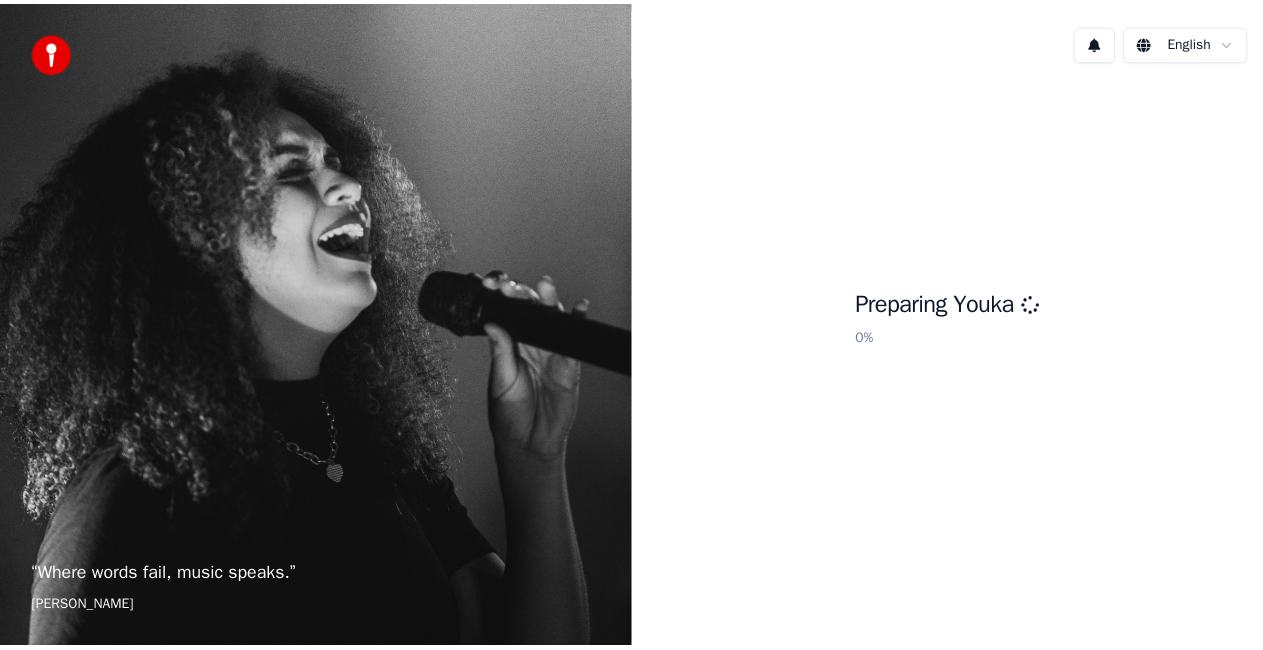 scroll, scrollTop: 0, scrollLeft: 0, axis: both 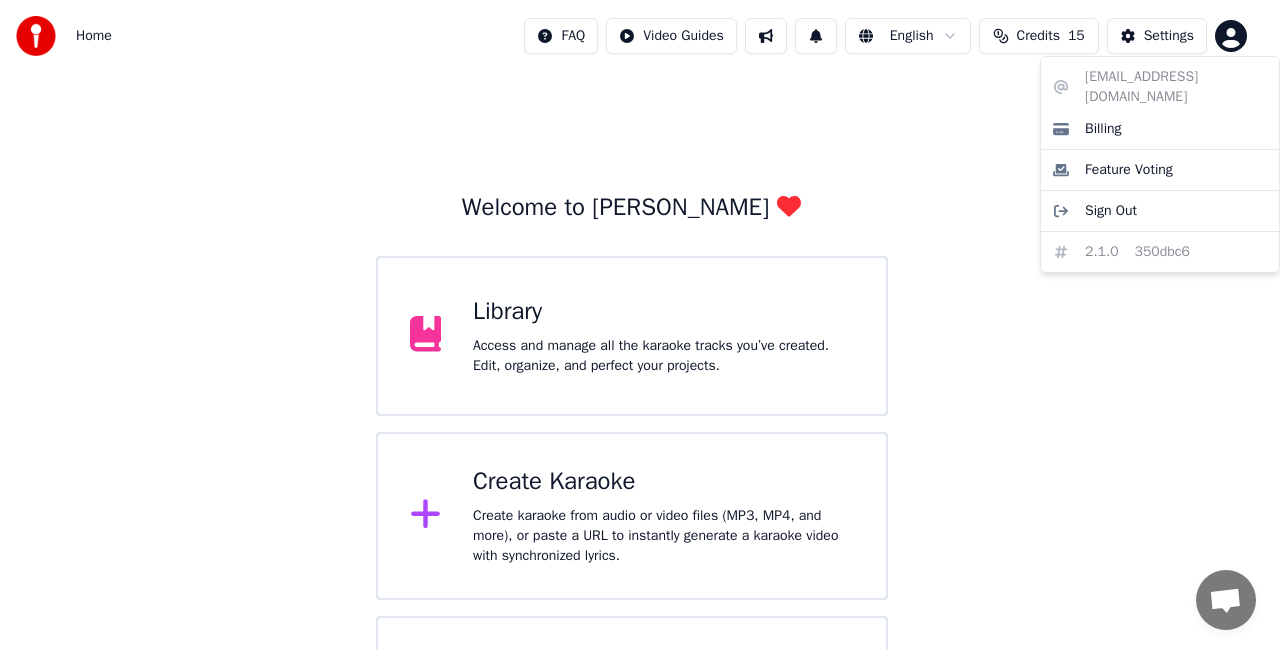 click on "Home FAQ Video Guides English Credits 15 Settings Welcome to Youka Library Access and manage all the karaoke tracks you’ve created. Edit, organize, and perfect your projects. Create Karaoke Create karaoke from audio or video files (MP3, MP4, and more), or paste a URL to instantly generate a karaoke video with synchronized lyrics. Please upgrade to the latest version Your version of Youka is outdated. Please backup your library and your settings (Settings > Danger Zone > Export Settings) and upgrade to the latest version to continue using Youka. [EMAIL_ADDRESS][DOMAIN_NAME] Billing Feature Voting Sign Out 2.1.0 350dbc6" at bounding box center (640, 418) 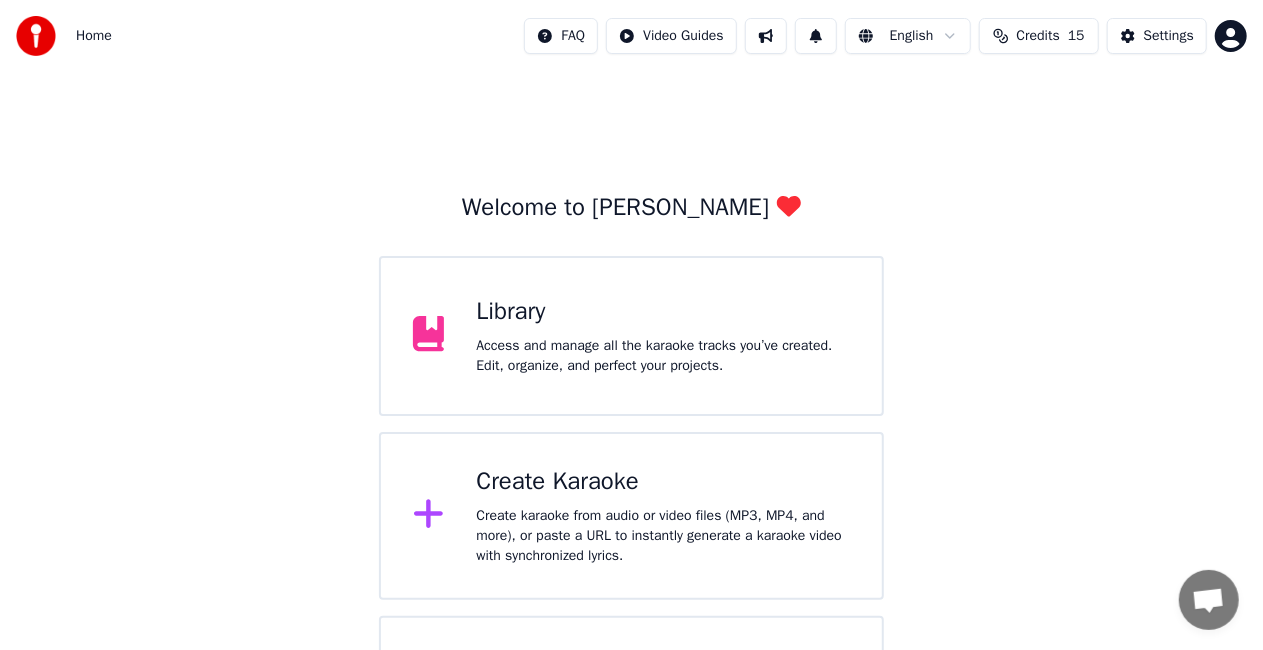 click on "Library Access and manage all the karaoke tracks you’ve created. Edit, organize, and perfect your projects." at bounding box center (631, 336) 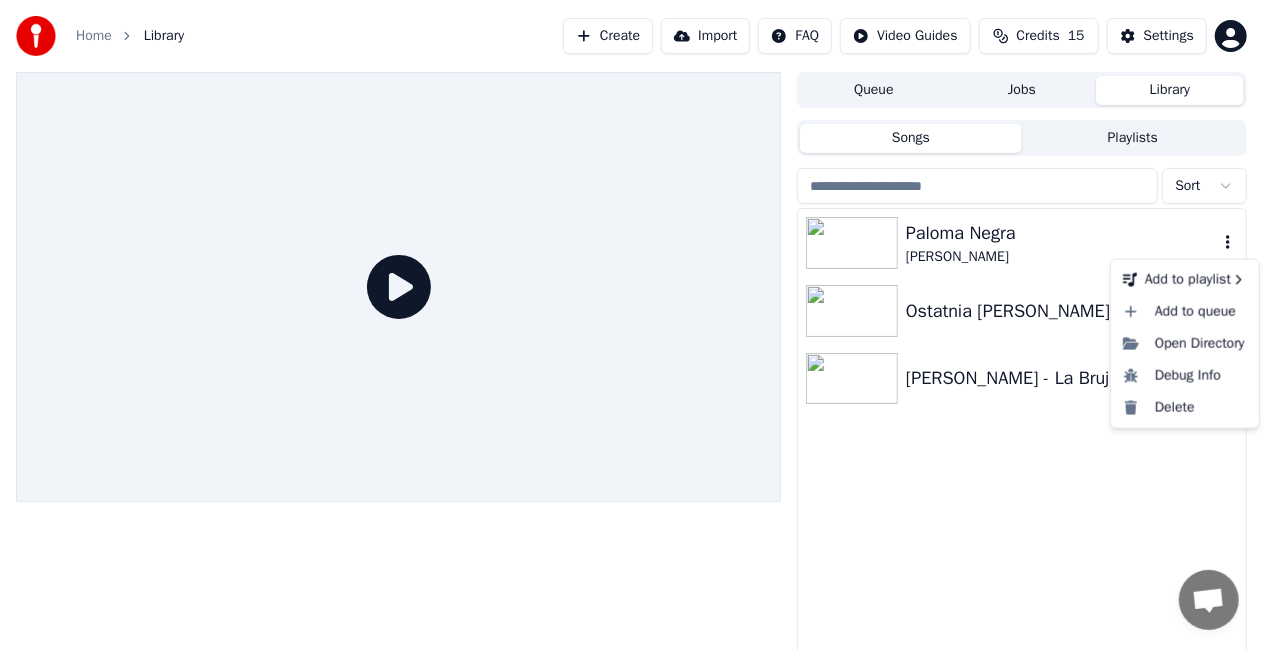 click 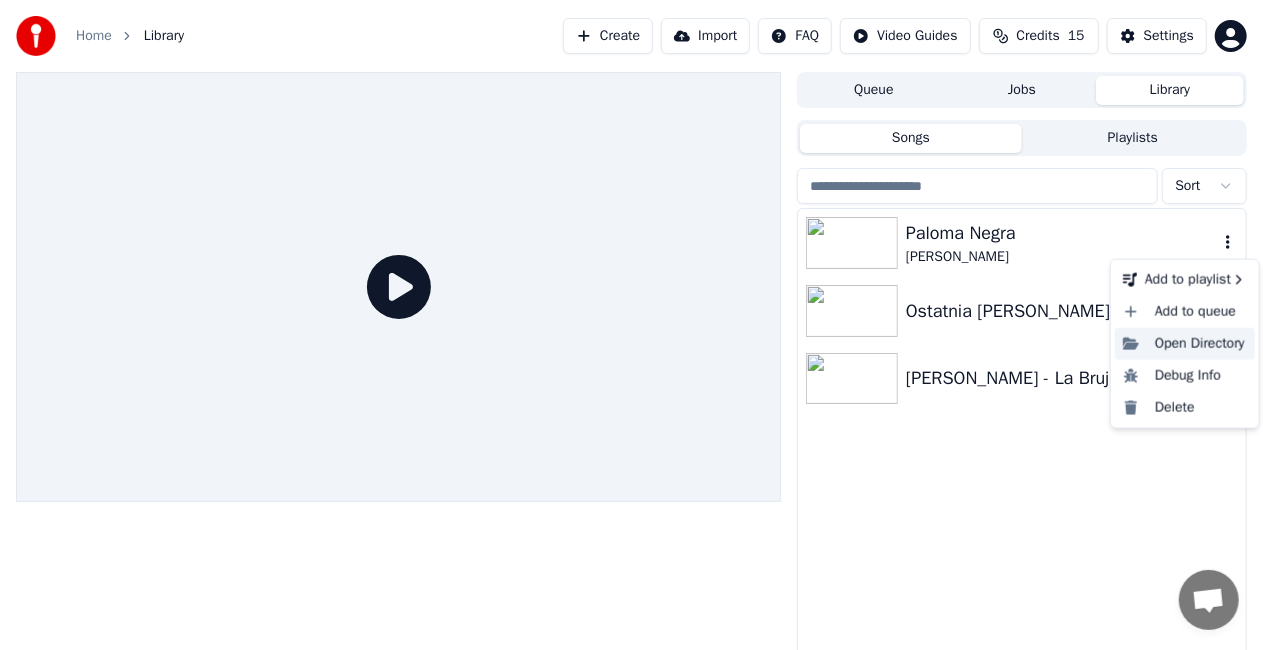 click on "Open Directory" at bounding box center (1185, 344) 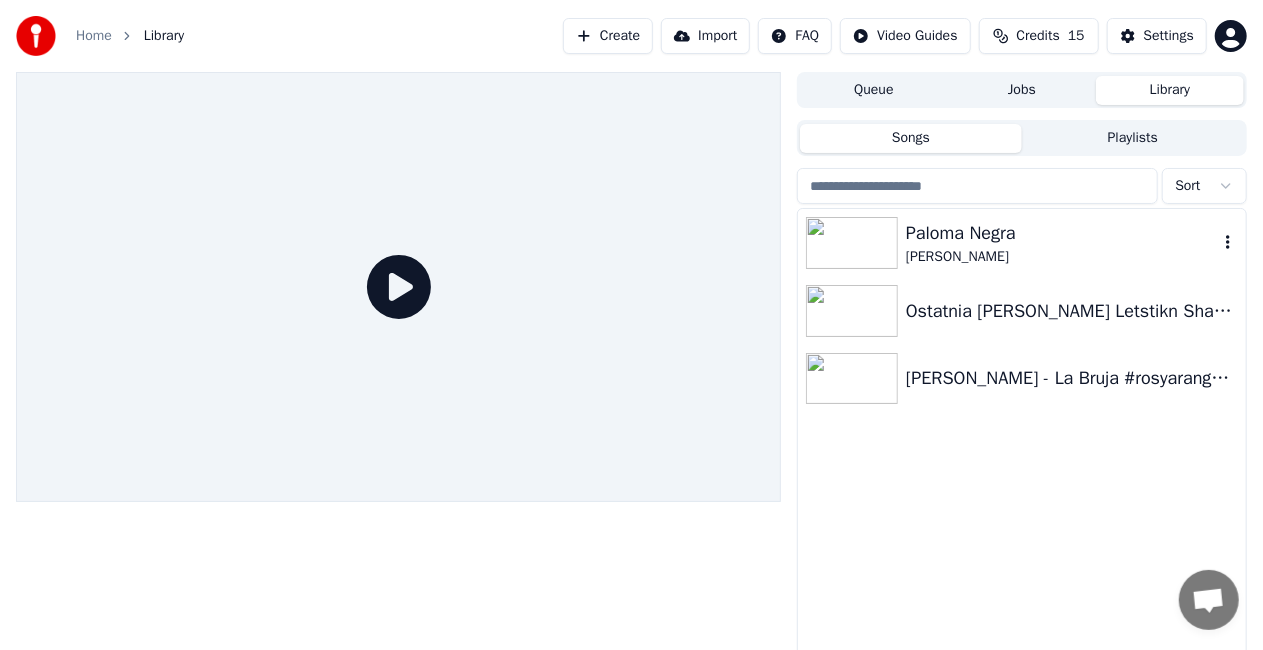 click on "Import" at bounding box center [705, 36] 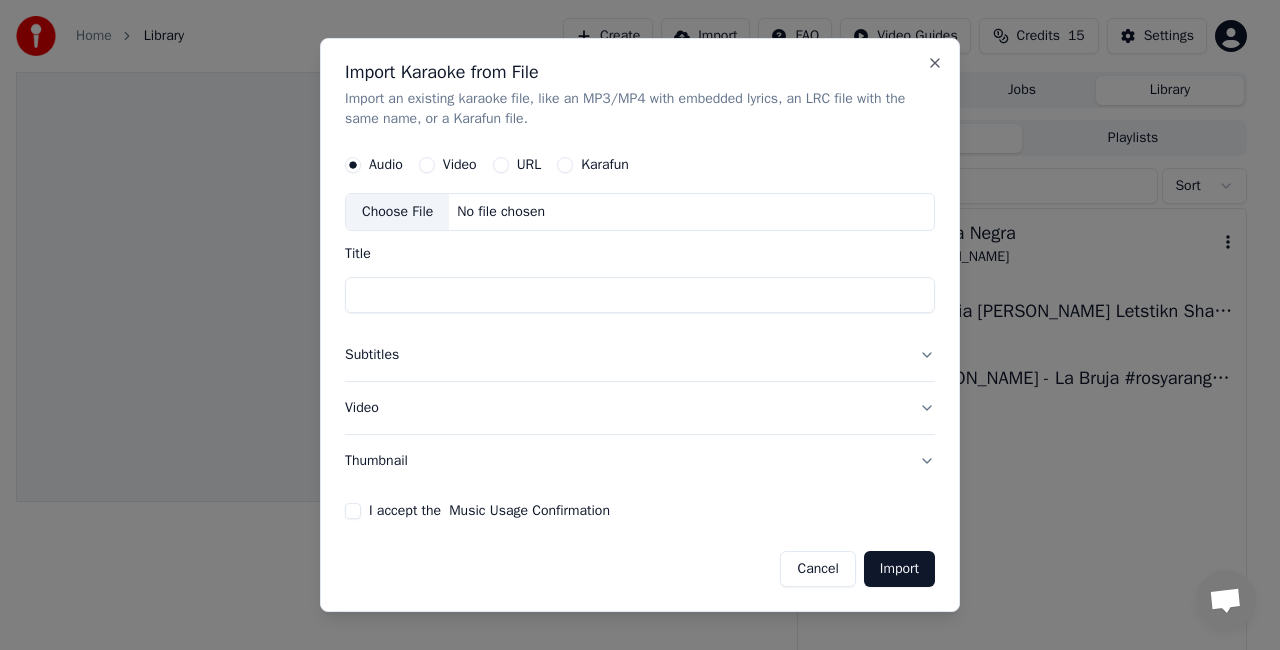 click on "Karafun" at bounding box center (565, 165) 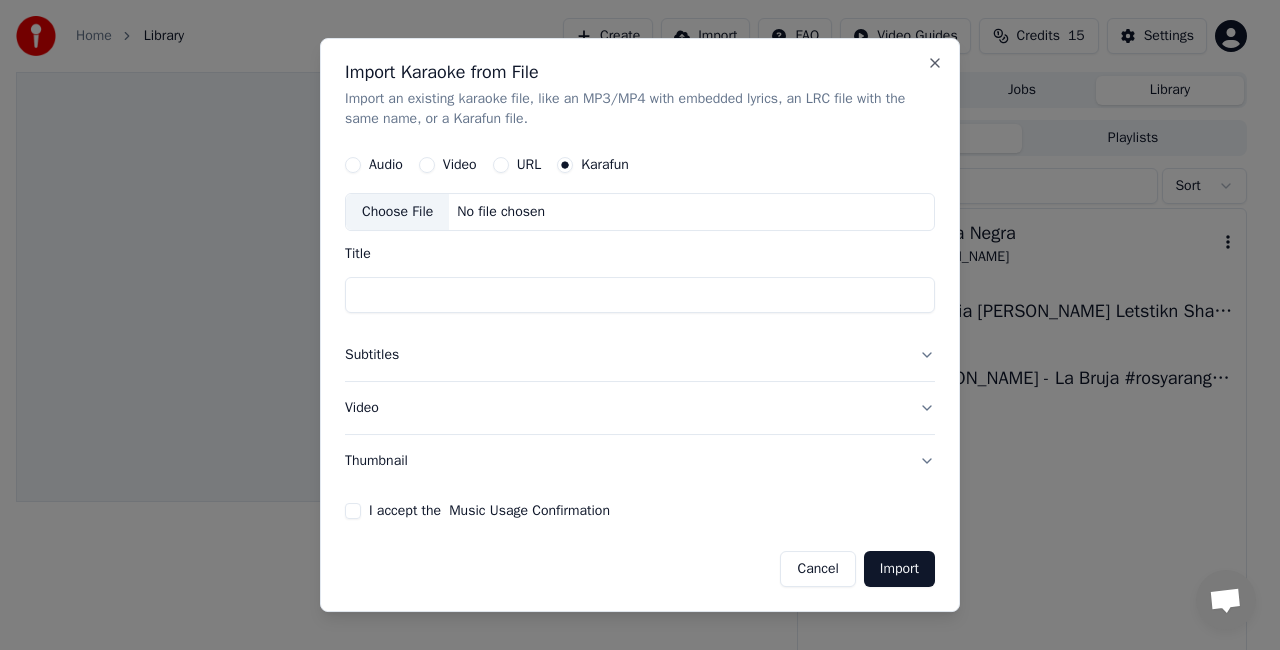 click on "Audio" at bounding box center (353, 165) 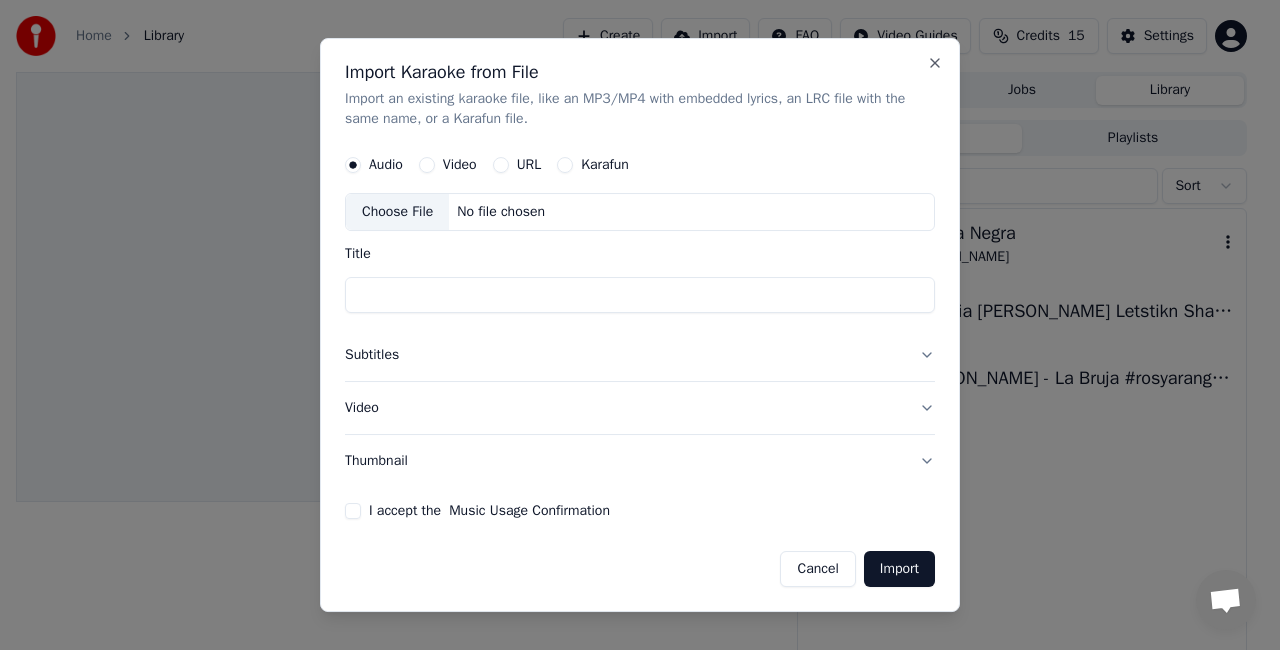 click on "Subtitles" at bounding box center (640, 355) 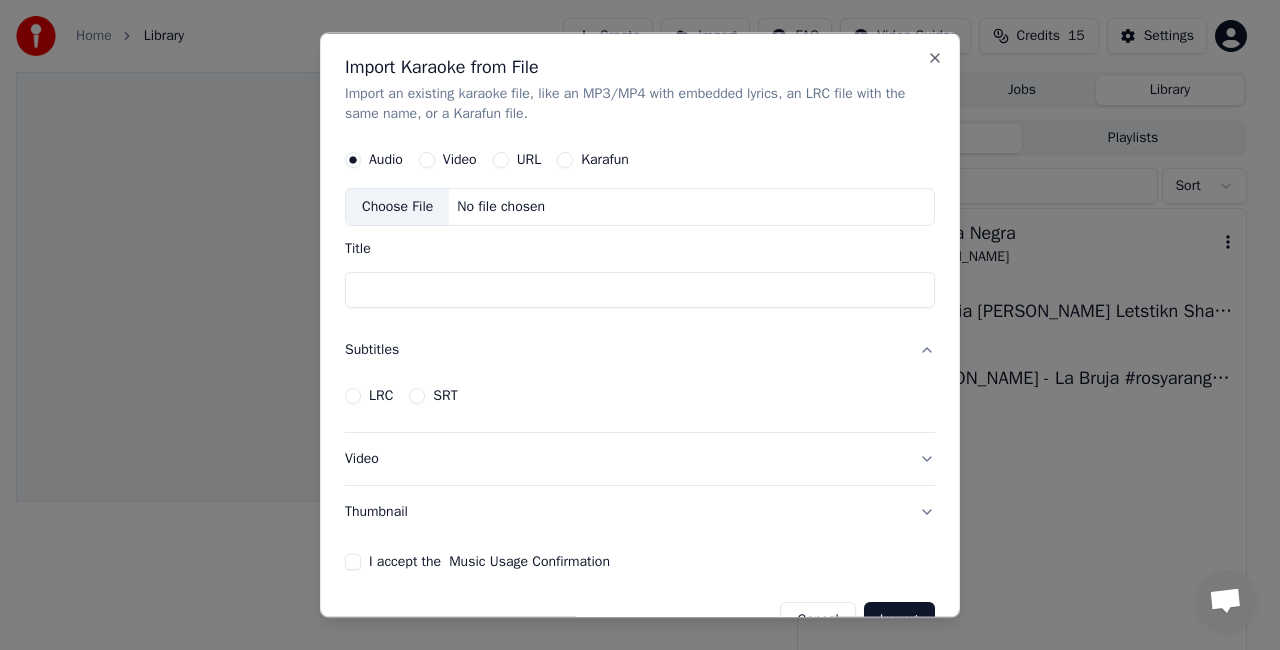 click on "Subtitles" at bounding box center (640, 349) 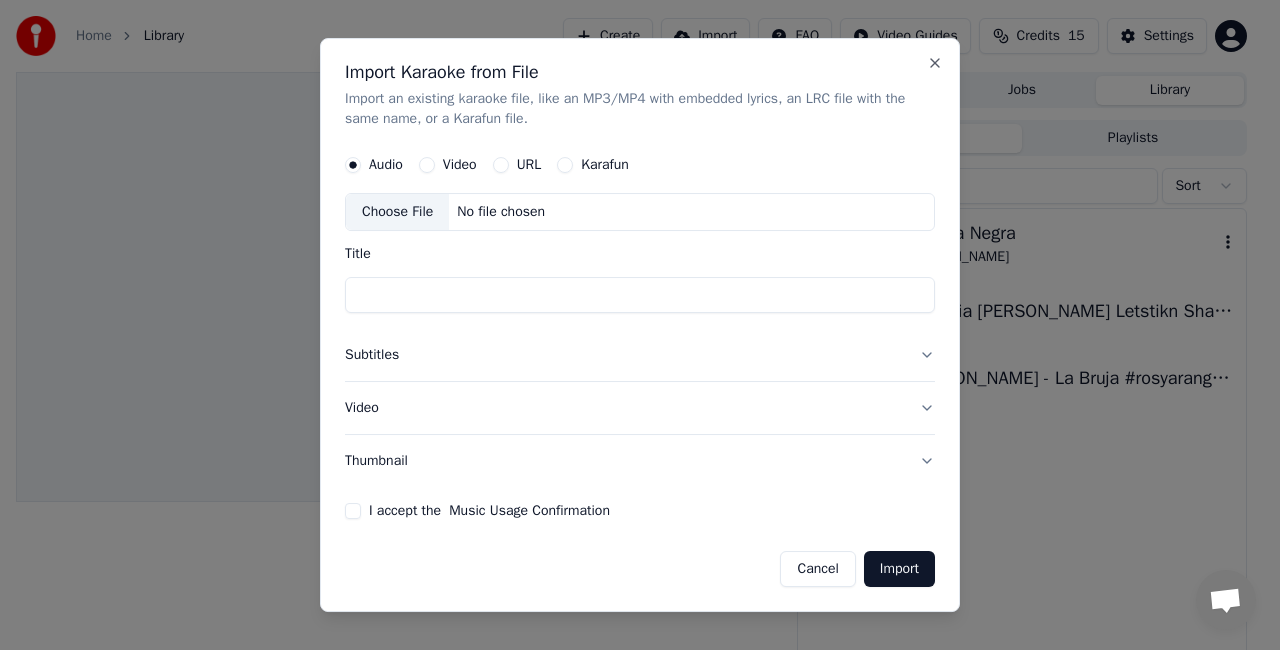 click on "Video" at bounding box center [640, 408] 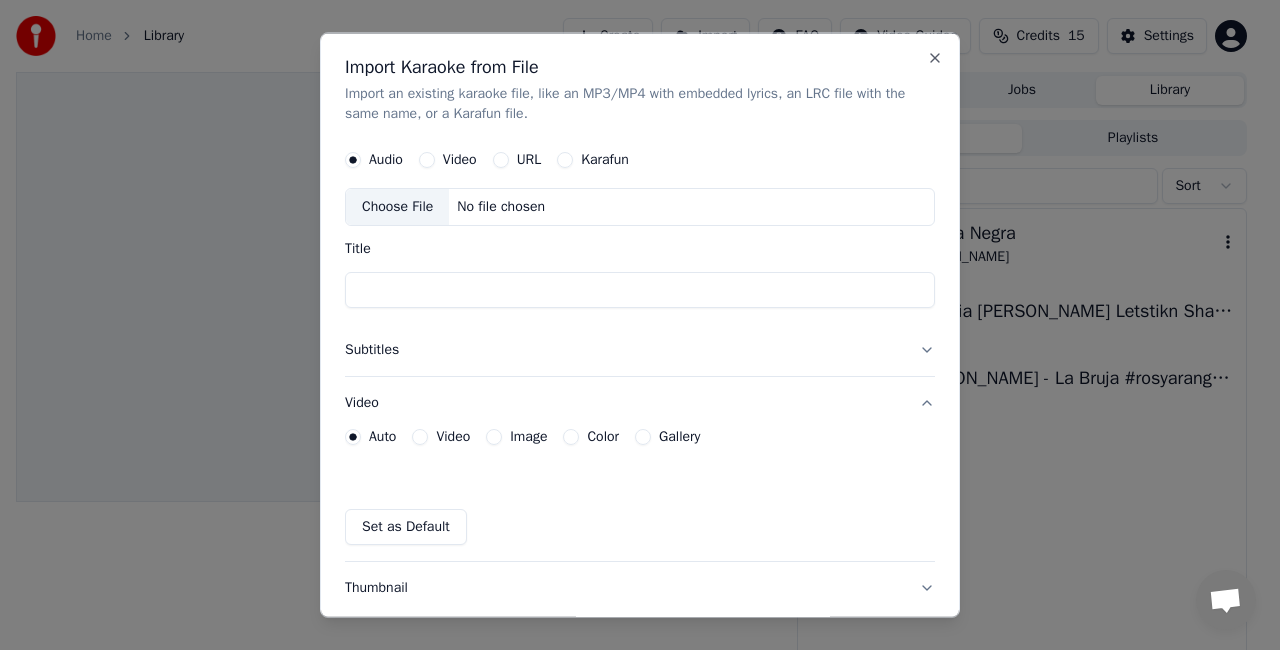 click on "Video" at bounding box center (640, 402) 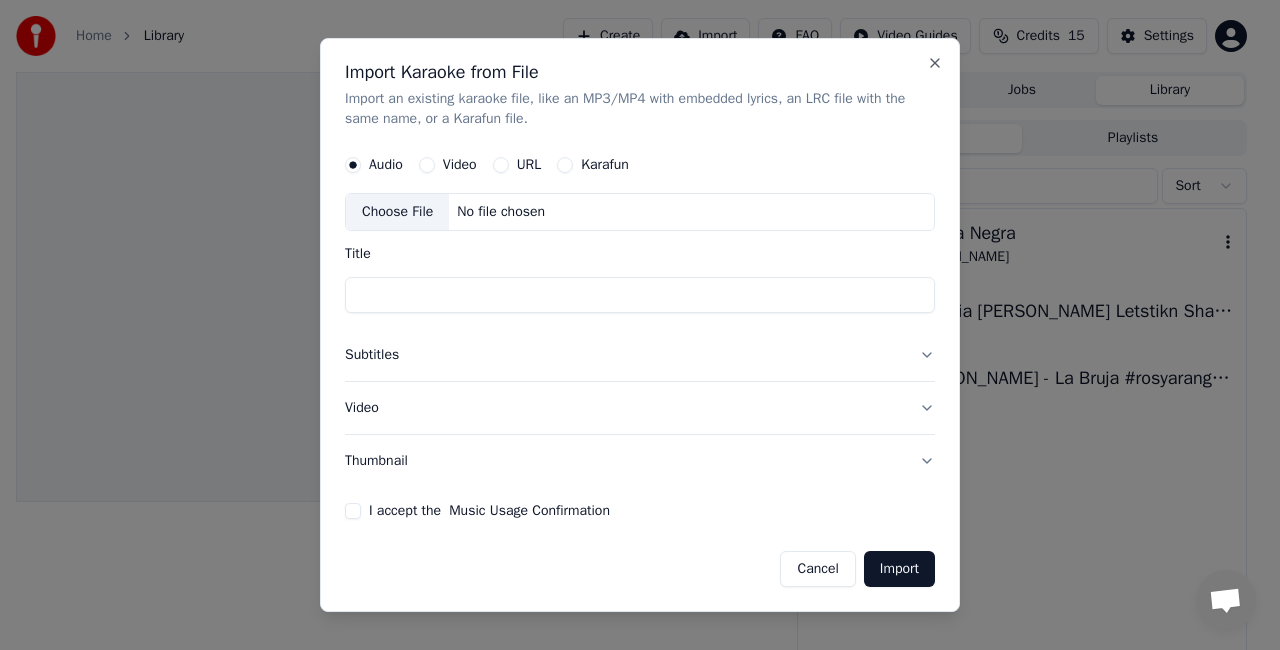 click on "Cancel" at bounding box center [817, 569] 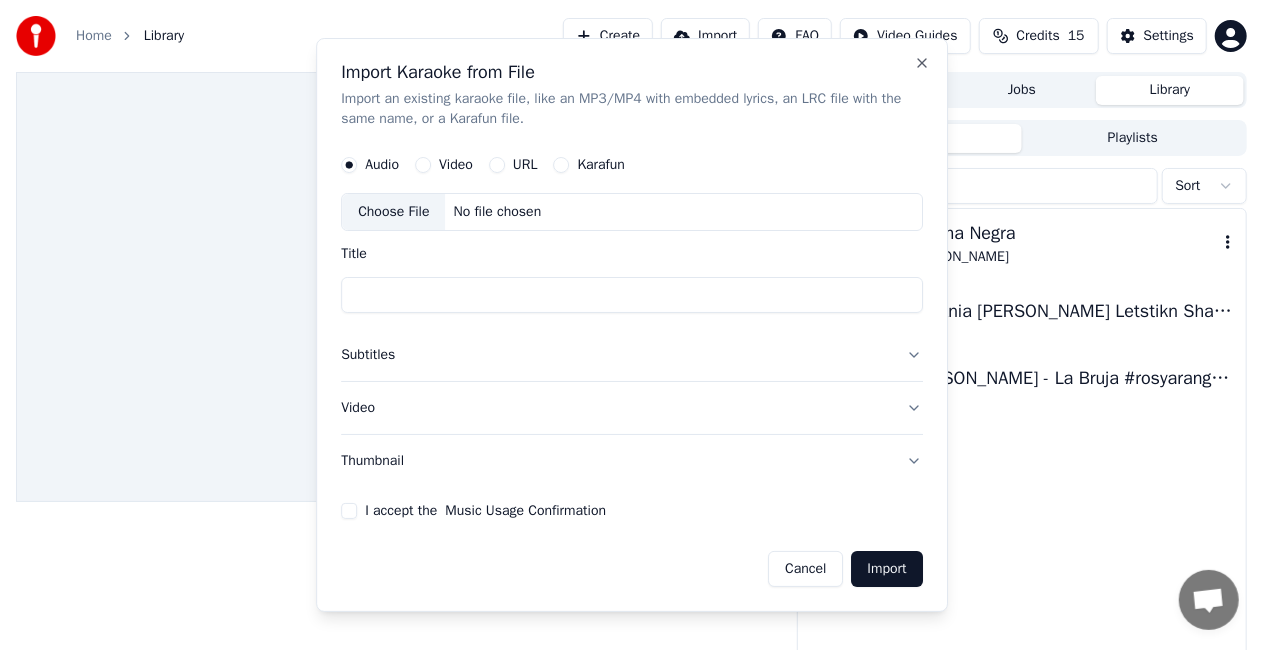 click on "Cancel" at bounding box center [805, 569] 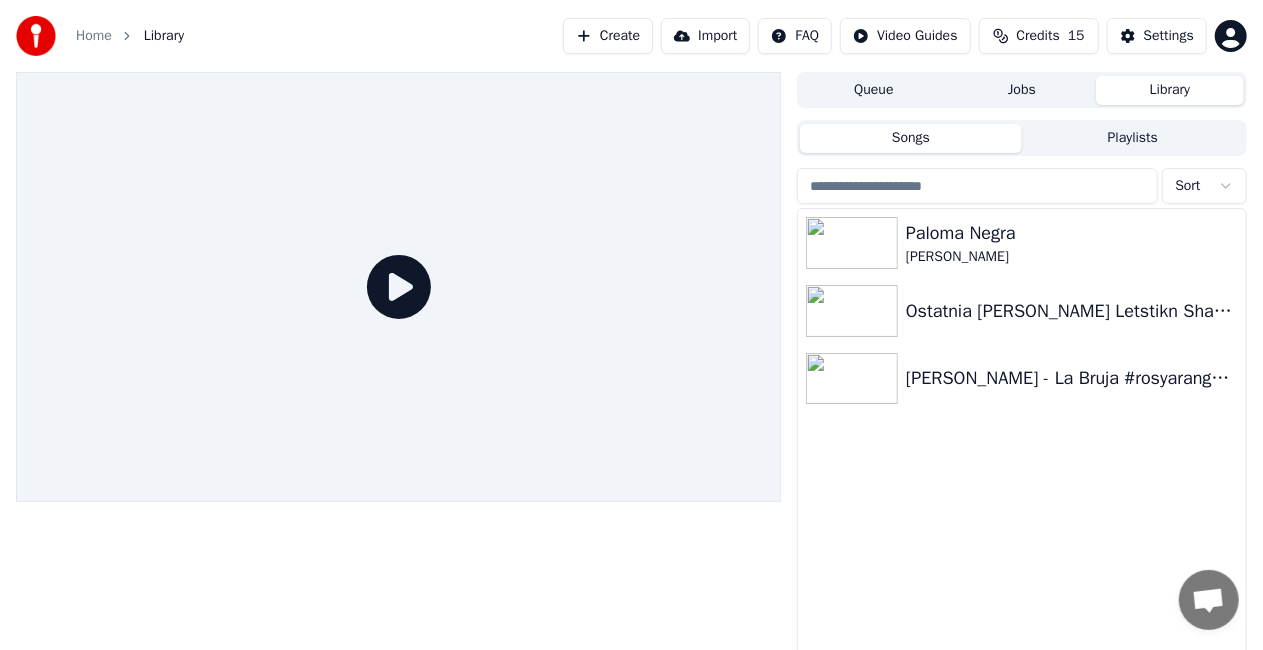 click at bounding box center (977, 186) 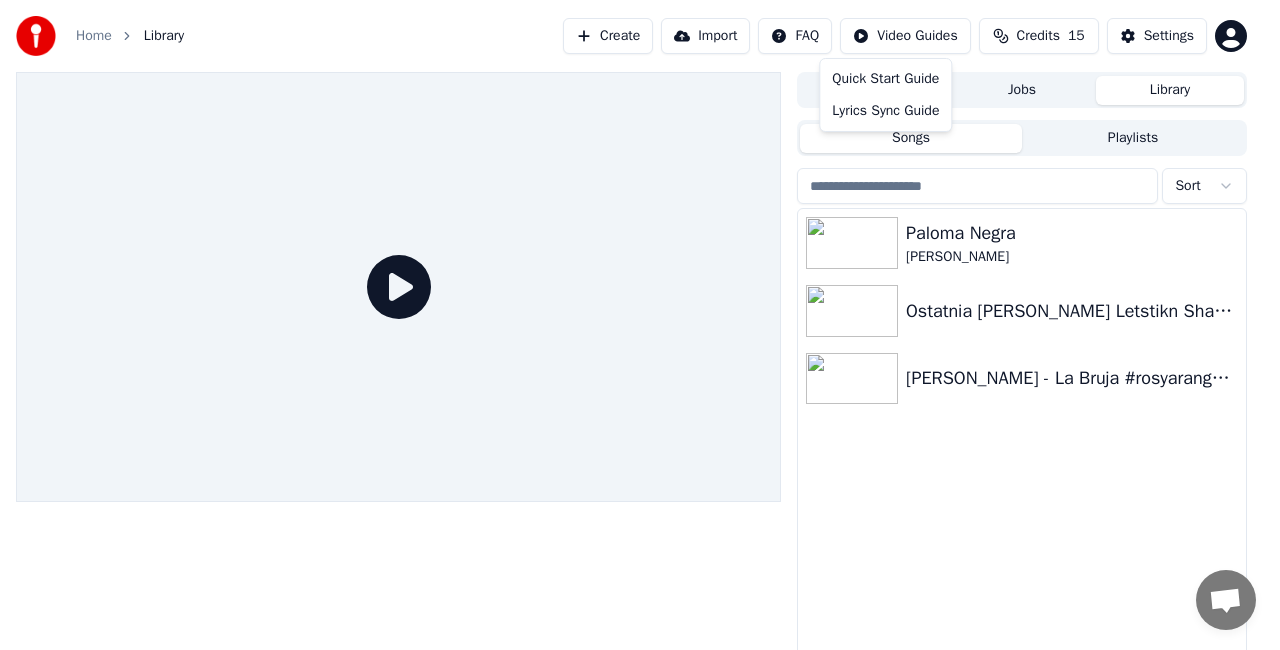 click on "Home Library Create Import FAQ Video Guides Credits 15 Settings Queue Jobs Library Songs Playlists Sort Paloma Negra [PERSON_NAME] Ostatnia [PERSON_NAME] Letstikn Shabes [PERSON_NAME] - La Bruja #rosyarango #embajadoradelamusicamexicana #diademuertos Quick Start Guide Lyrics Sync Guide" at bounding box center (640, 325) 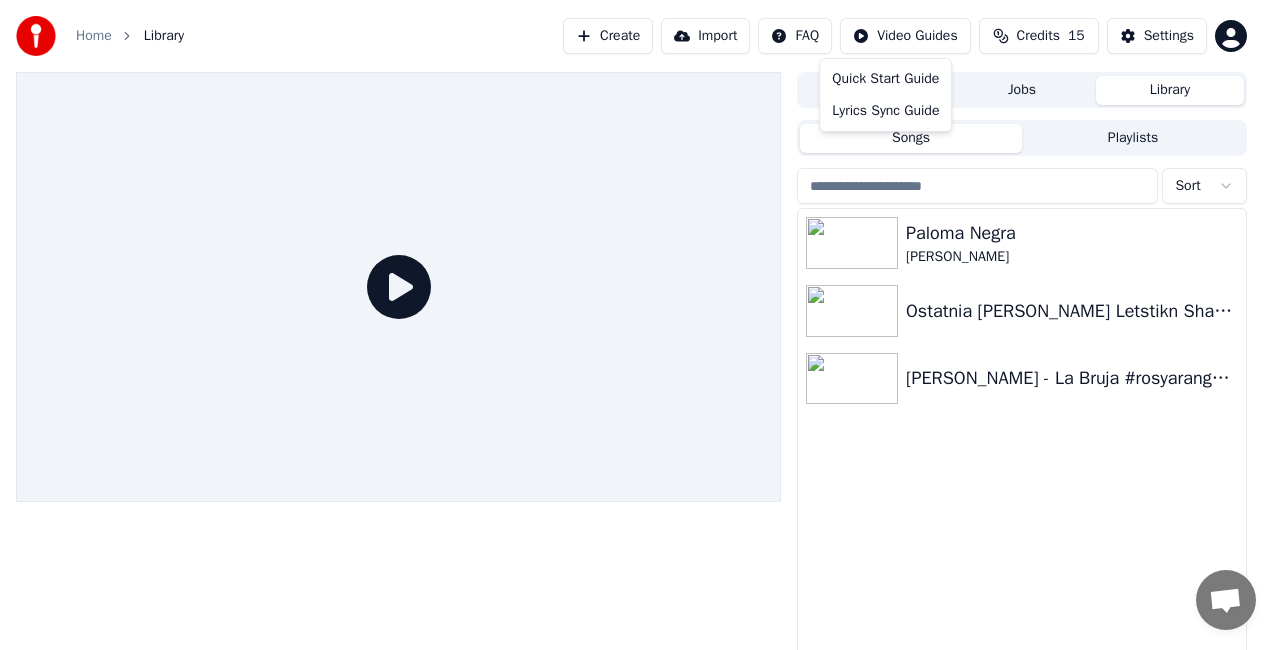click on "Home Library Create Import FAQ Video Guides Credits 15 Settings Queue Jobs Library Songs Playlists Sort Paloma Negra [PERSON_NAME] Ostatnia [PERSON_NAME] Letstikn Shabes [PERSON_NAME] - La Bruja #rosyarango #embajadoradelamusicamexicana #diademuertos Quick Start Guide Lyrics Sync Guide" at bounding box center (640, 325) 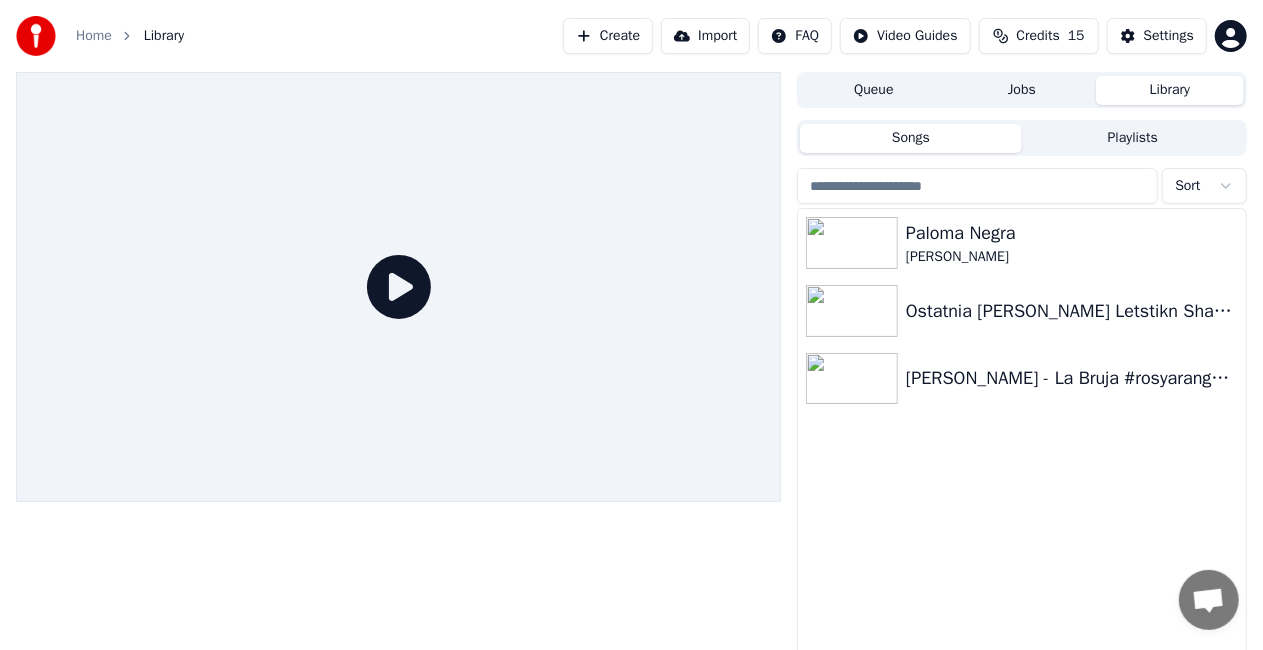 click on "Import" at bounding box center (705, 36) 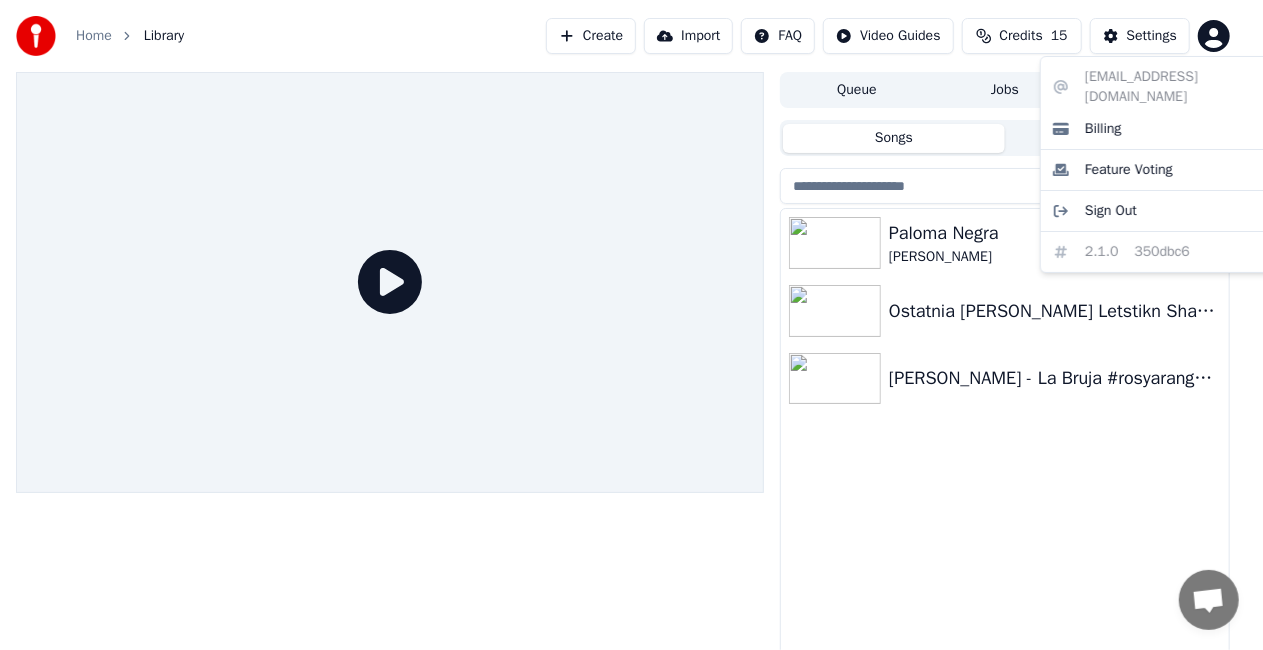 click on "Home Library Create Import FAQ Video Guides Credits 15 Settings Queue Jobs Library Songs Playlists Sort Paloma Negra [PERSON_NAME] Ostatnia [PERSON_NAME] Letstikn Shabes [PERSON_NAME] - La Bruja #rosyarango #embajadoradelamusicamexicana #diademuertos [EMAIL_ADDRESS][DOMAIN_NAME] Billing Feature Voting Sign Out 2.1.0 350dbc6" at bounding box center [631, 325] 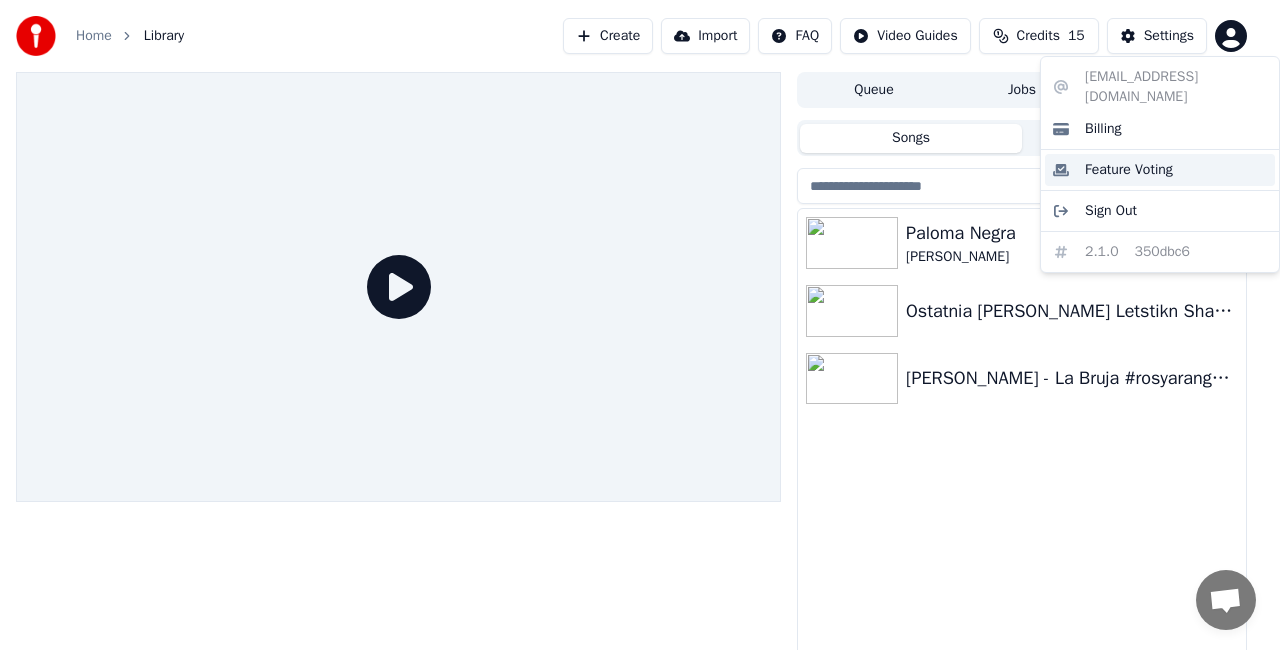 click on "Feature Voting" at bounding box center [1129, 170] 